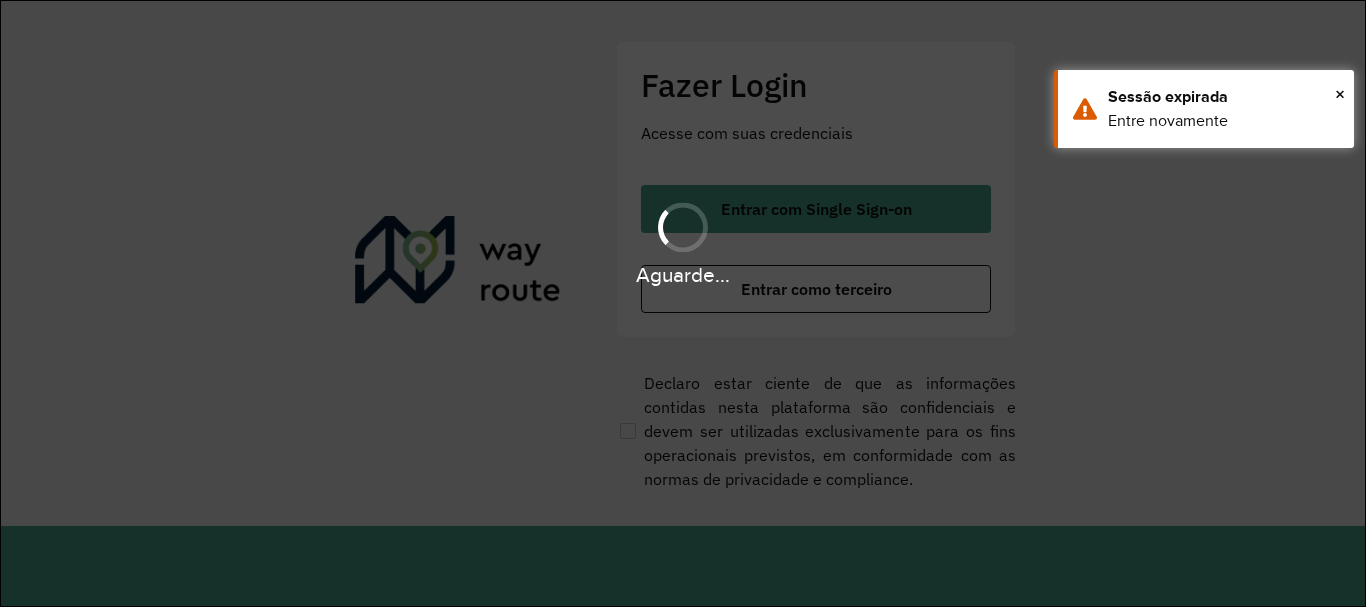 scroll, scrollTop: 0, scrollLeft: 0, axis: both 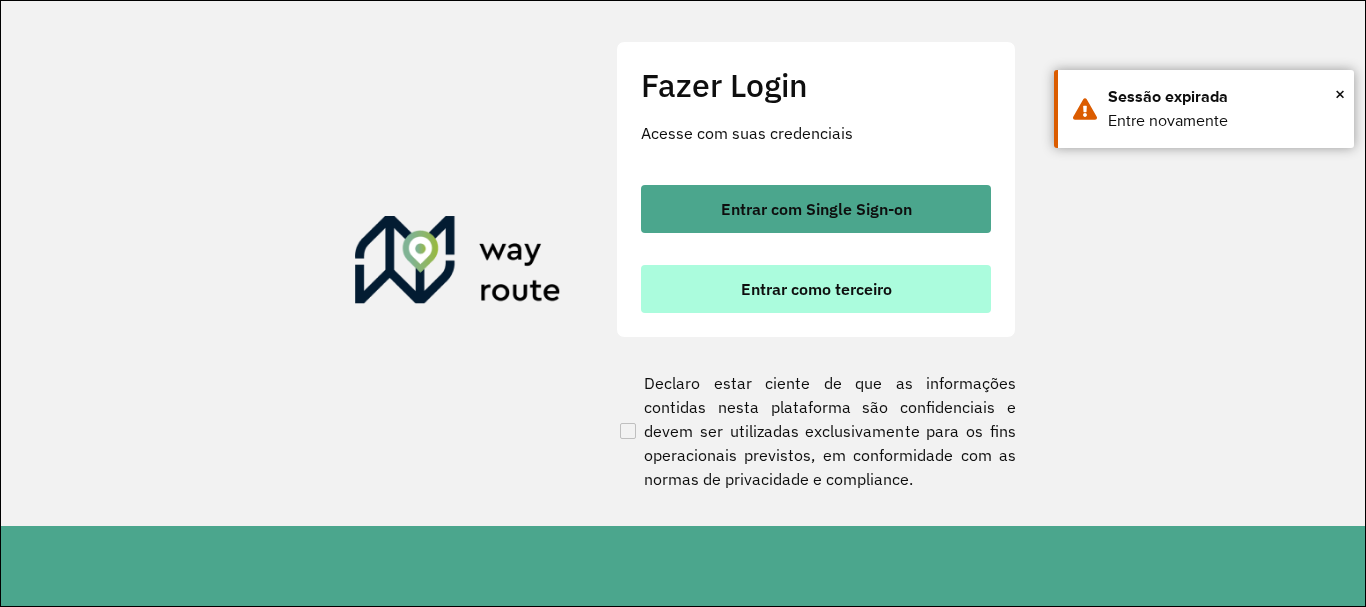 click on "Entrar como terceiro" at bounding box center [816, 289] 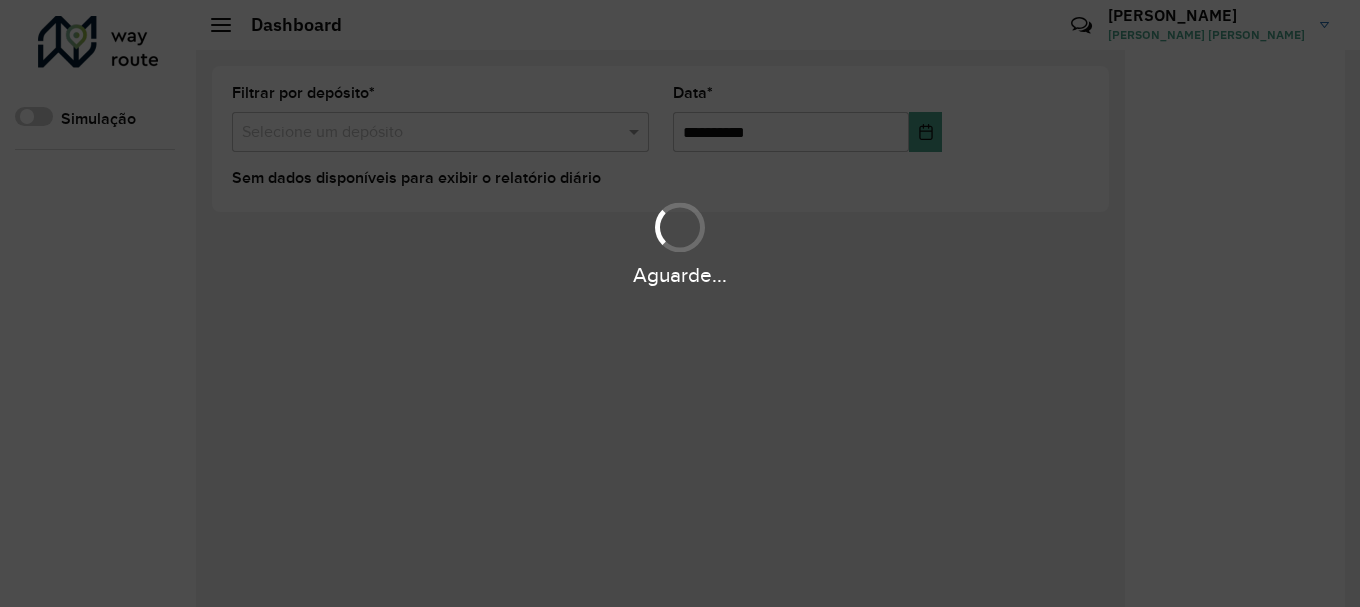 scroll, scrollTop: 0, scrollLeft: 0, axis: both 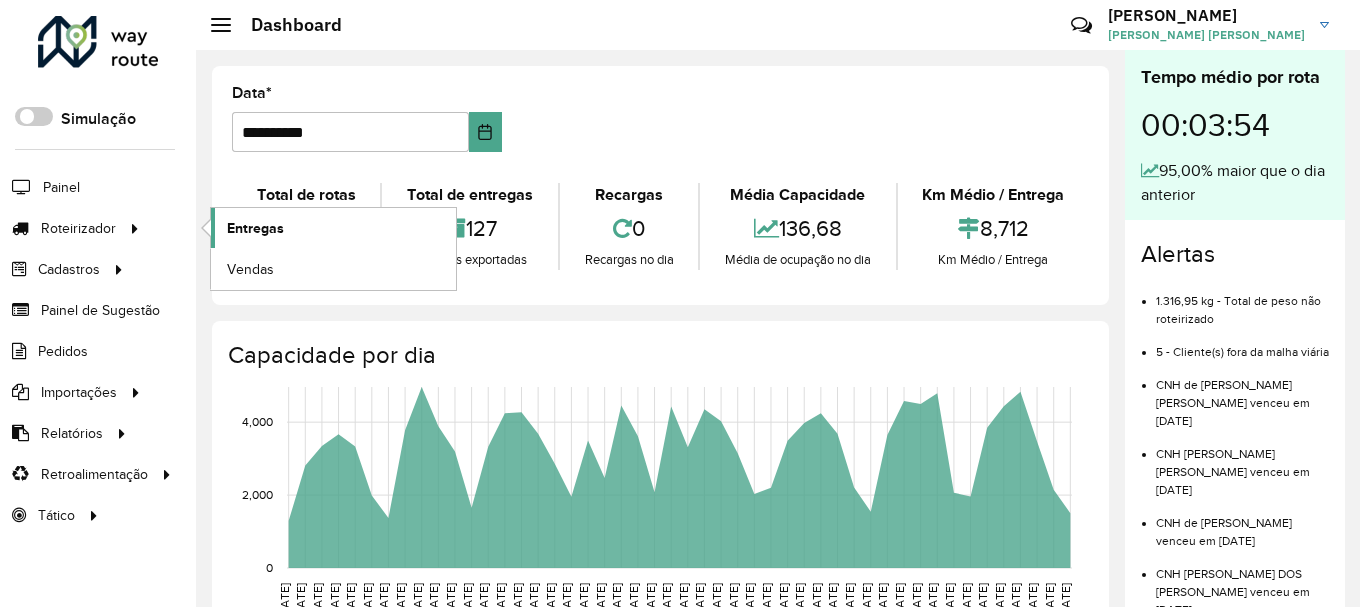 click on "Entregas" 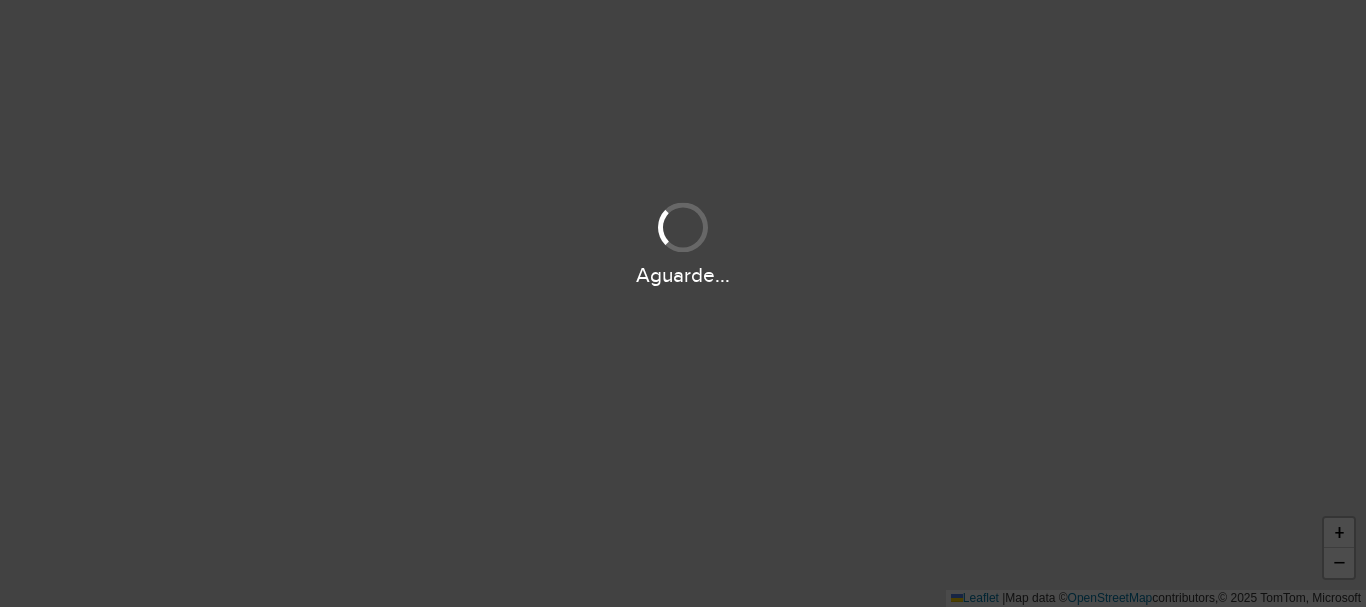 scroll, scrollTop: 0, scrollLeft: 0, axis: both 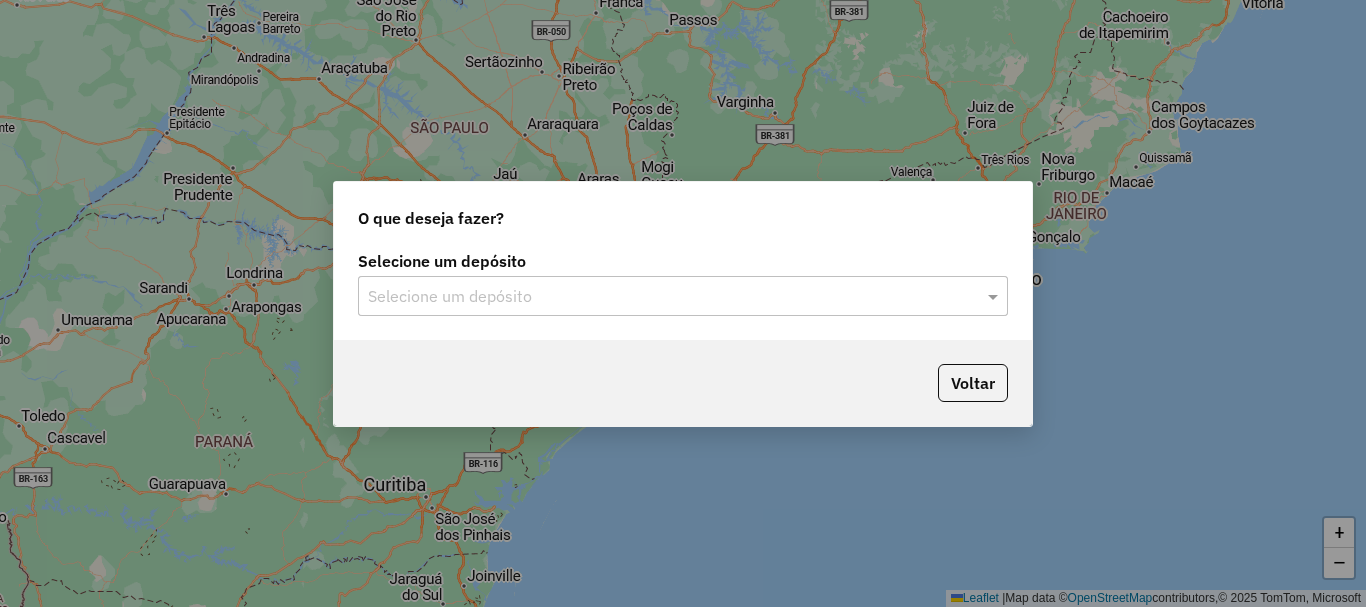 click 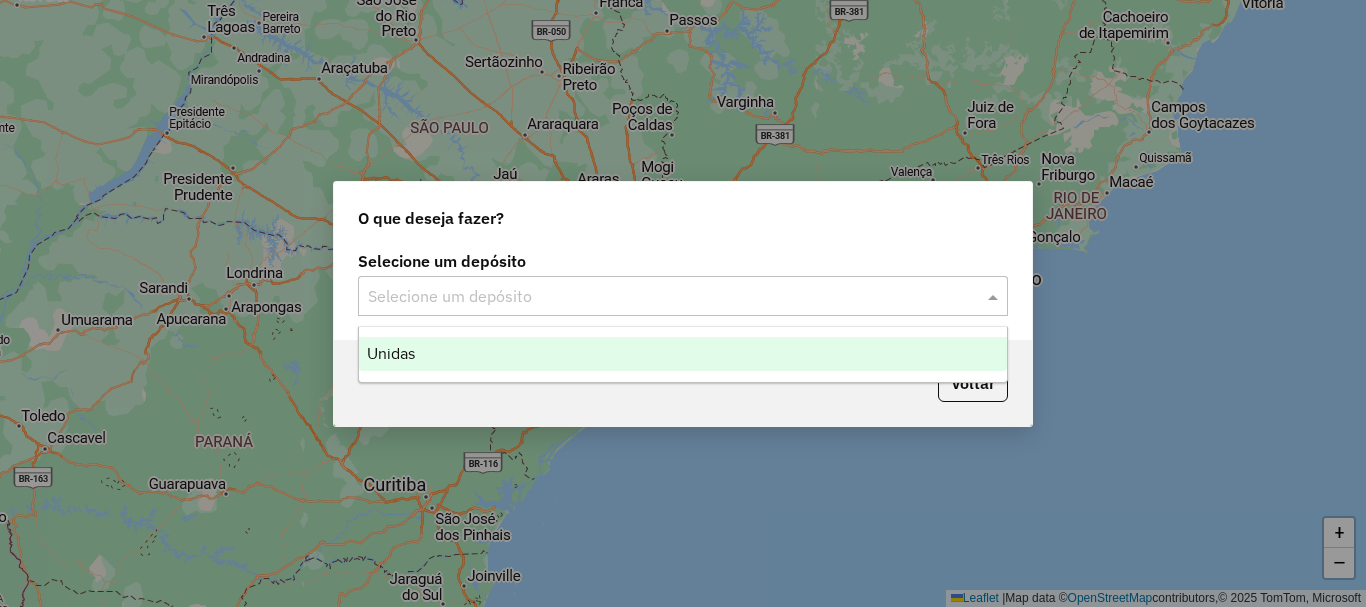 click on "Unidas" at bounding box center [391, 353] 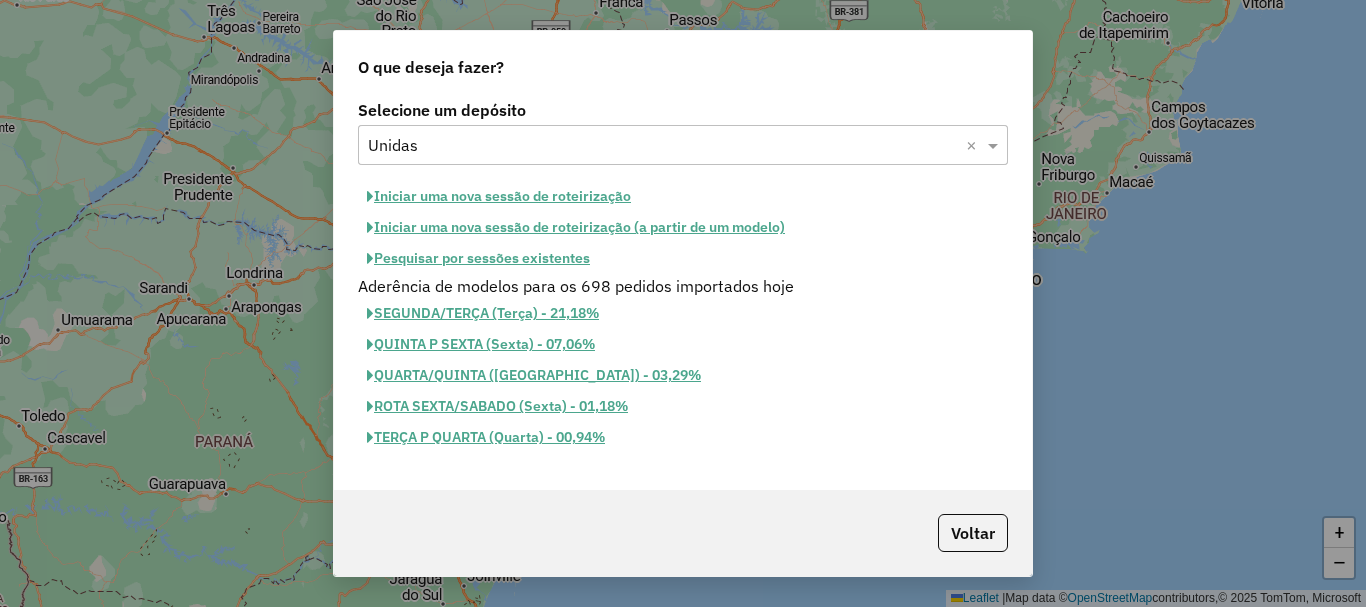 click on "Iniciar uma nova sessão de roteirização" 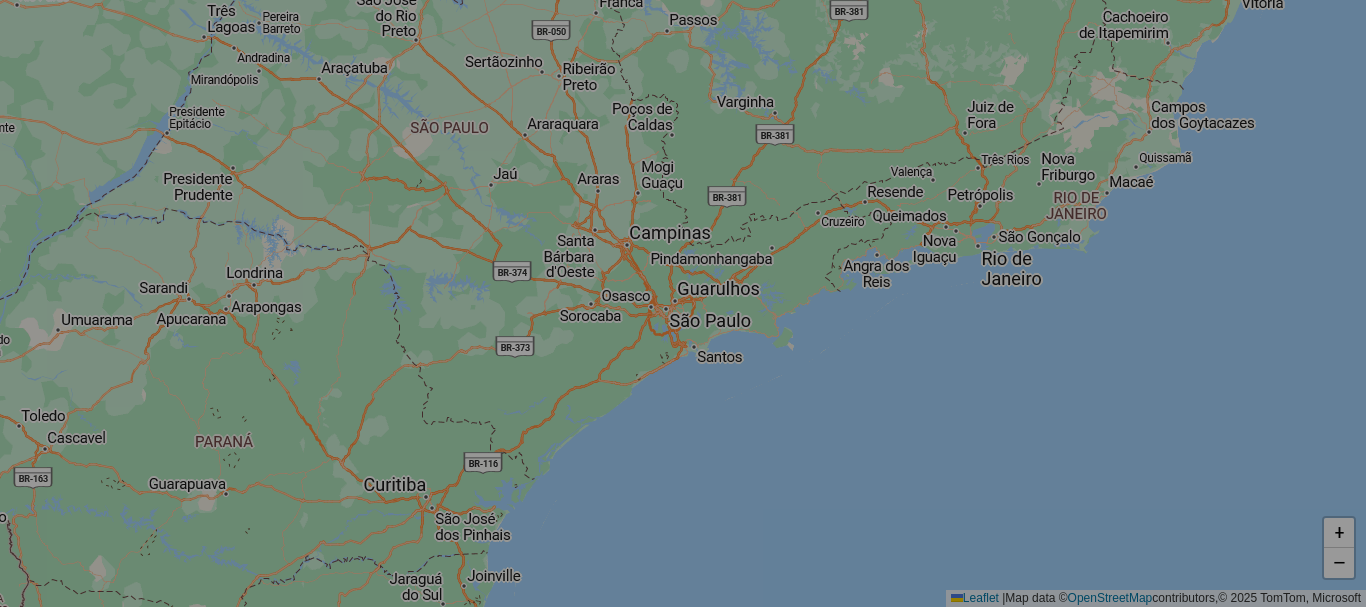select on "*" 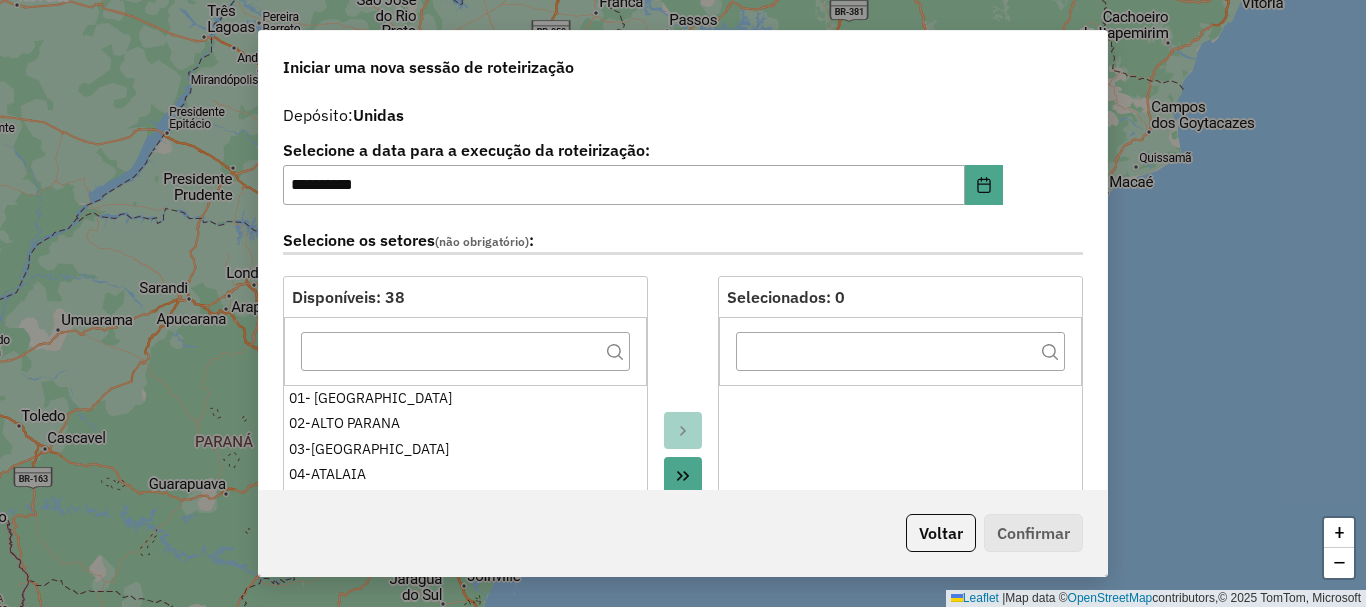 click 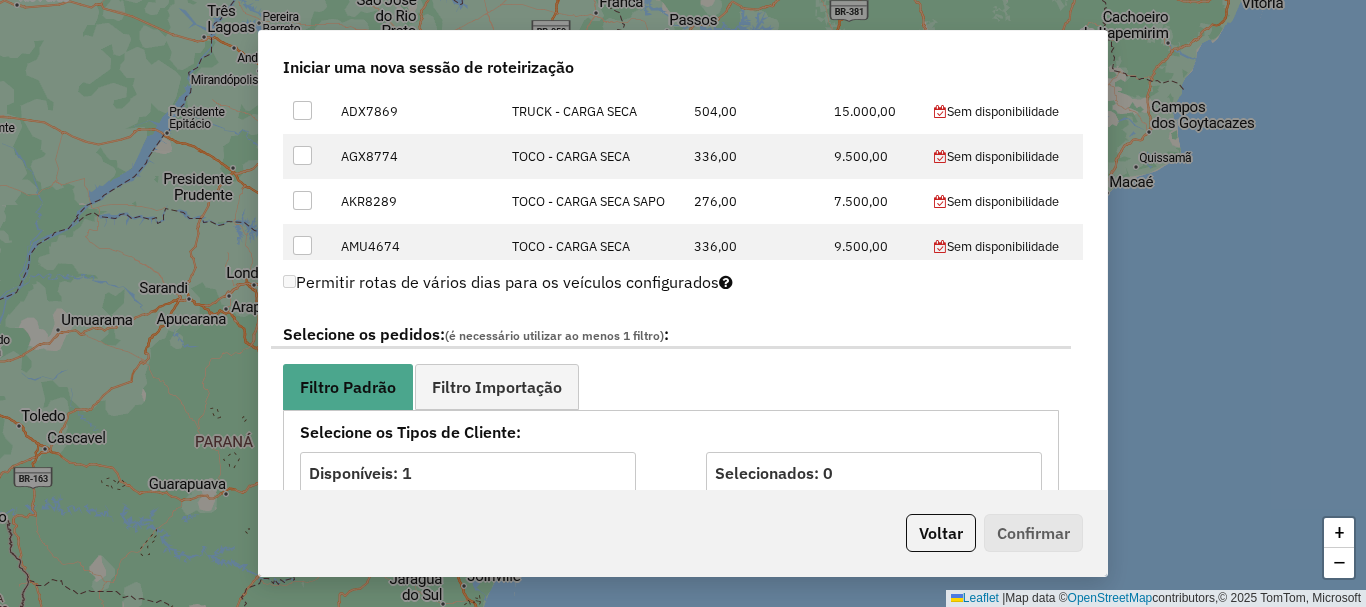 scroll, scrollTop: 900, scrollLeft: 0, axis: vertical 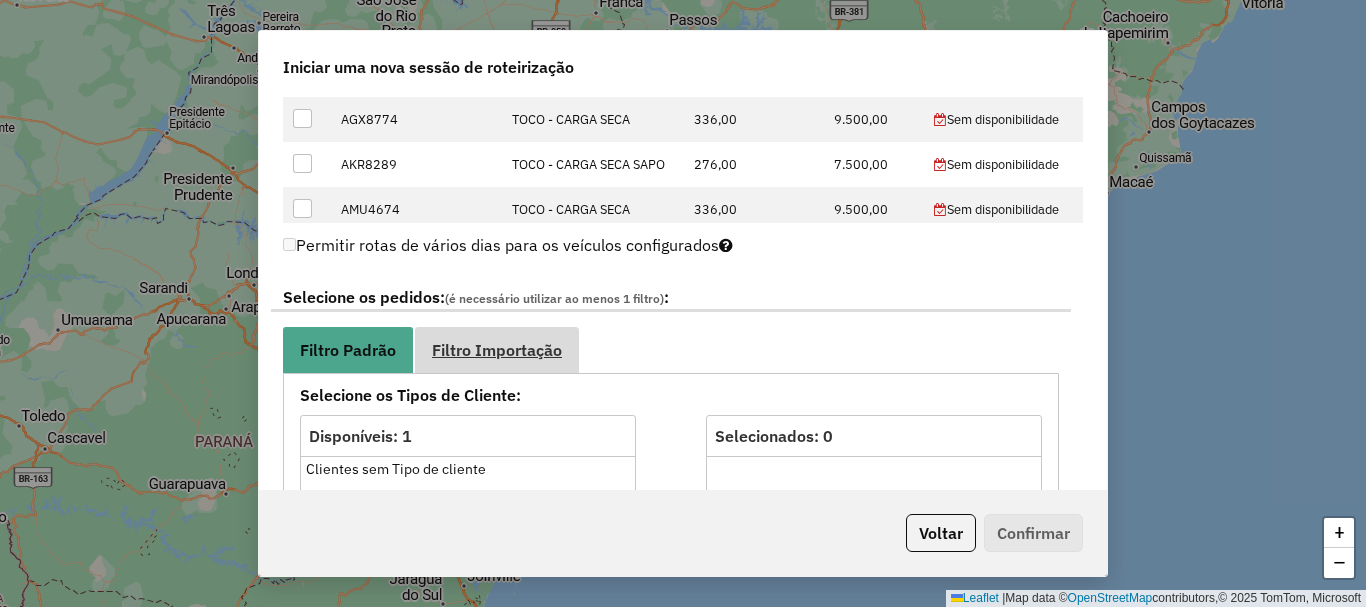 click on "Filtro Importação" at bounding box center (497, 350) 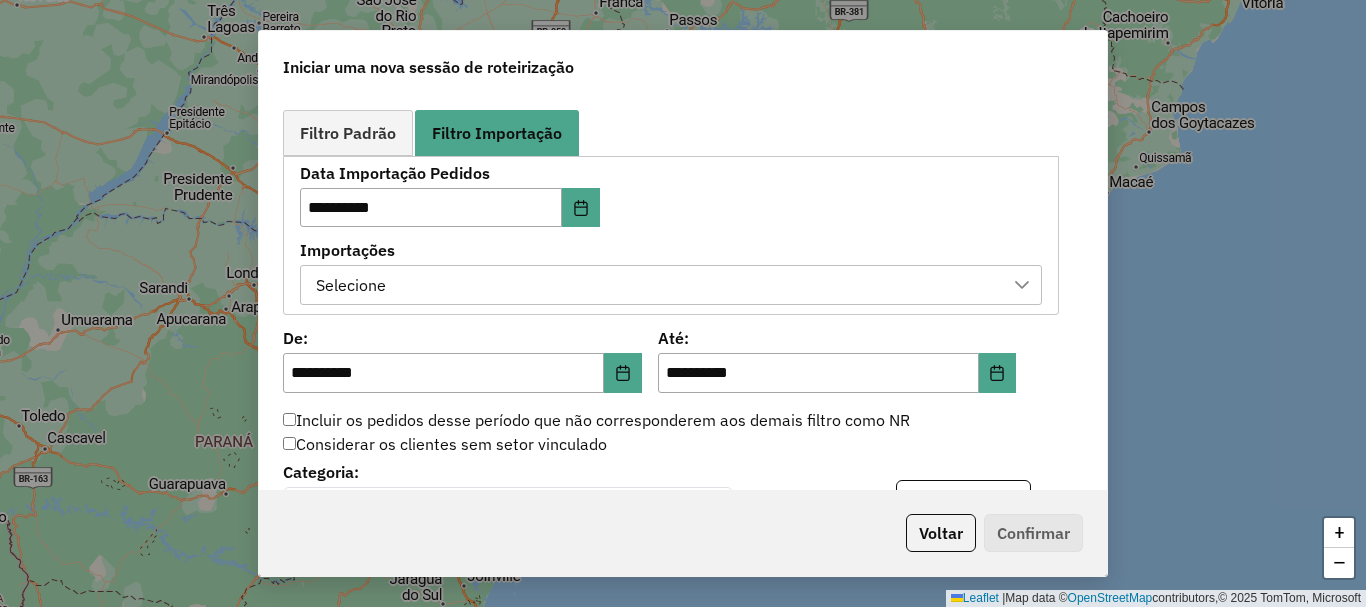 scroll, scrollTop: 1200, scrollLeft: 0, axis: vertical 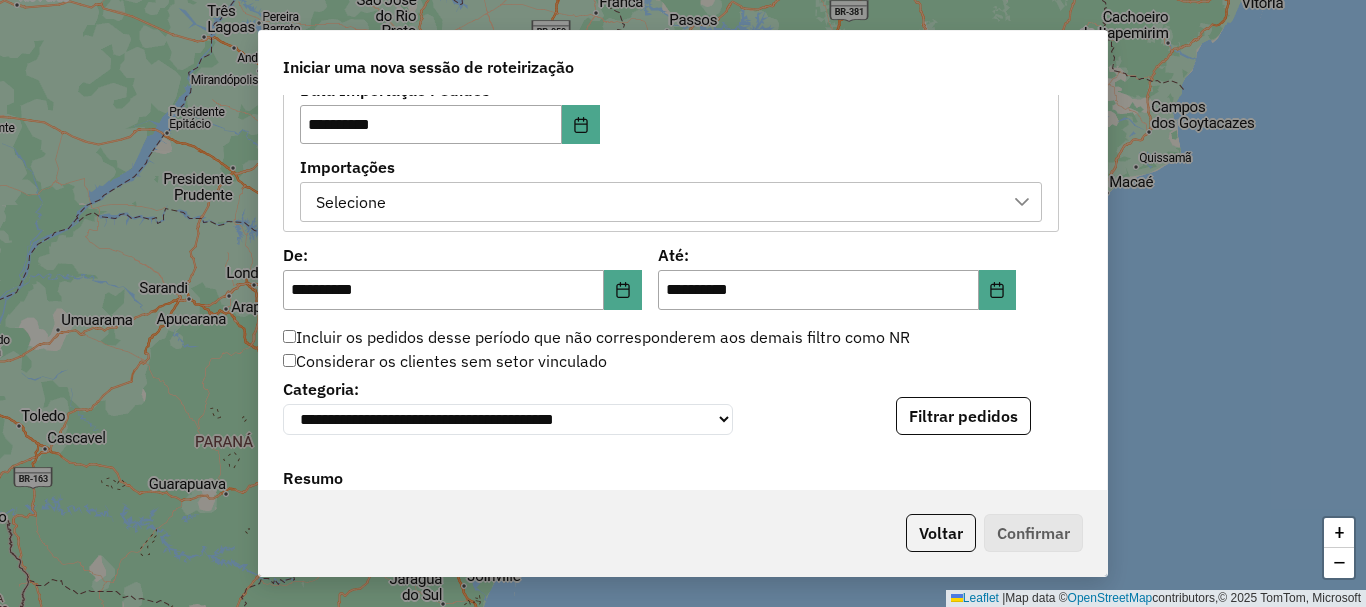 click on "Selecione" at bounding box center (656, 202) 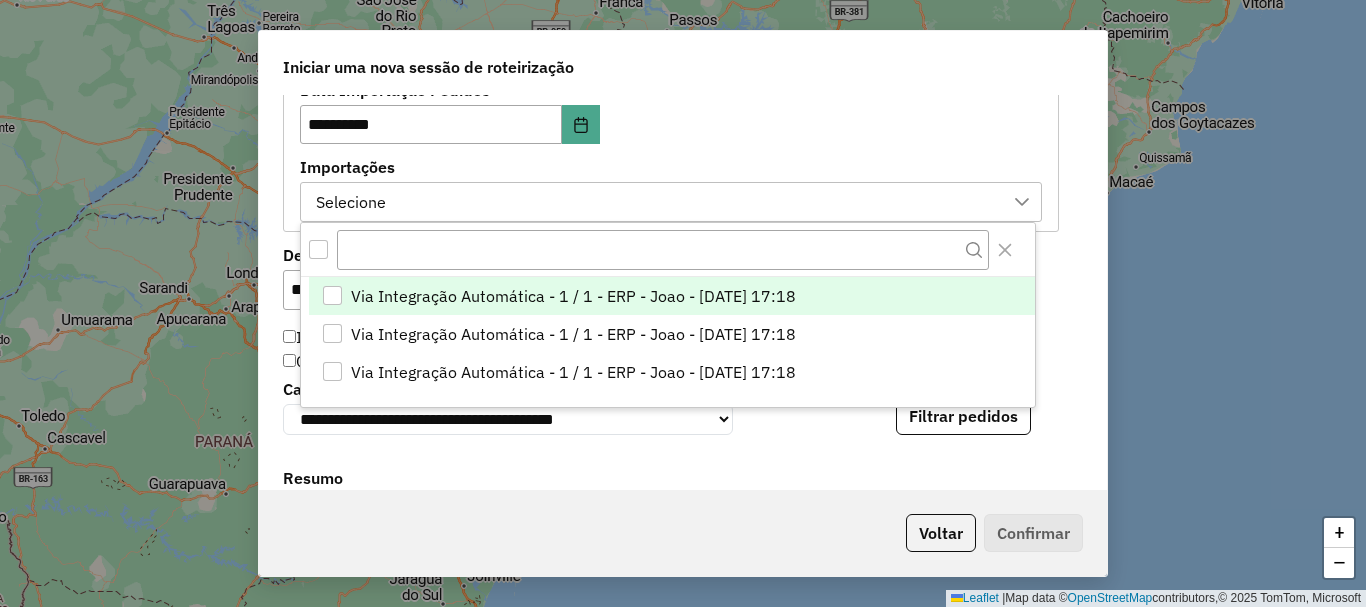 scroll, scrollTop: 15, scrollLeft: 91, axis: both 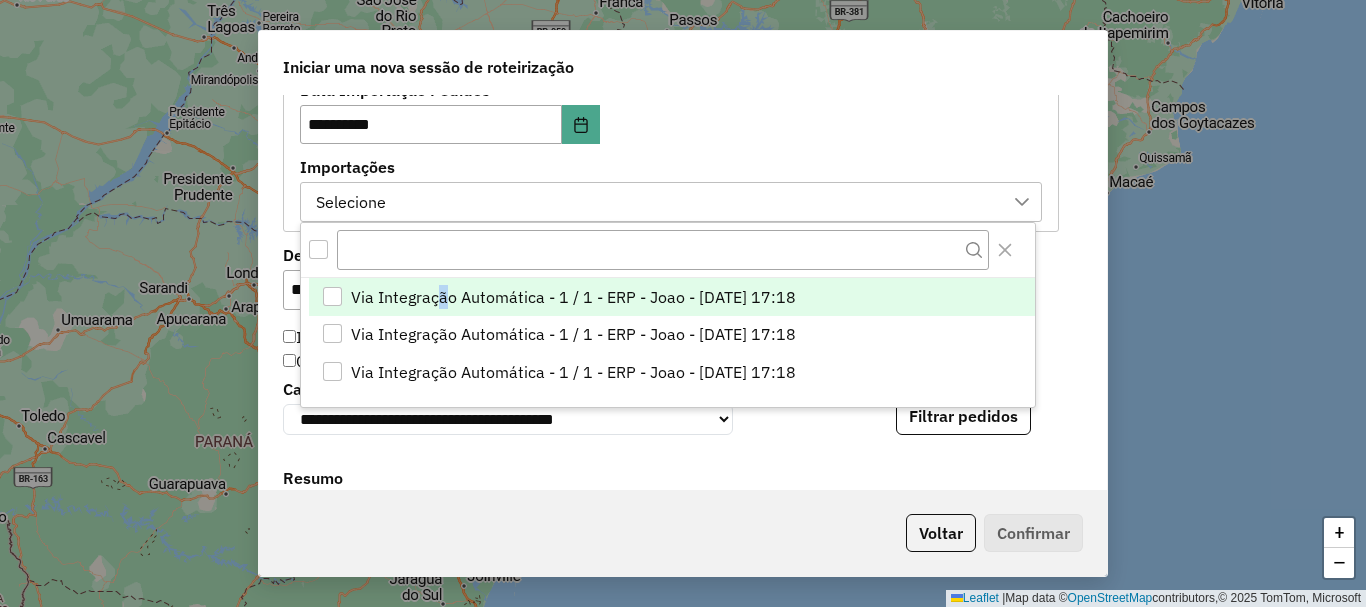 click on "Via Integração Automática - 1 / 1 - ERP - Joao - [DATE] 17:18" at bounding box center [573, 297] 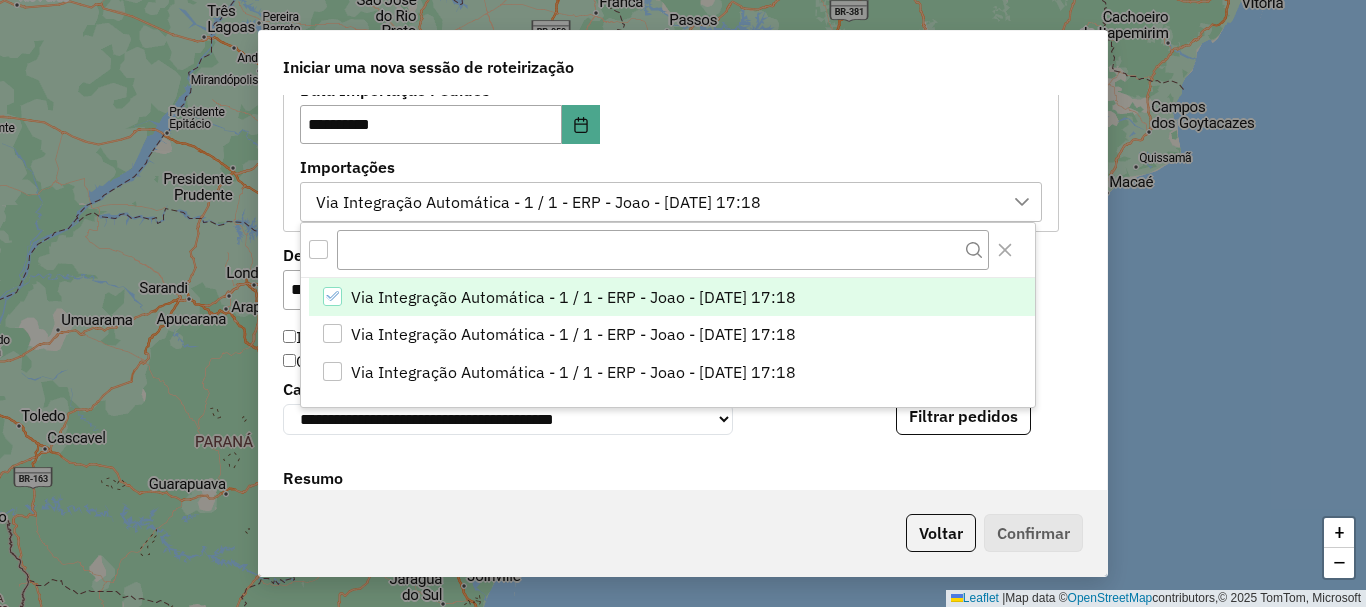 click on "**********" 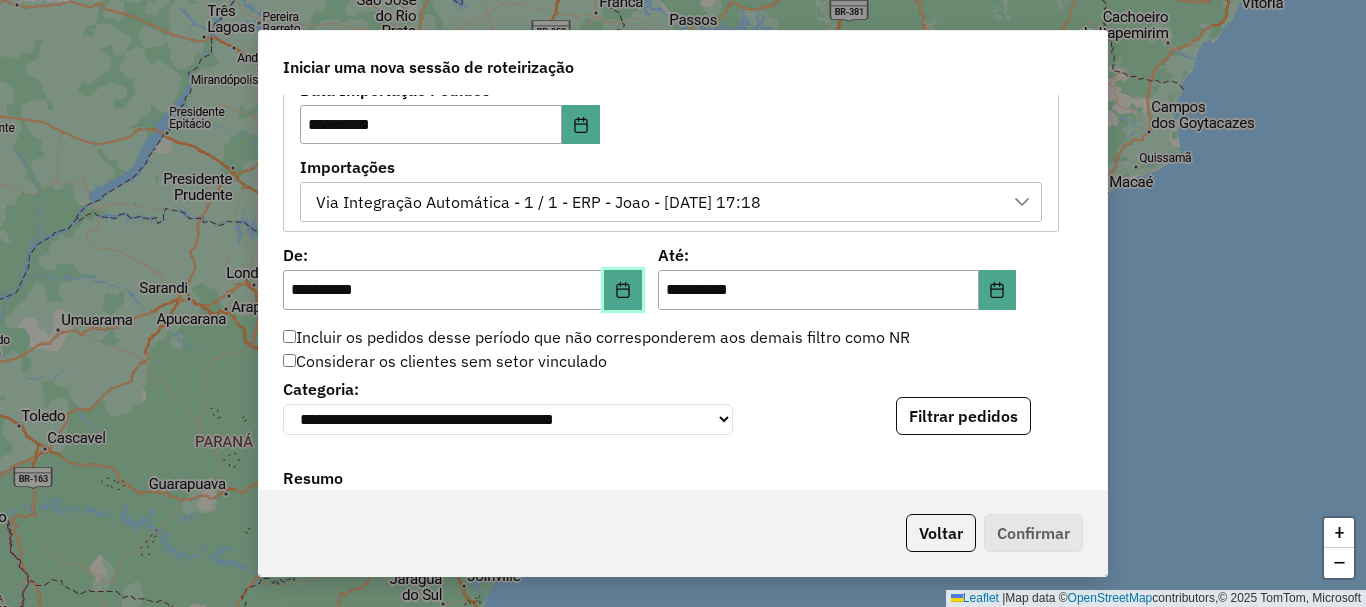 click at bounding box center (623, 290) 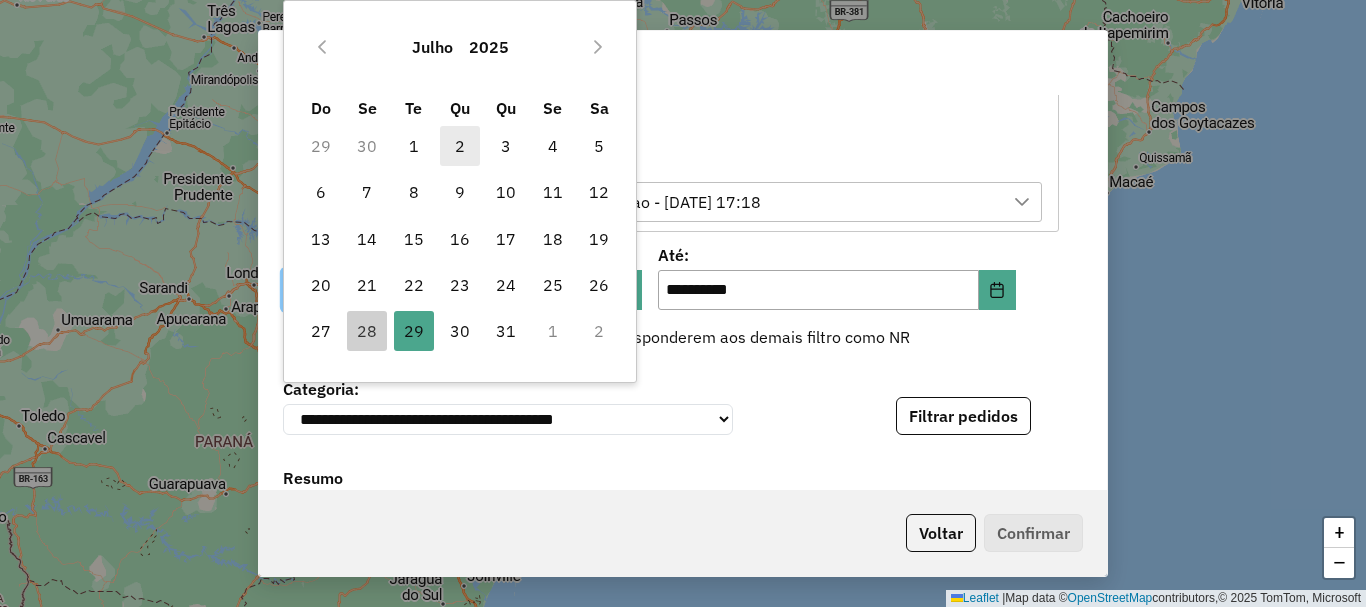 click on "2" at bounding box center (460, 146) 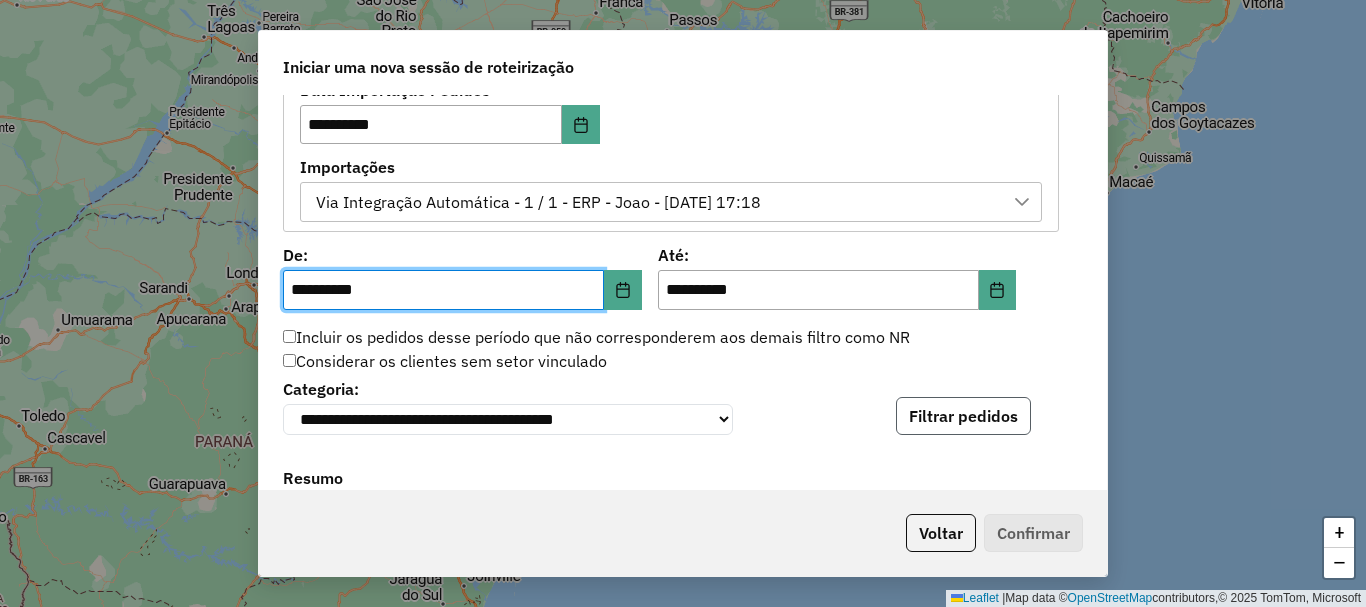 click on "Filtrar pedidos" 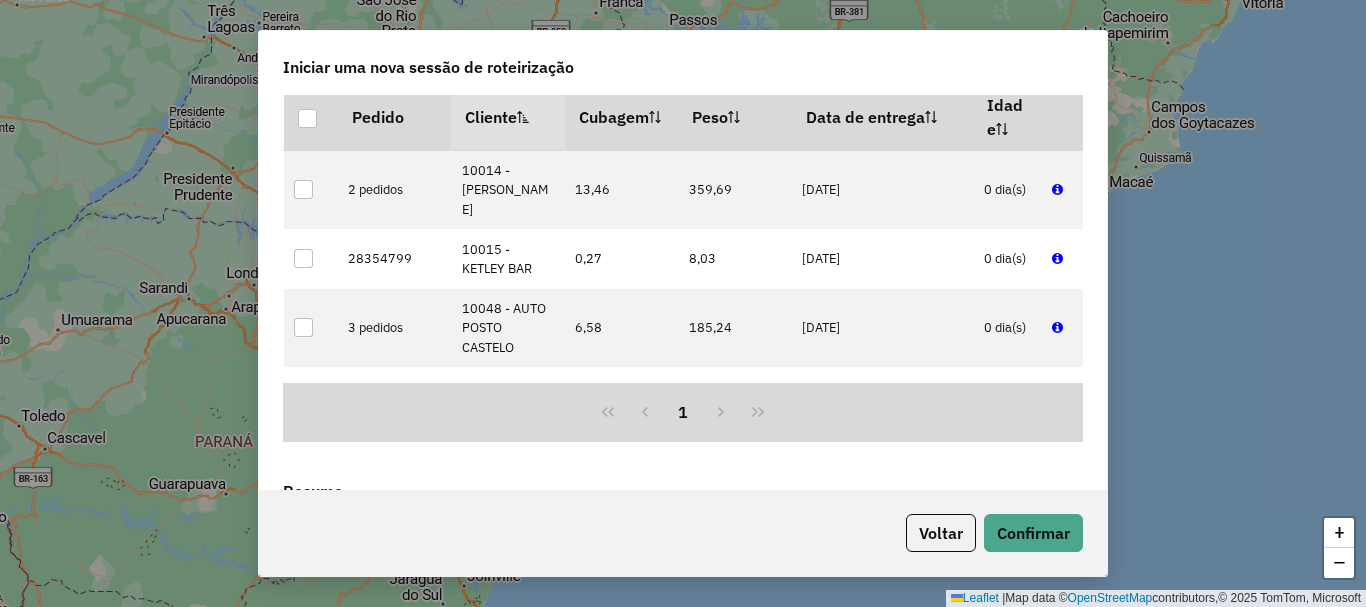 scroll, scrollTop: 1900, scrollLeft: 0, axis: vertical 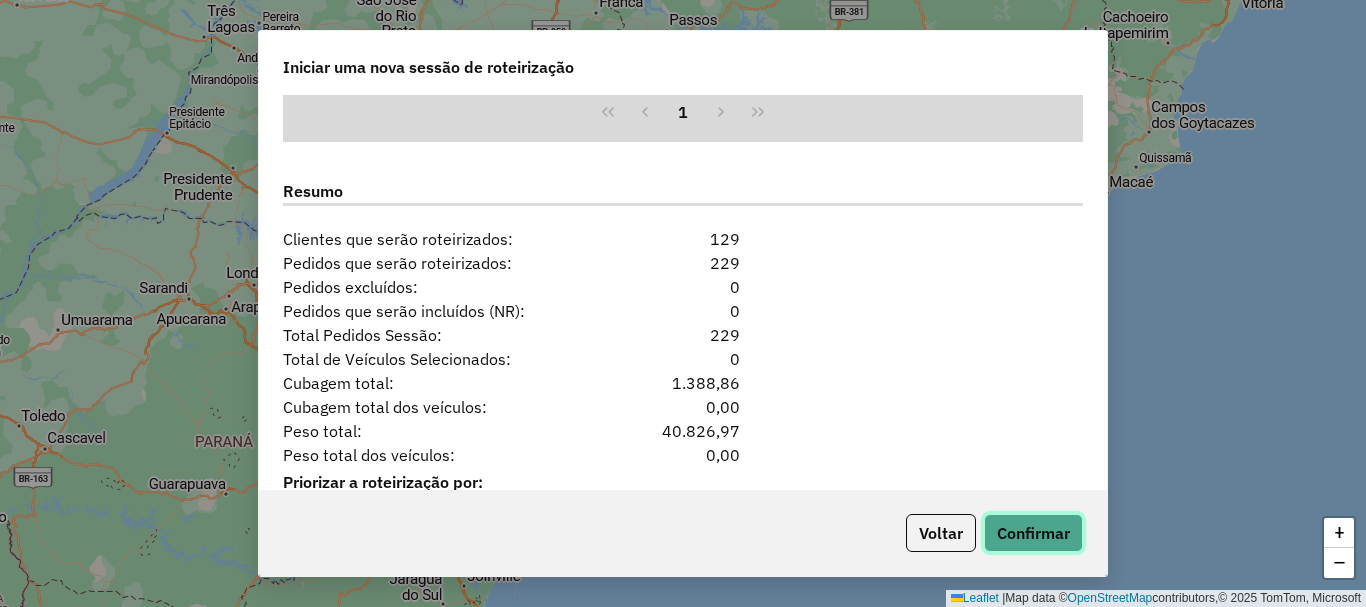 click on "Confirmar" 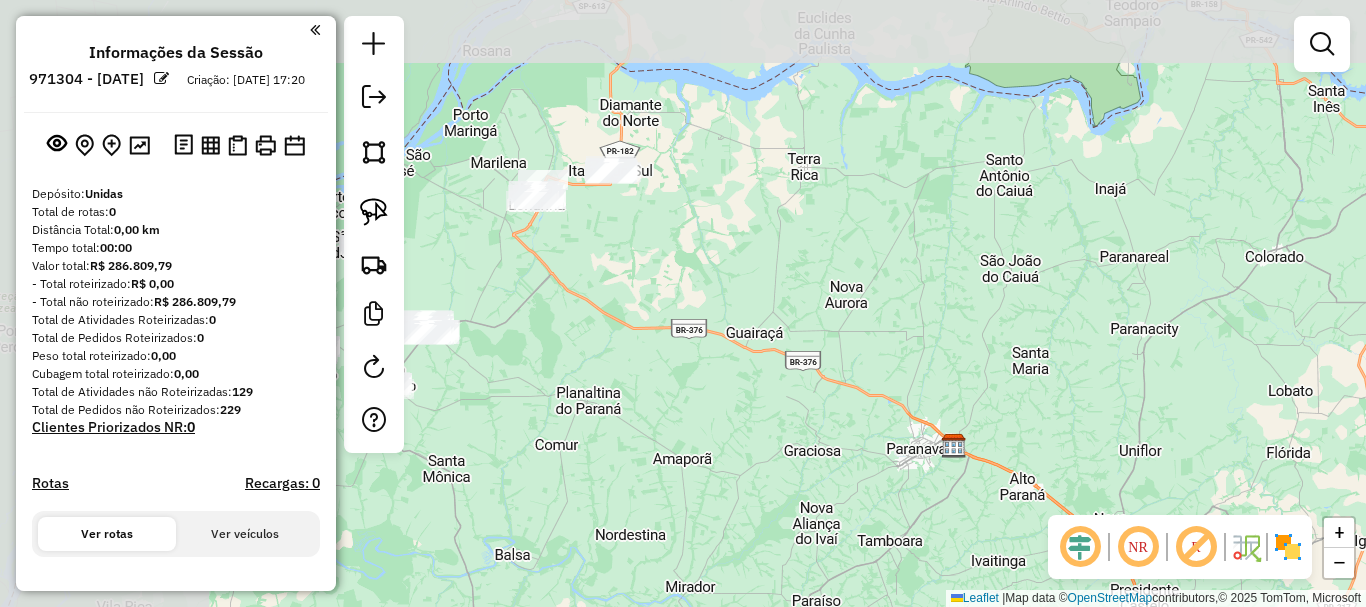 drag, startPoint x: 522, startPoint y: 249, endPoint x: 817, endPoint y: 398, distance: 330.49356 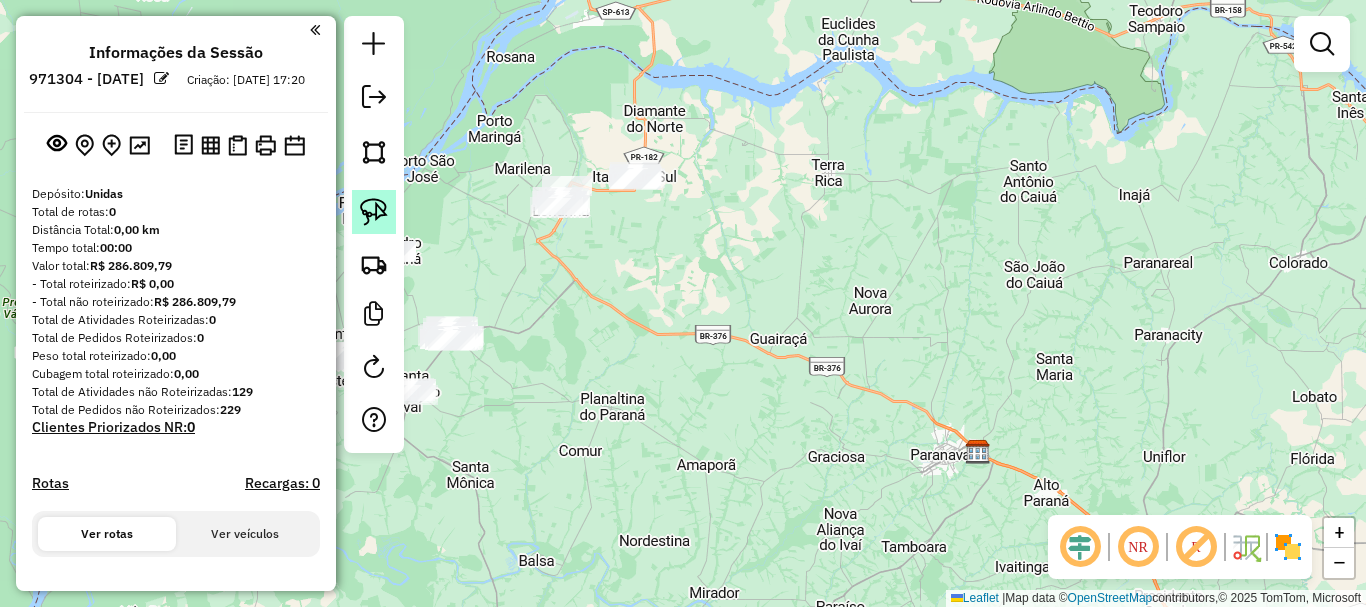 click 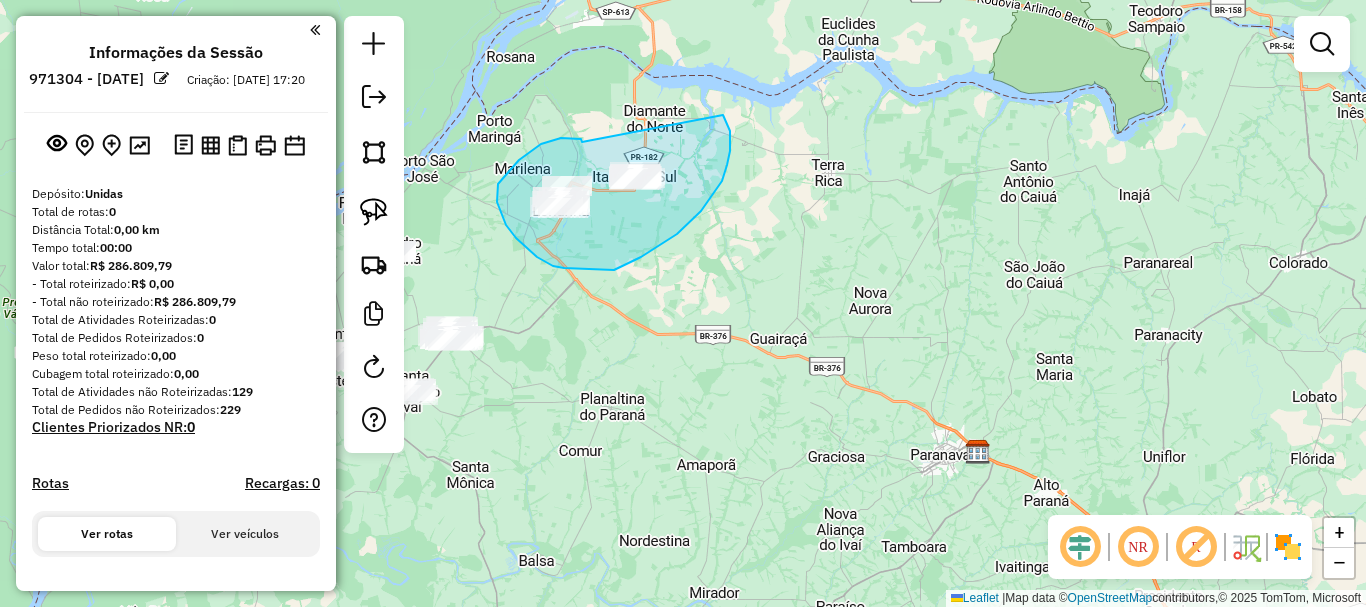 drag, startPoint x: 582, startPoint y: 142, endPoint x: 723, endPoint y: 115, distance: 143.56183 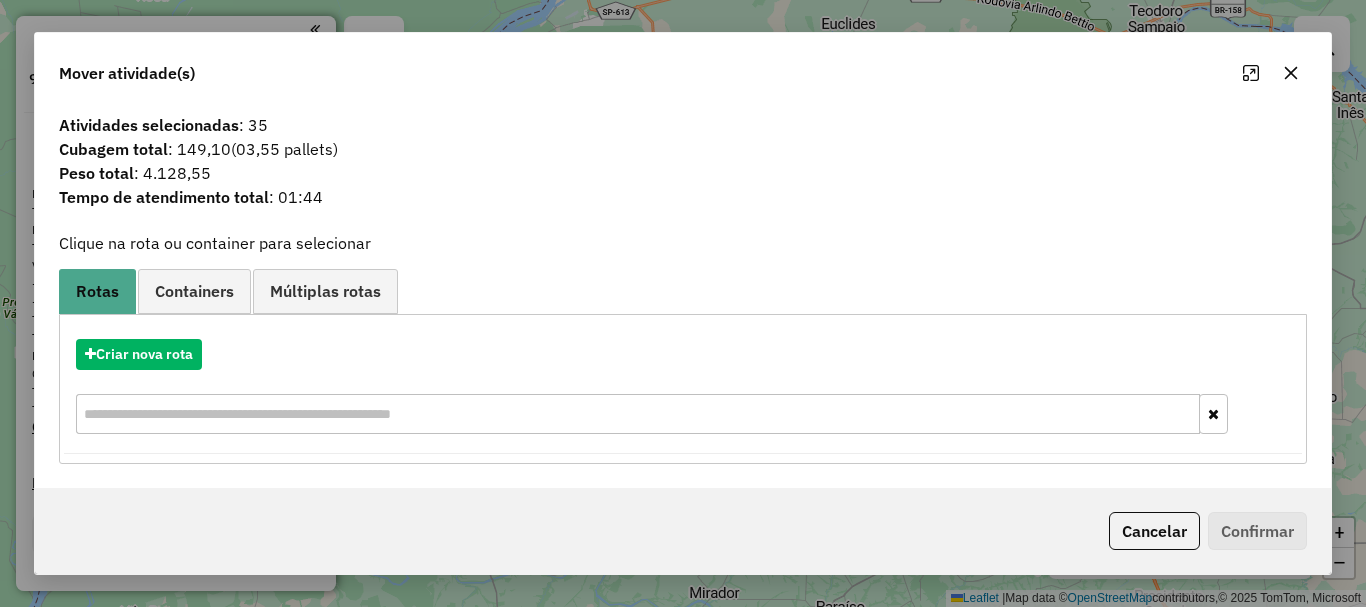 click 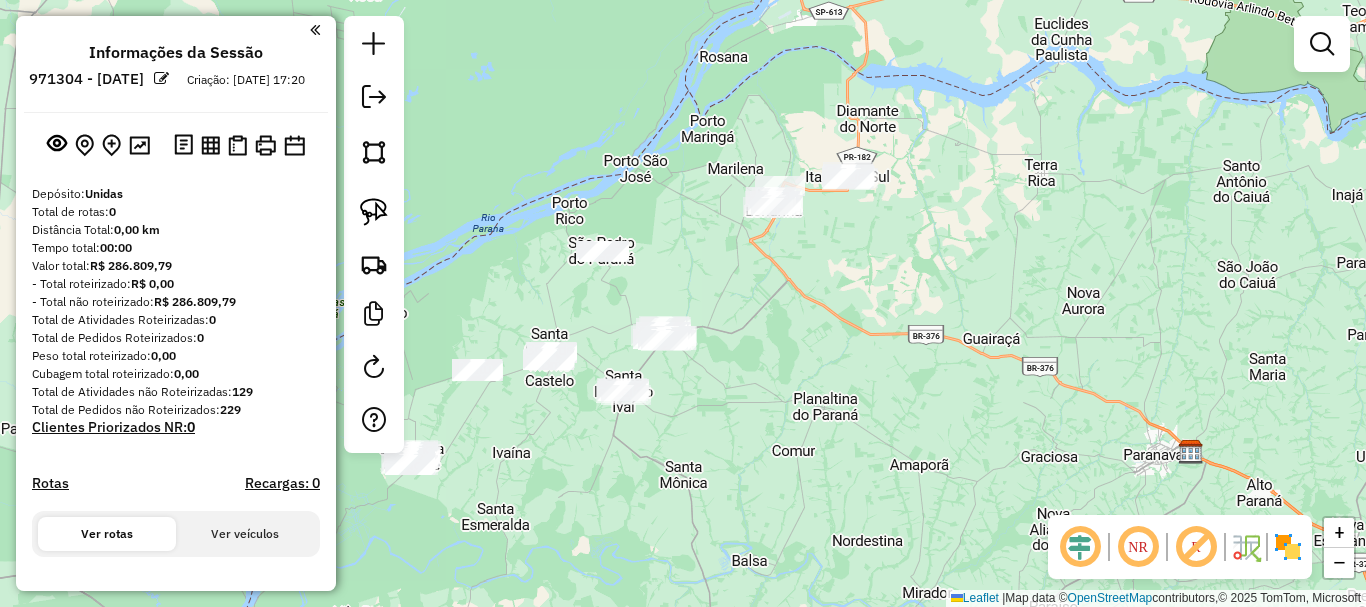 drag, startPoint x: 754, startPoint y: 323, endPoint x: 968, endPoint y: 323, distance: 214 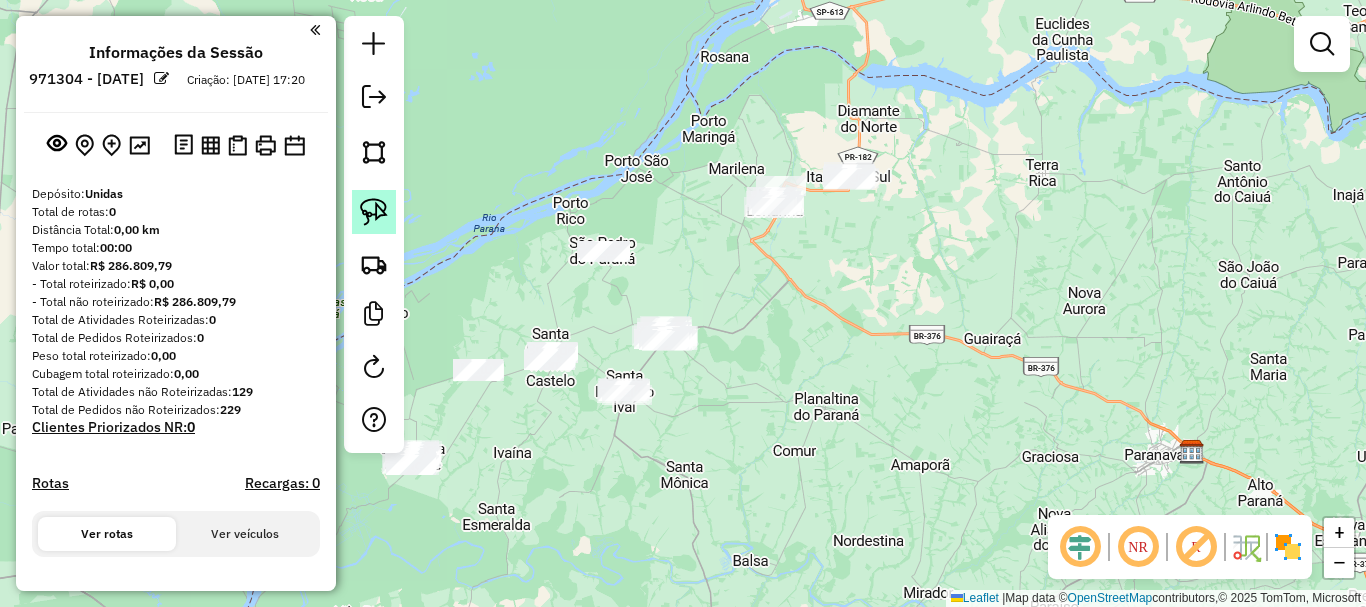 click 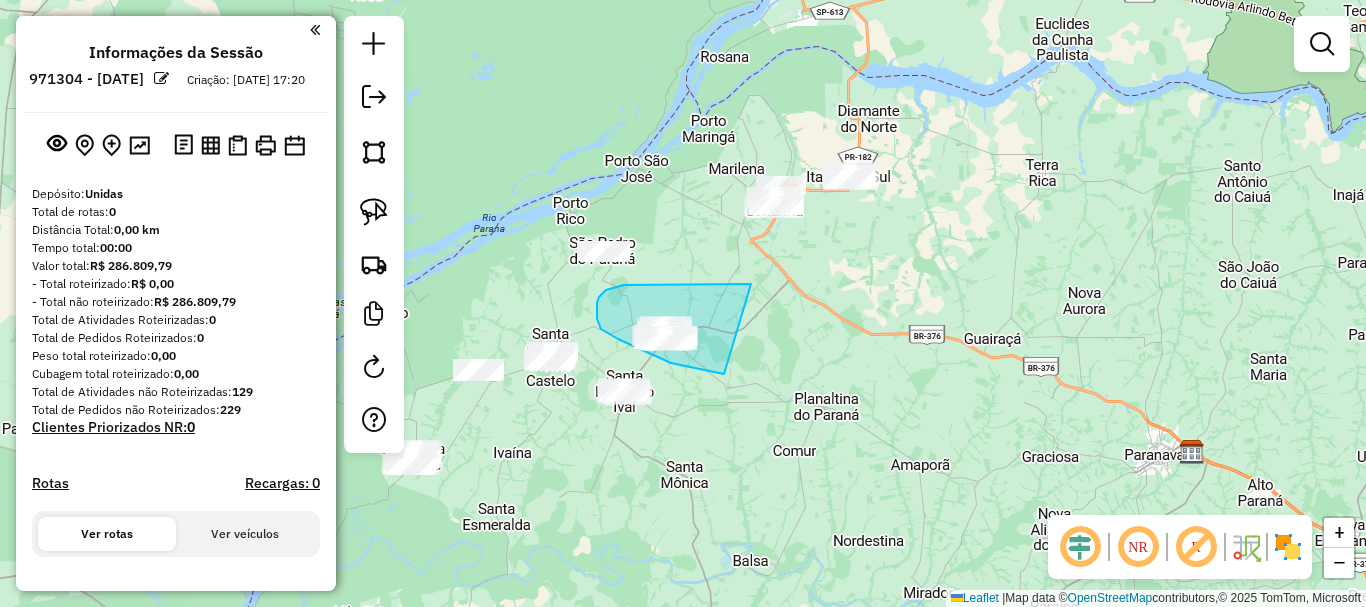 drag, startPoint x: 751, startPoint y: 284, endPoint x: 739, endPoint y: 371, distance: 87.823685 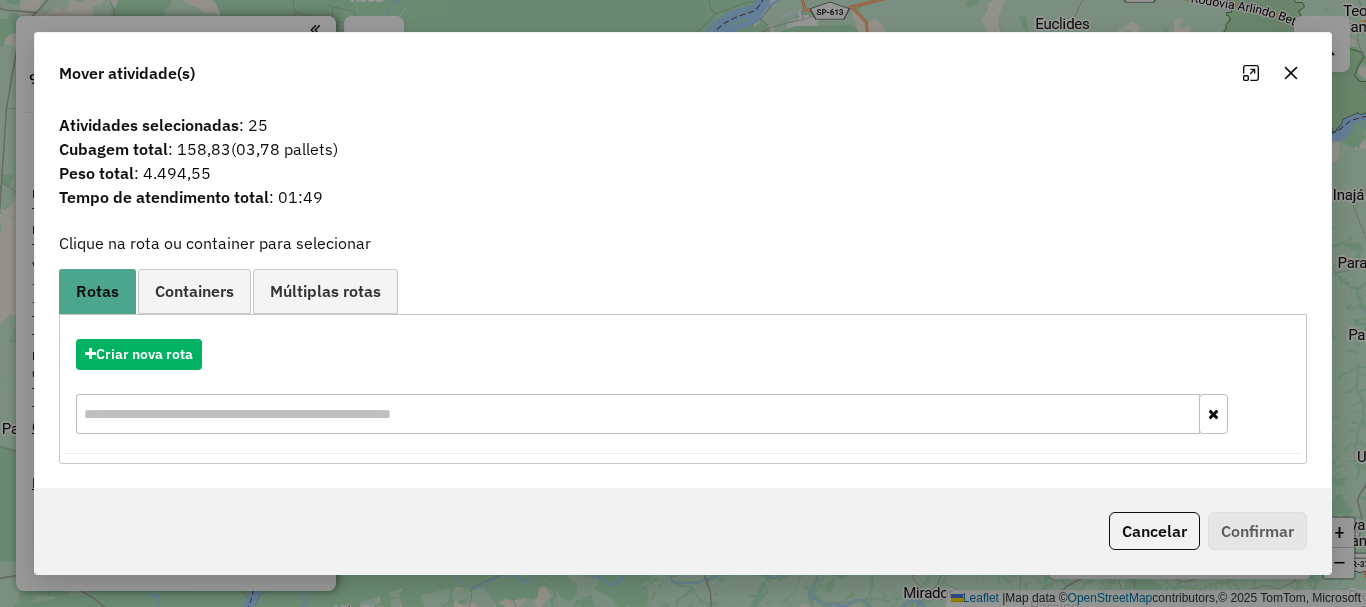 click 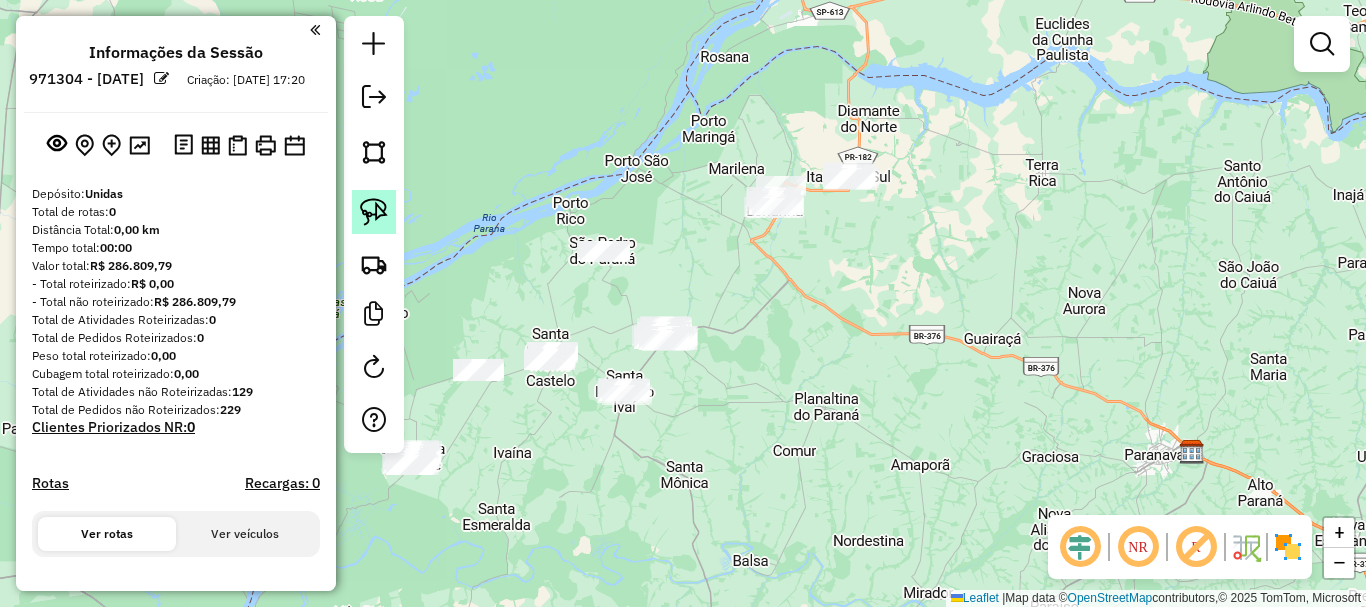 click 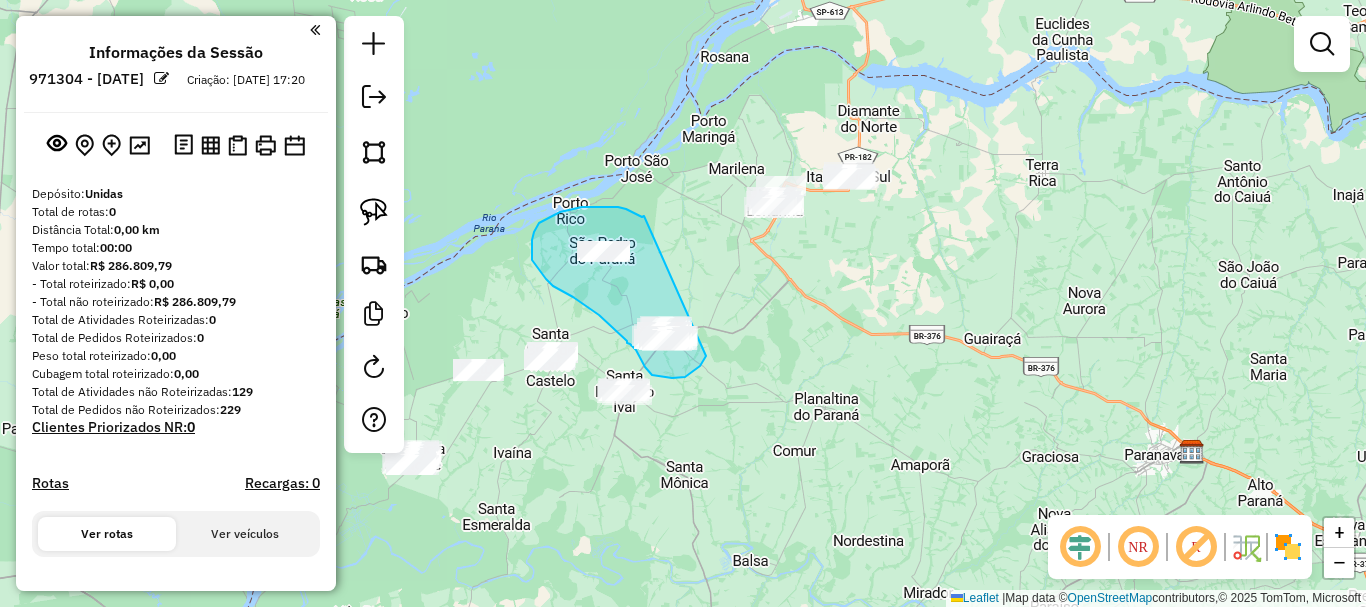 drag, startPoint x: 644, startPoint y: 216, endPoint x: 706, endPoint y: 355, distance: 152.20053 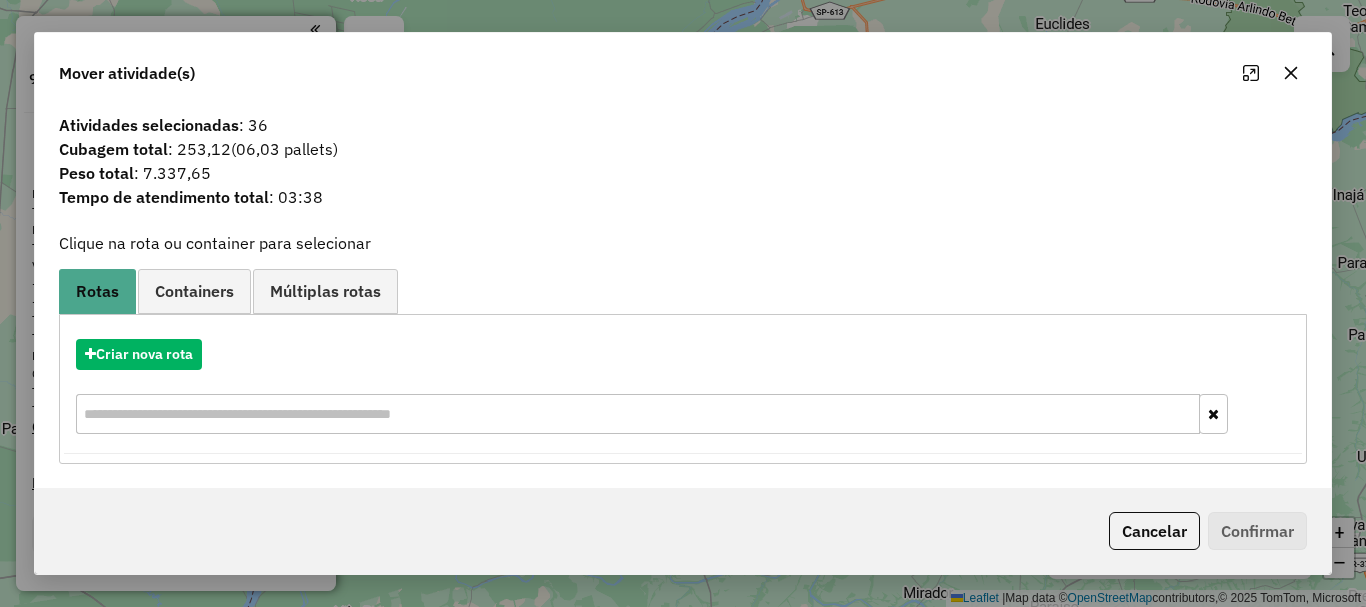 click 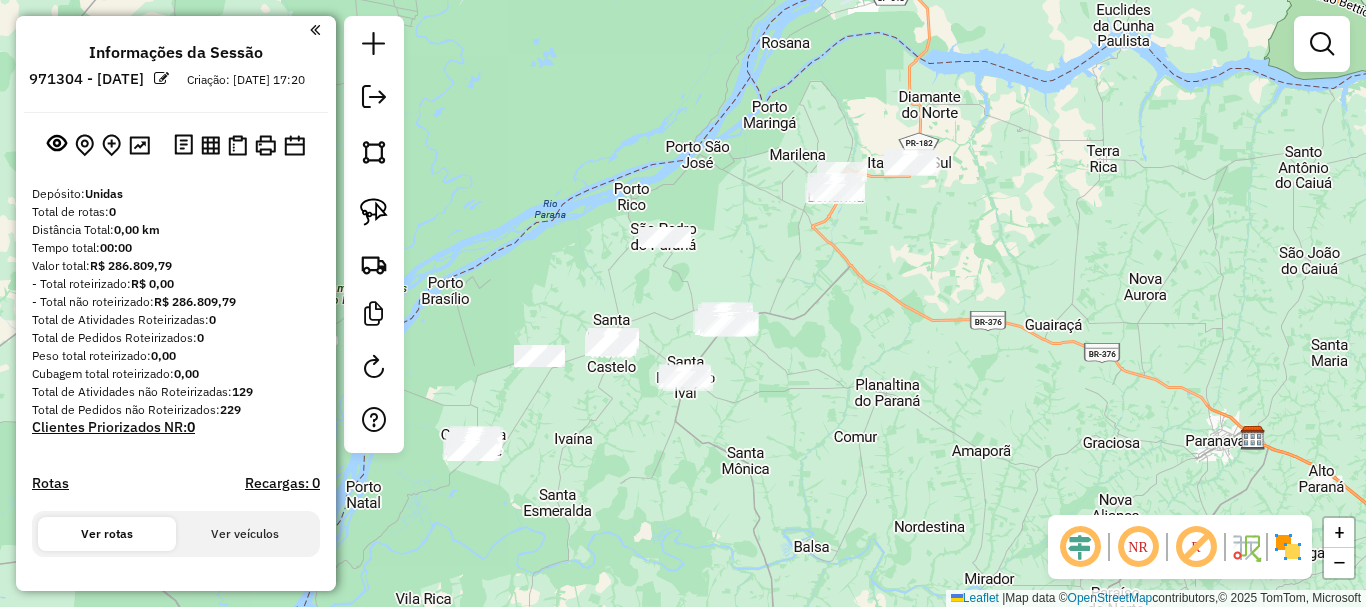 drag, startPoint x: 807, startPoint y: 405, endPoint x: 929, endPoint y: 374, distance: 125.87692 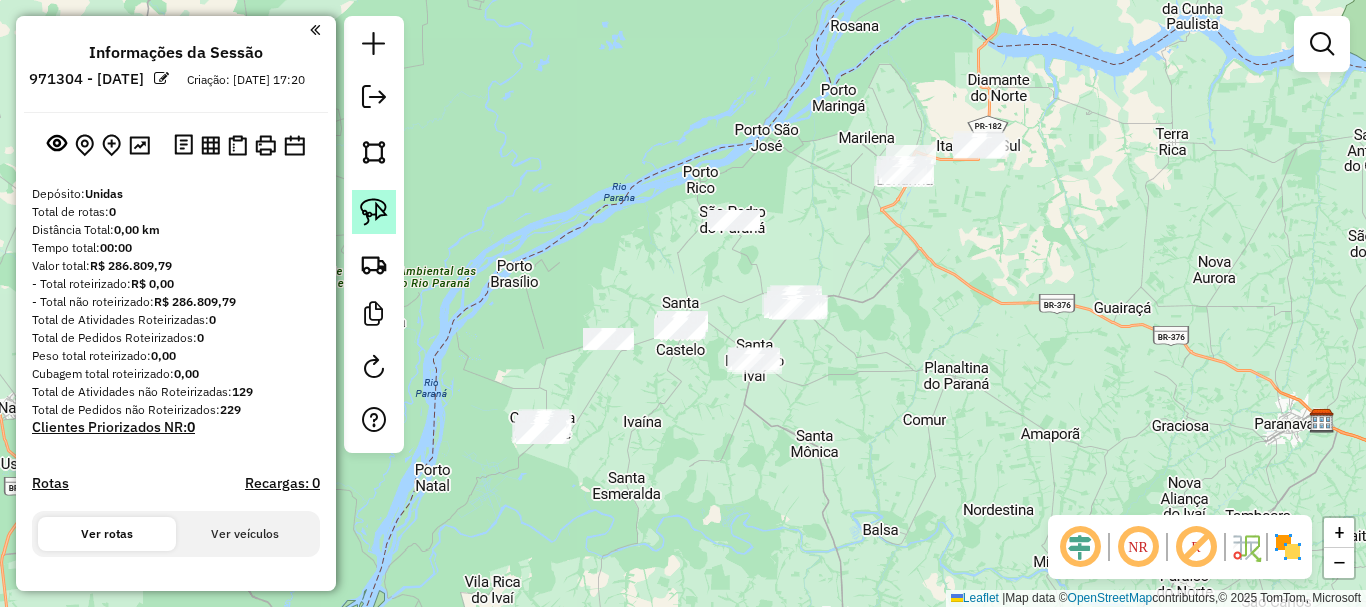 click 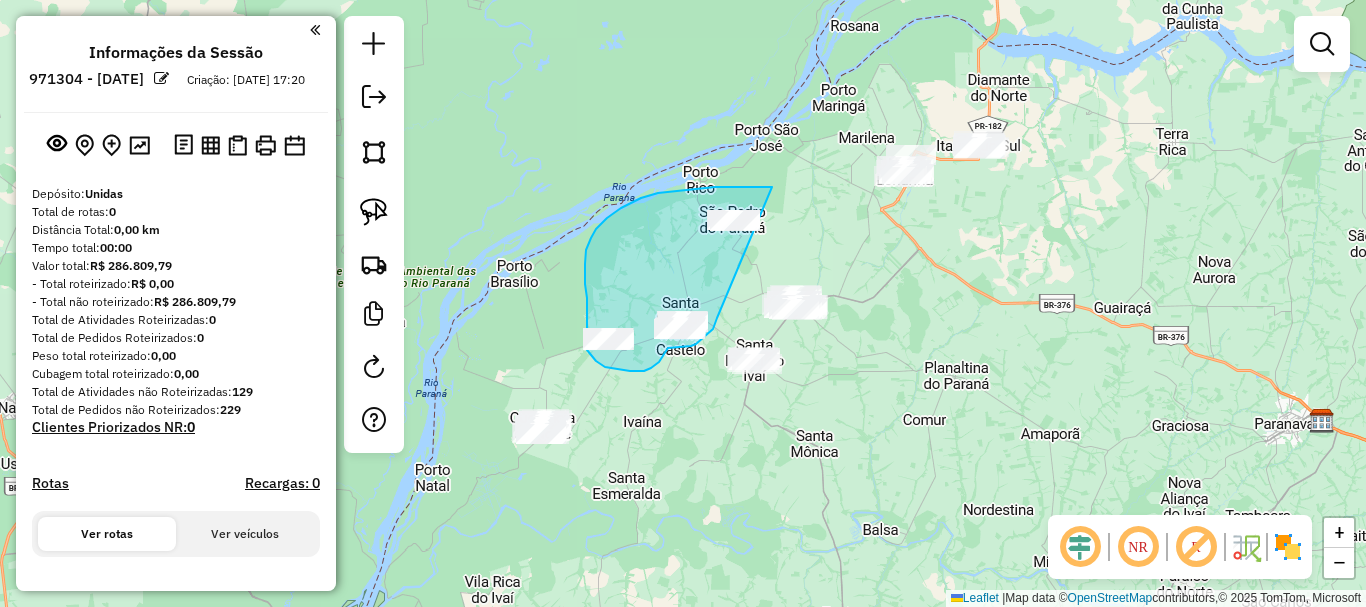 drag, startPoint x: 772, startPoint y: 187, endPoint x: 717, endPoint y: 318, distance: 142.07744 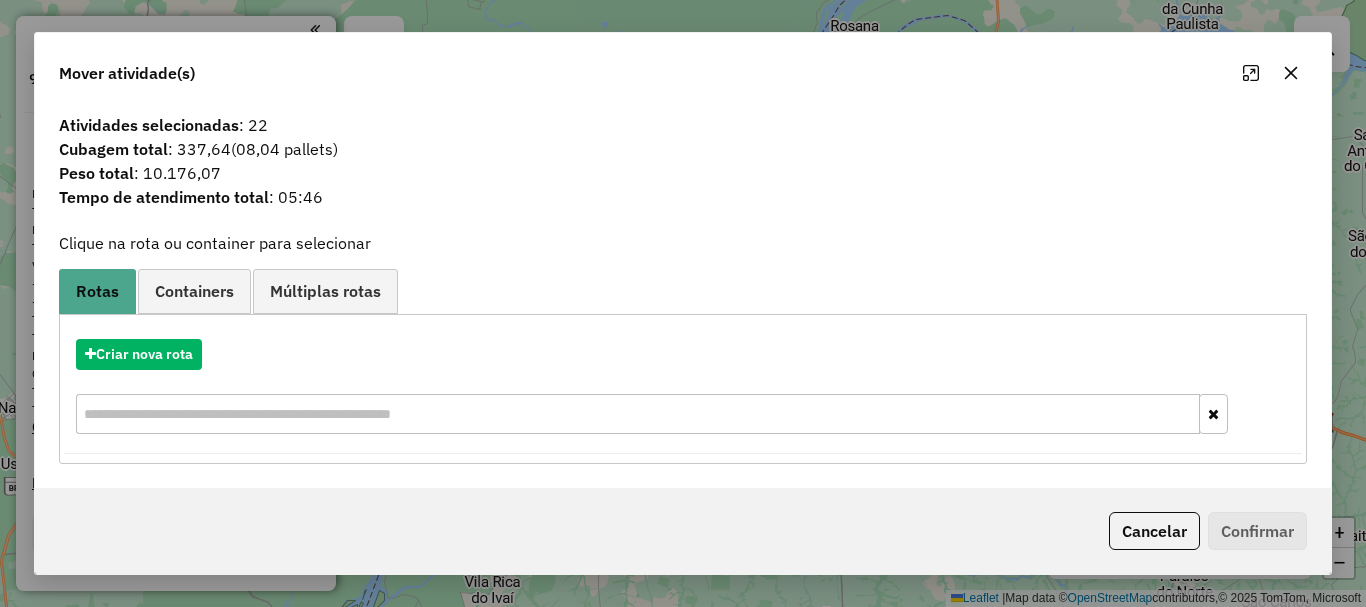 click 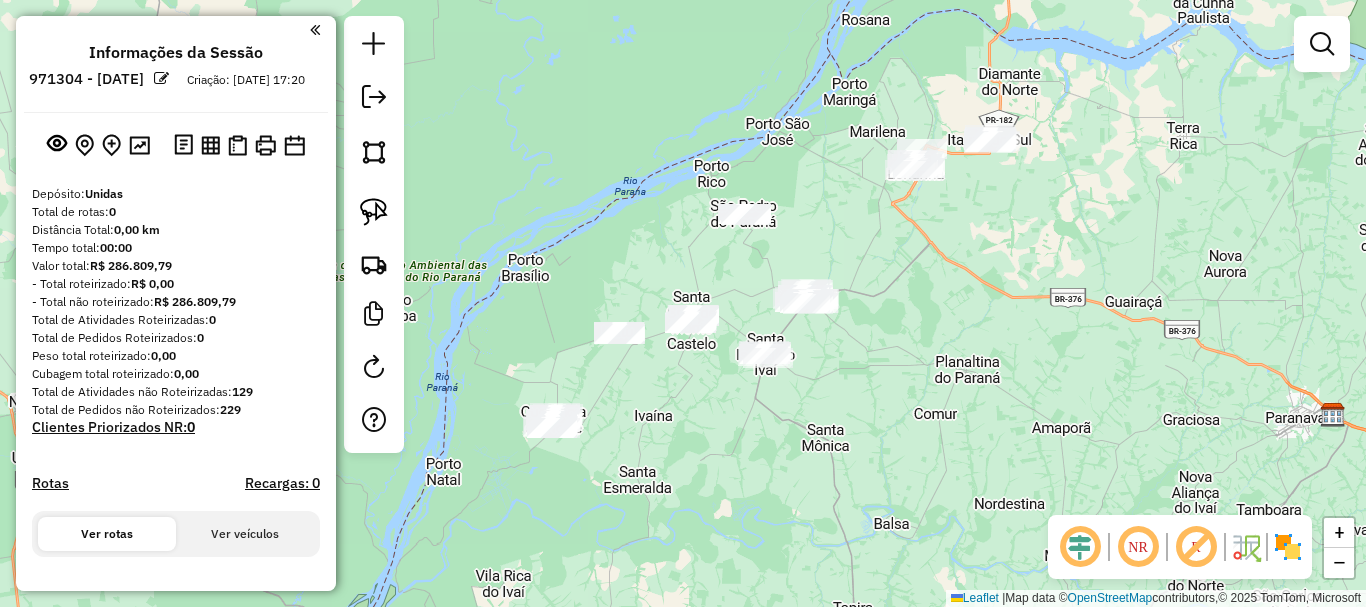 drag, startPoint x: 845, startPoint y: 398, endPoint x: 887, endPoint y: 343, distance: 69.2026 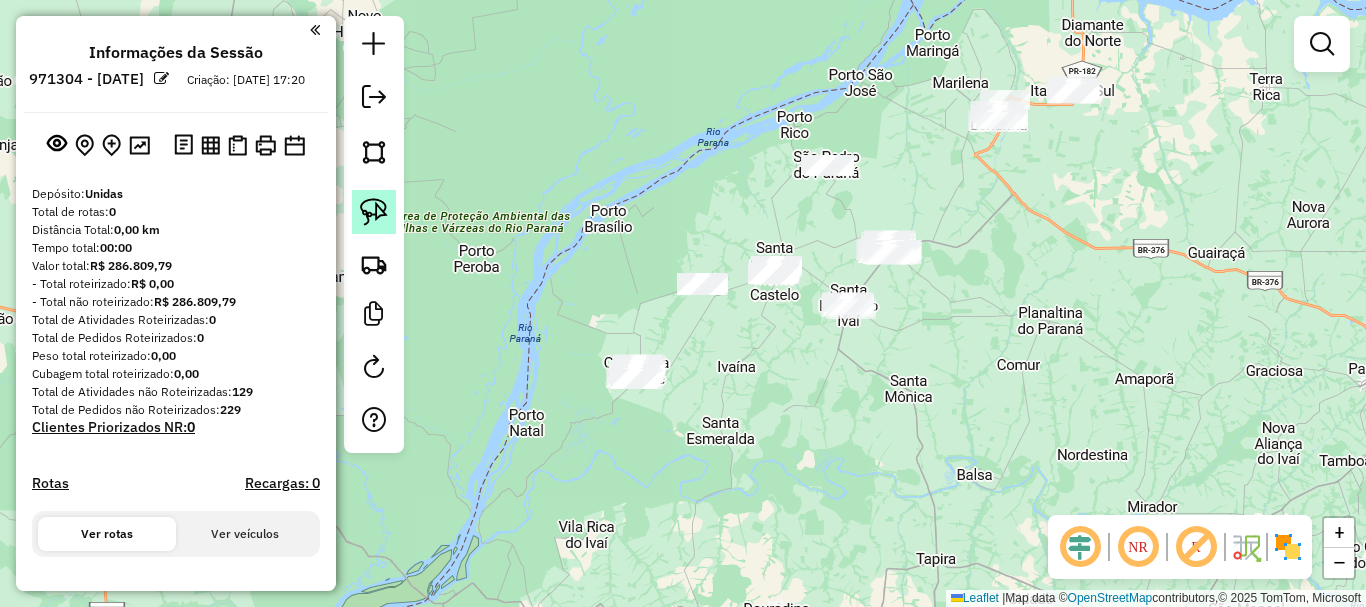 click 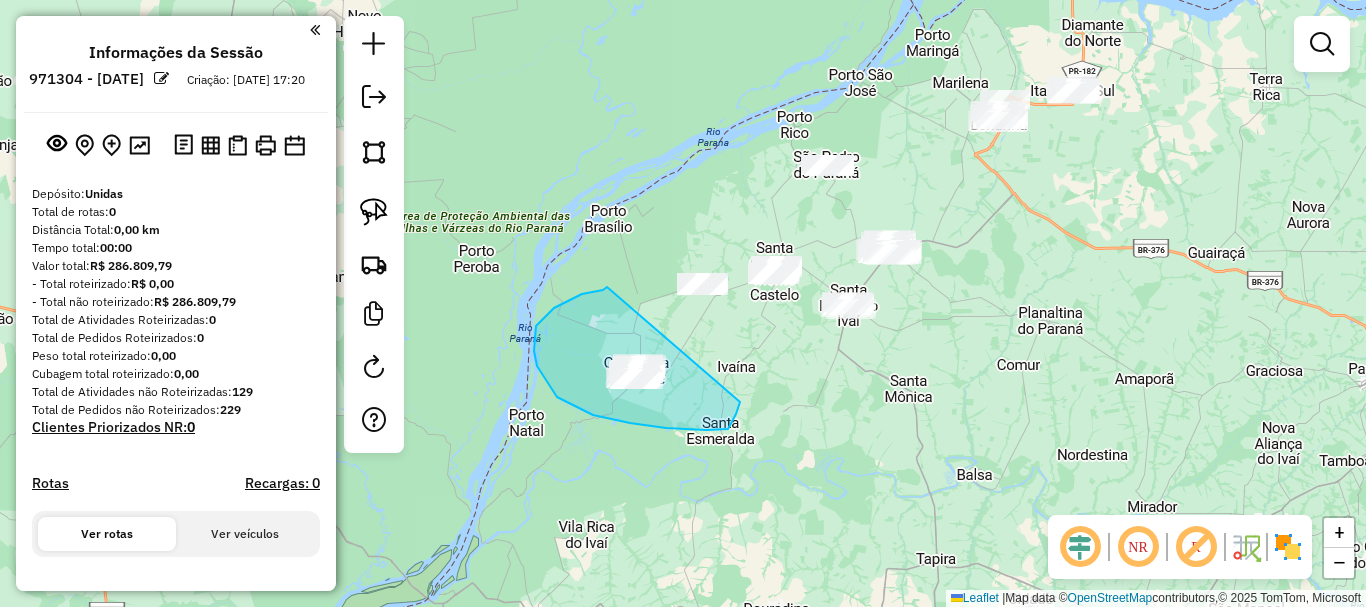 drag, startPoint x: 607, startPoint y: 287, endPoint x: 740, endPoint y: 402, distance: 175.82378 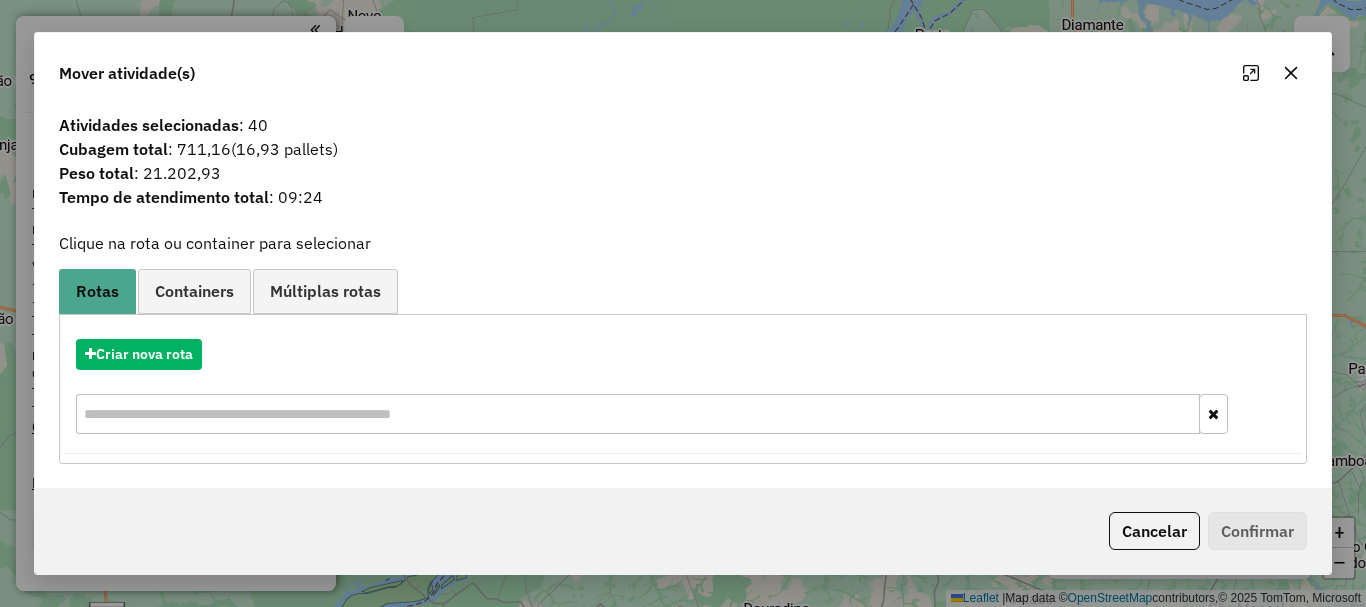 click 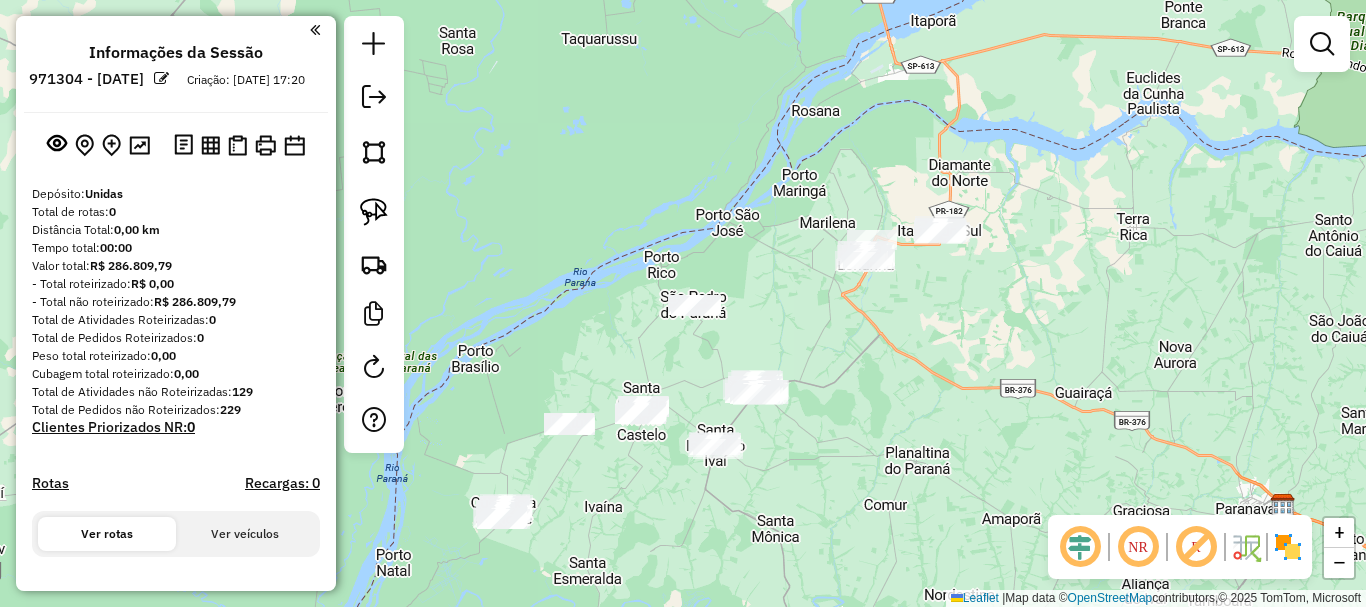 drag, startPoint x: 587, startPoint y: 189, endPoint x: 418, endPoint y: 252, distance: 180.36075 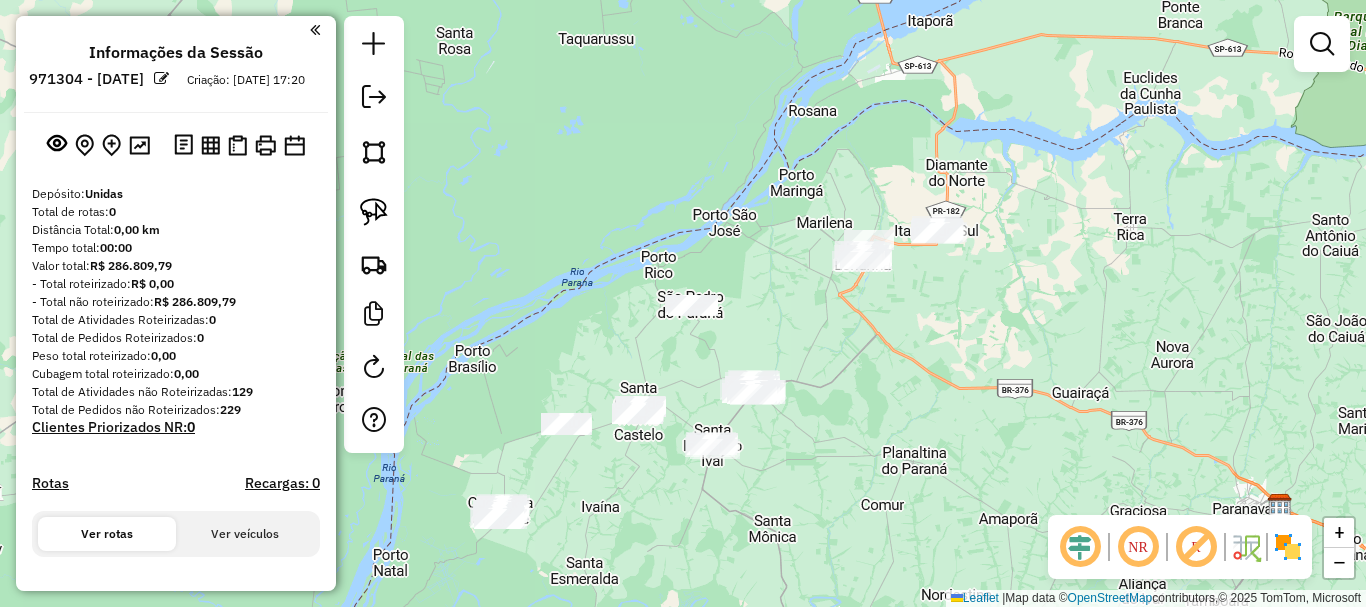 drag, startPoint x: 383, startPoint y: 218, endPoint x: 420, endPoint y: 218, distance: 37 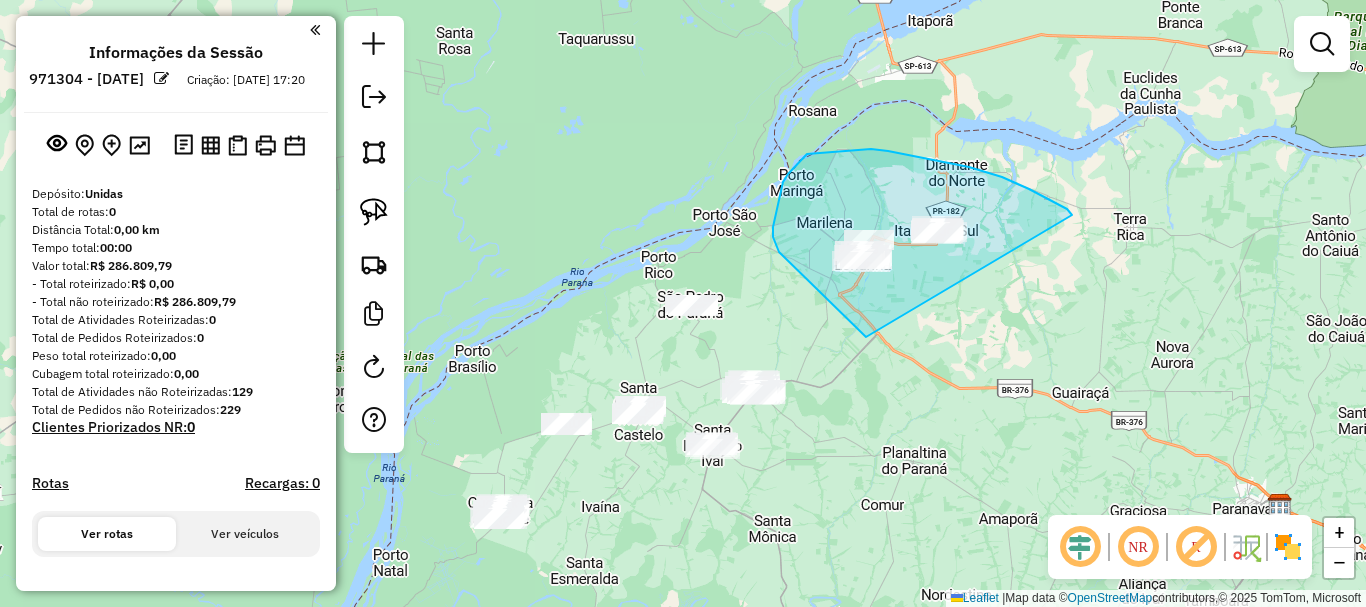 drag, startPoint x: 1067, startPoint y: 209, endPoint x: 1017, endPoint y: 285, distance: 90.97253 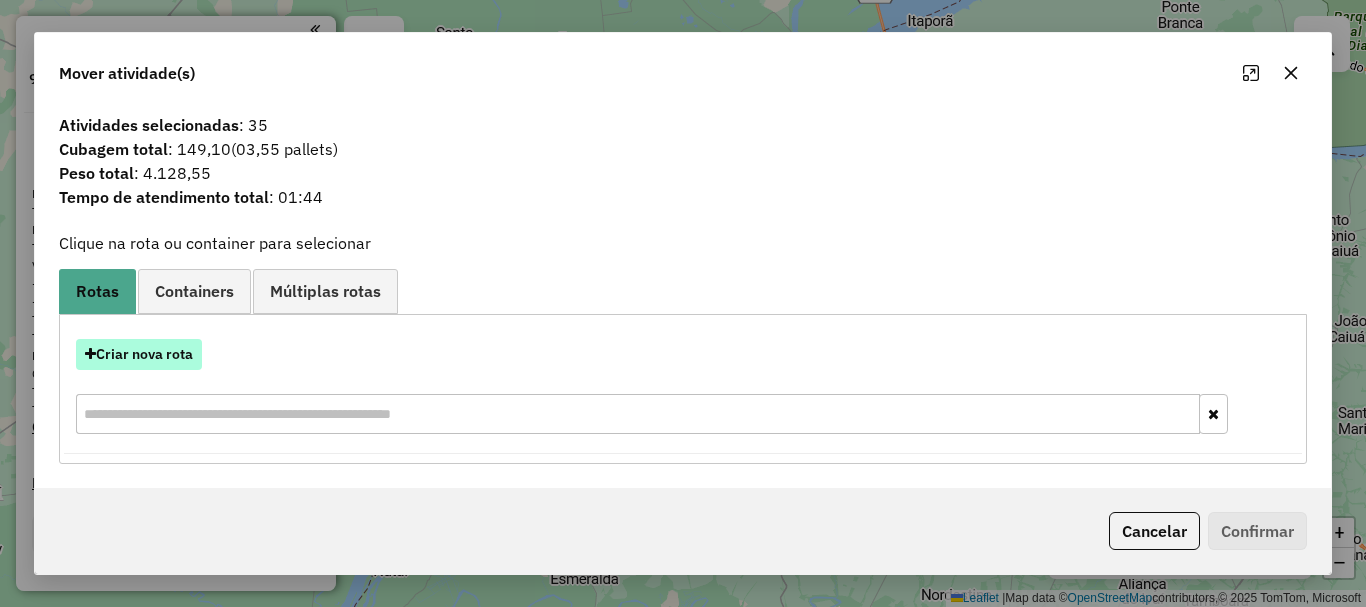 click on "Criar nova rota" at bounding box center [139, 354] 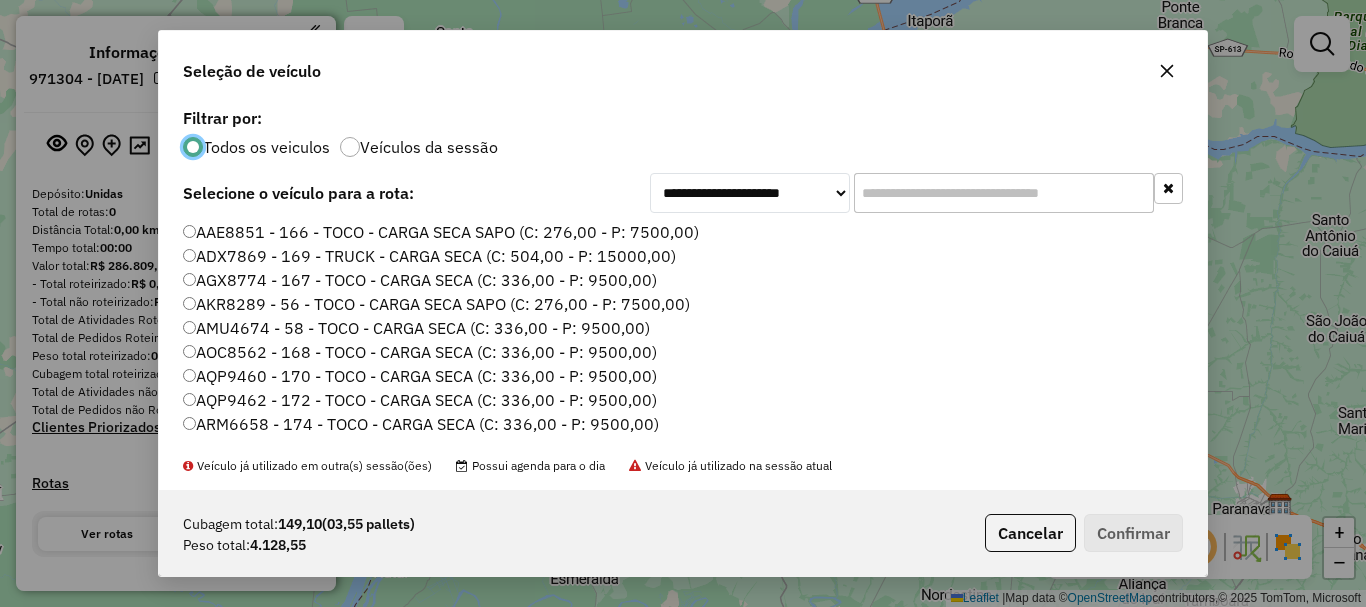 scroll, scrollTop: 11, scrollLeft: 6, axis: both 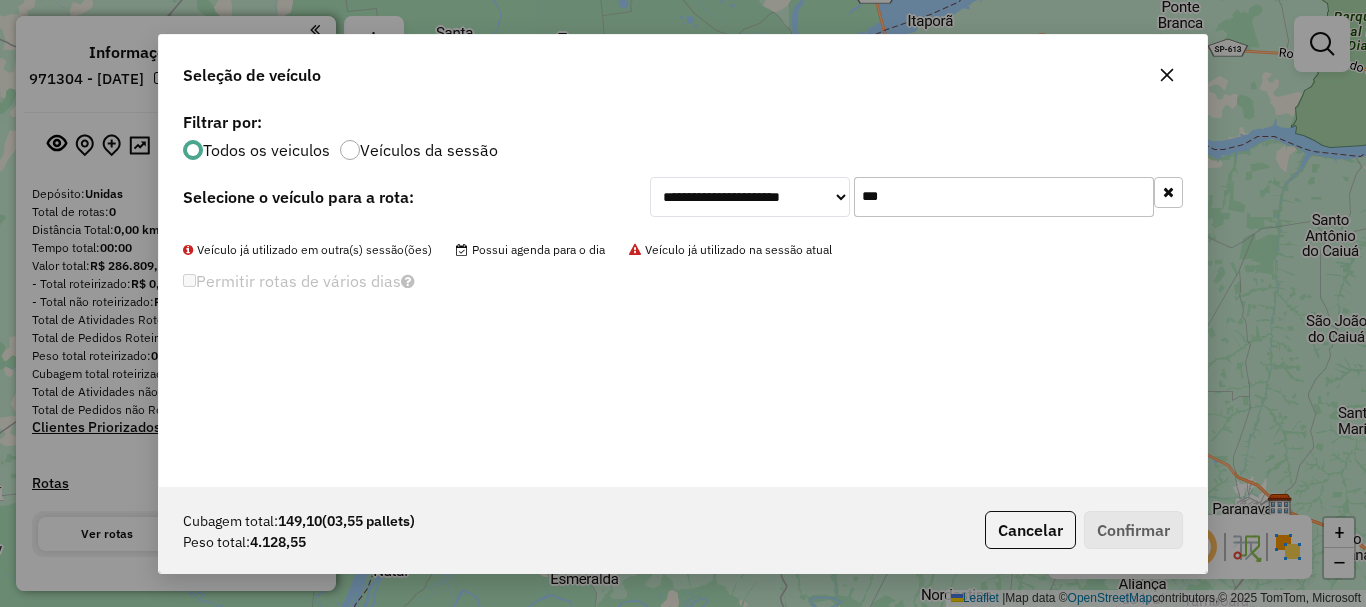 drag, startPoint x: 928, startPoint y: 202, endPoint x: 784, endPoint y: 157, distance: 150.8675 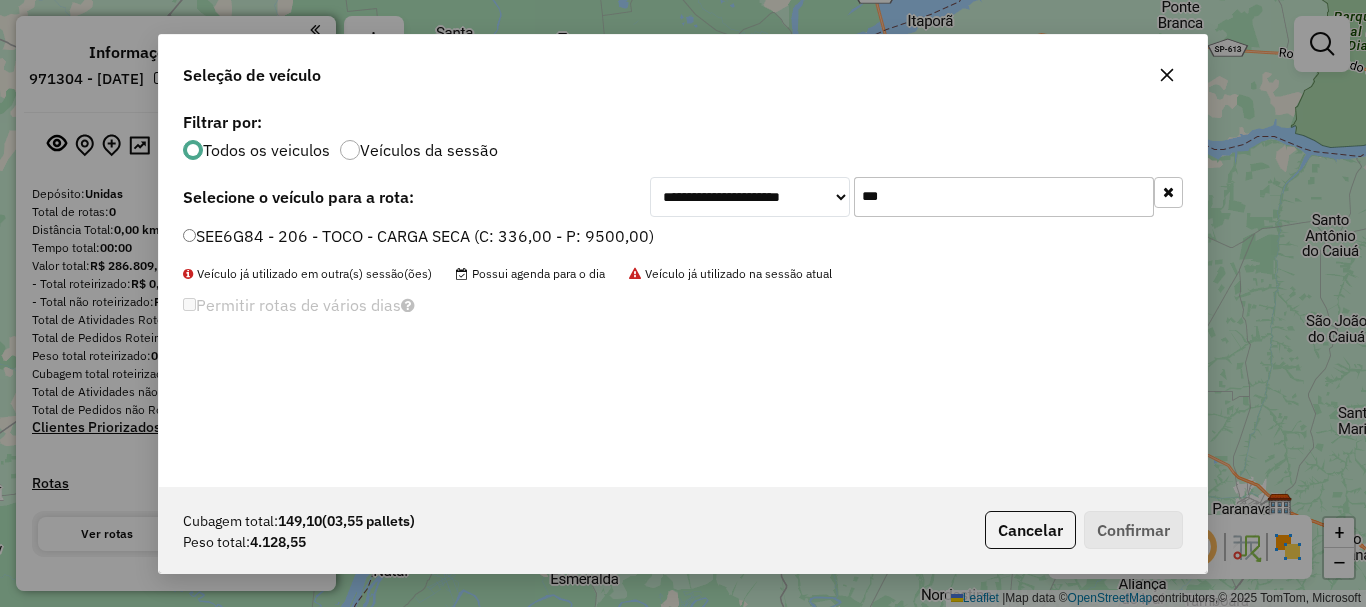 type on "***" 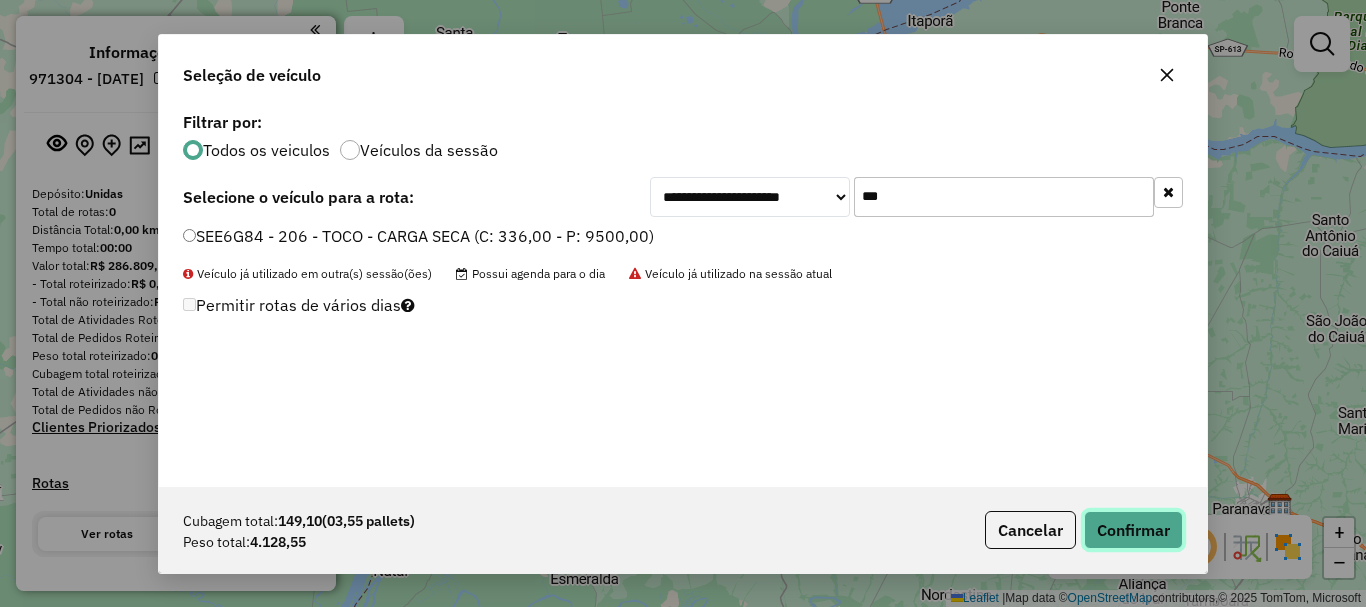 click on "Confirmar" 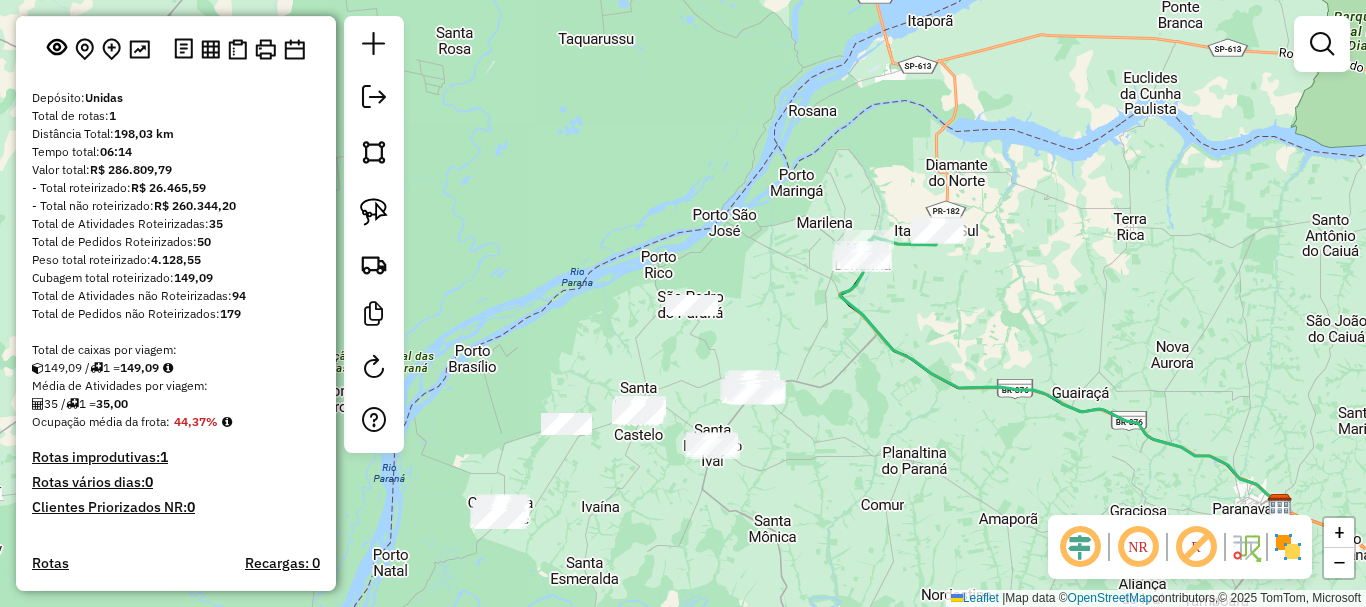 scroll, scrollTop: 200, scrollLeft: 0, axis: vertical 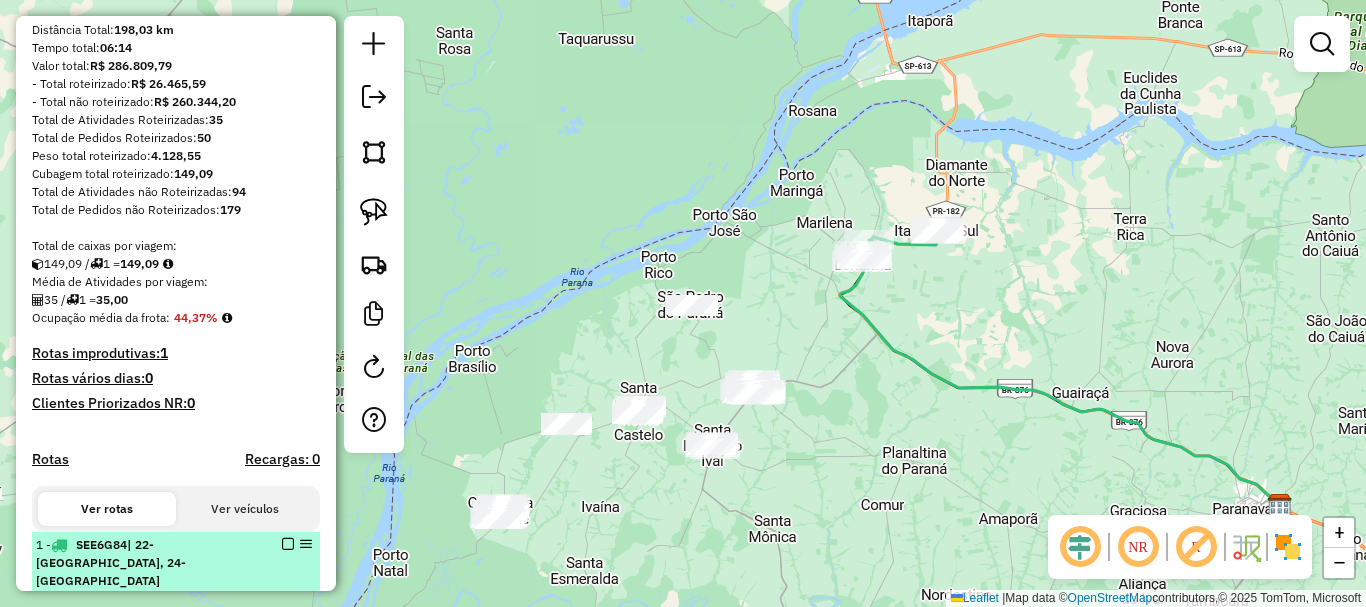 click at bounding box center (288, 544) 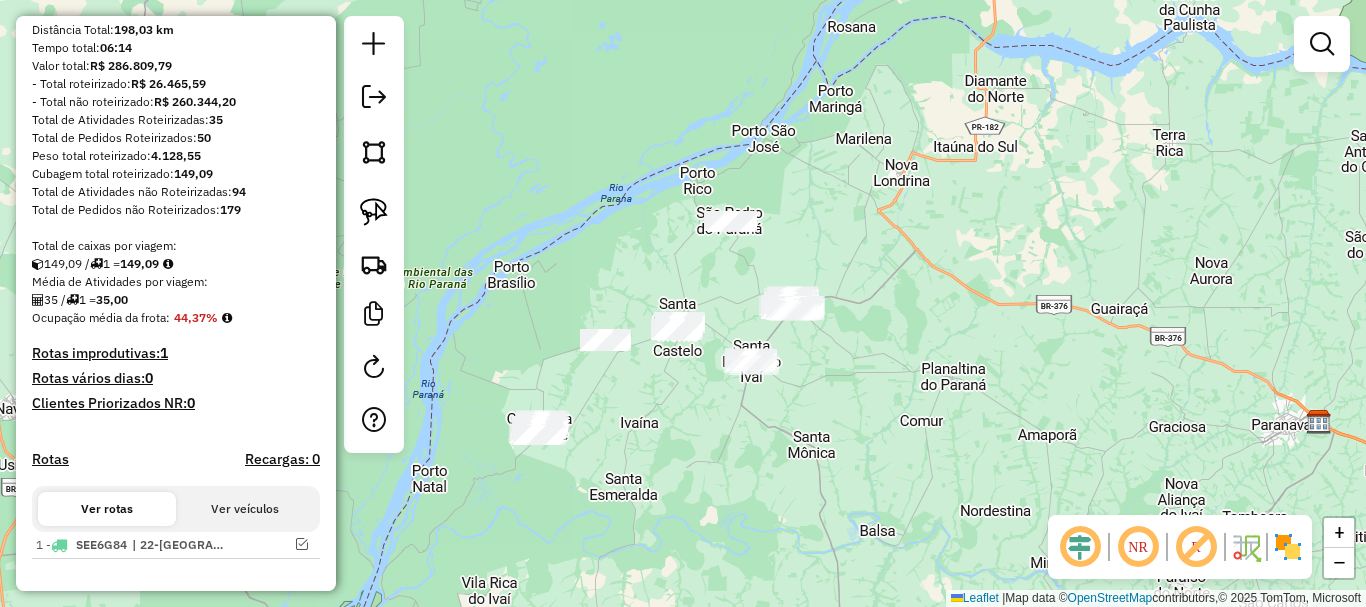 drag, startPoint x: 505, startPoint y: 331, endPoint x: 543, endPoint y: 249, distance: 90.37699 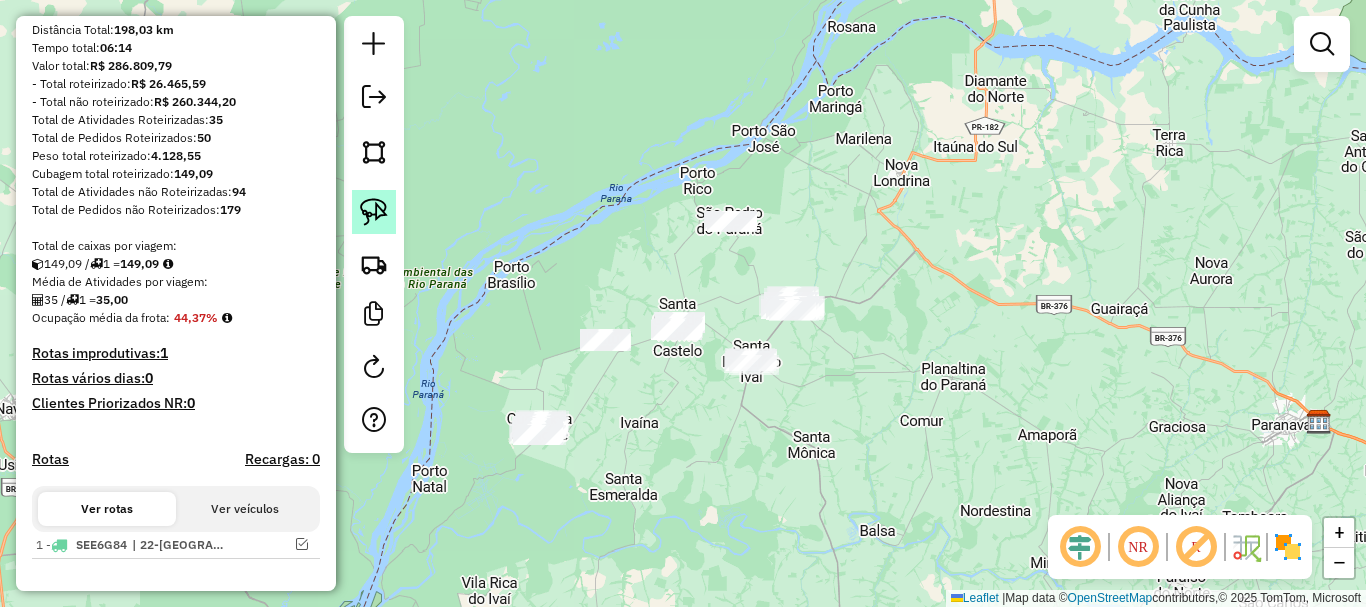 click 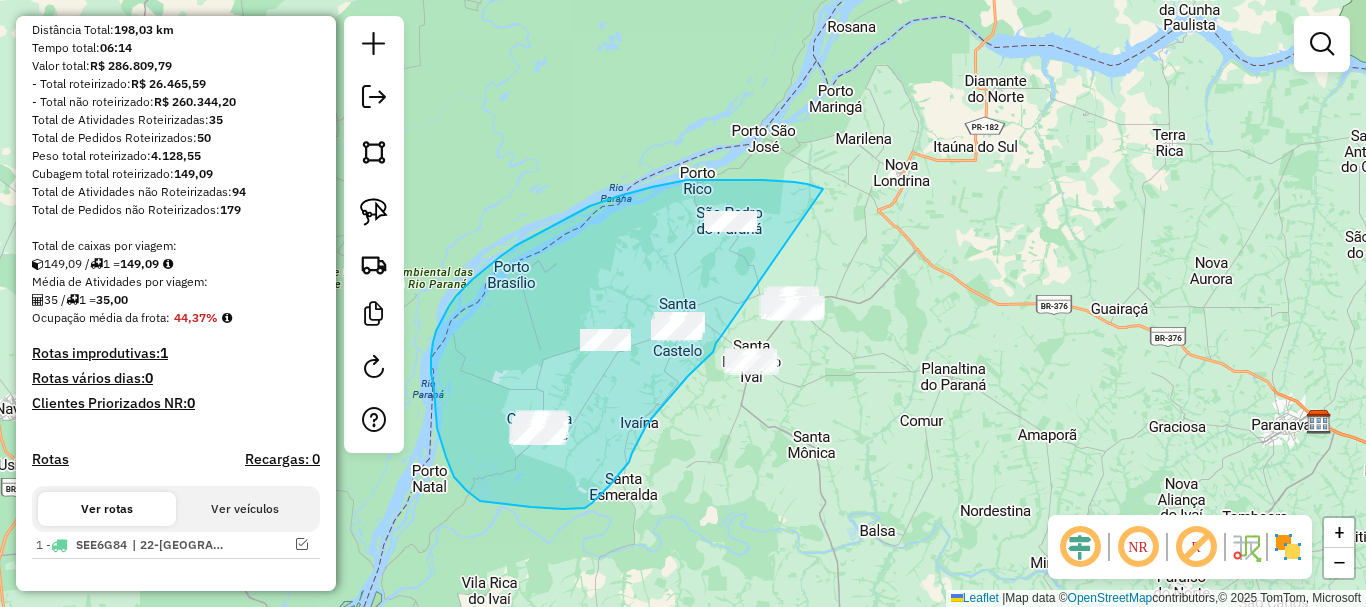drag, startPoint x: 823, startPoint y: 189, endPoint x: 722, endPoint y: 335, distance: 177.53027 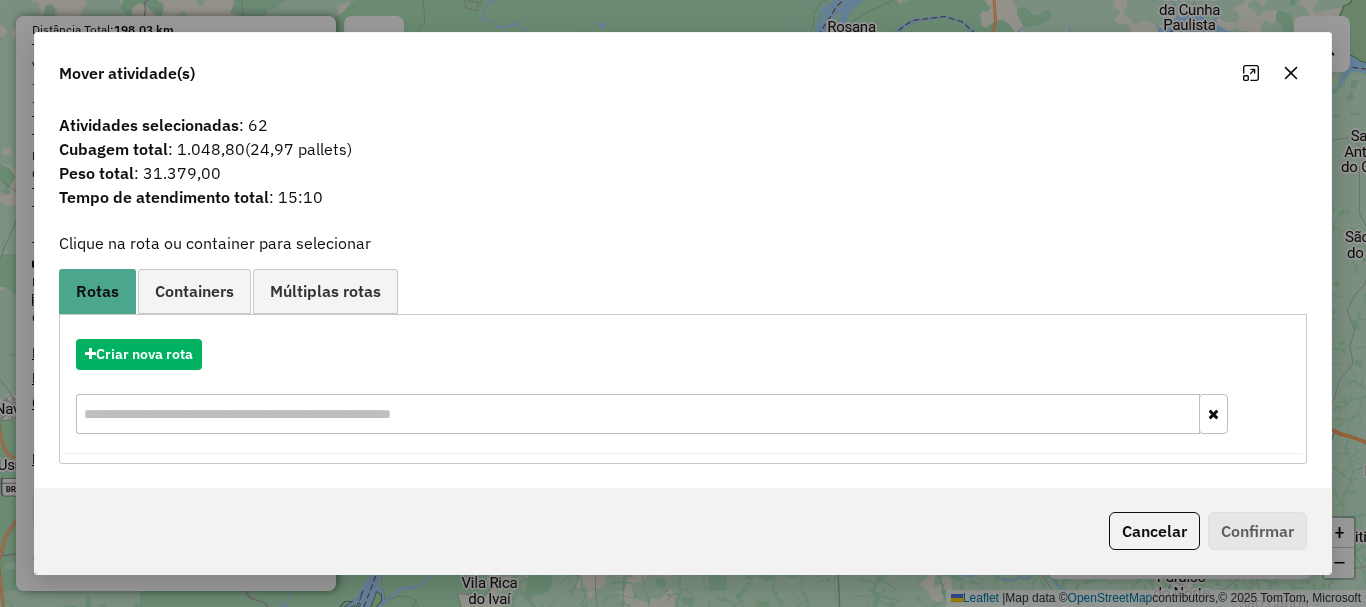 drag, startPoint x: 1303, startPoint y: 72, endPoint x: 1260, endPoint y: 104, distance: 53.600372 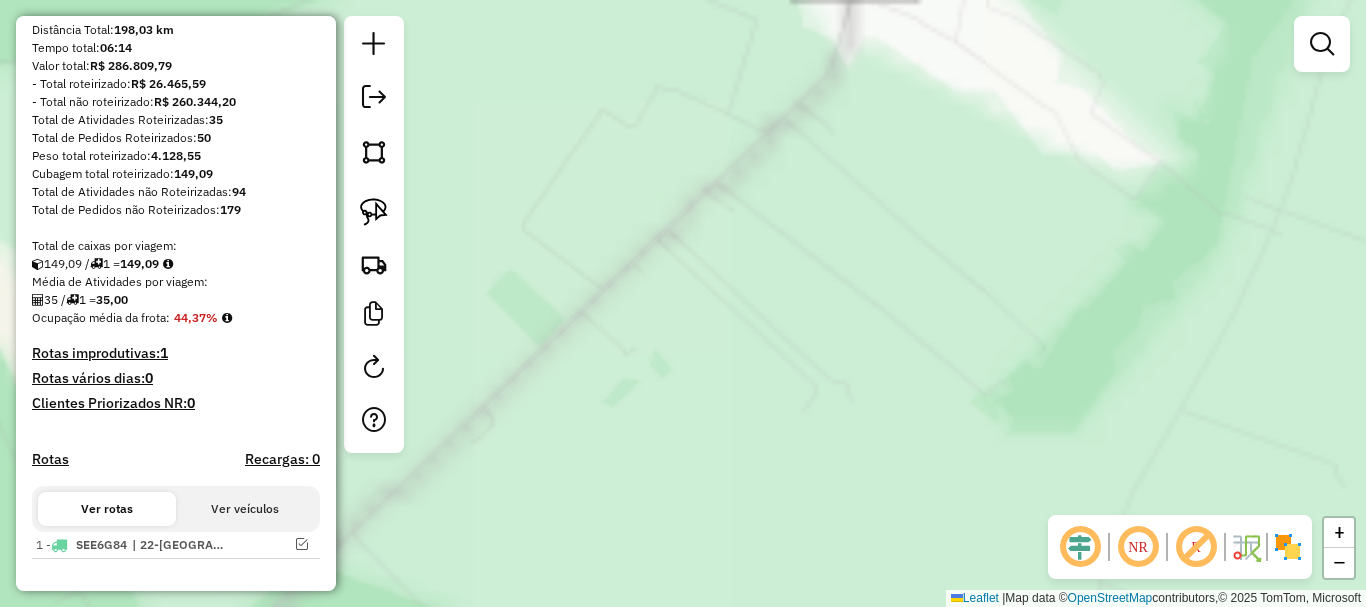 drag, startPoint x: 617, startPoint y: 248, endPoint x: 657, endPoint y: 481, distance: 236.40854 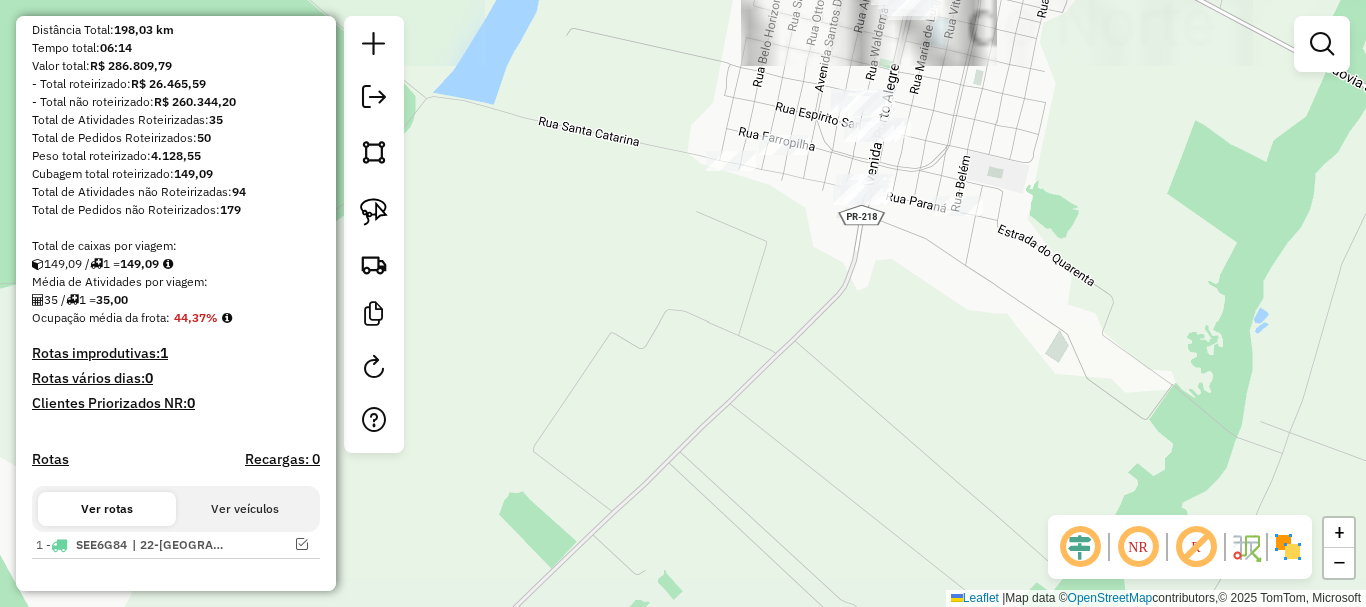 drag, startPoint x: 675, startPoint y: 306, endPoint x: 619, endPoint y: 448, distance: 152.64337 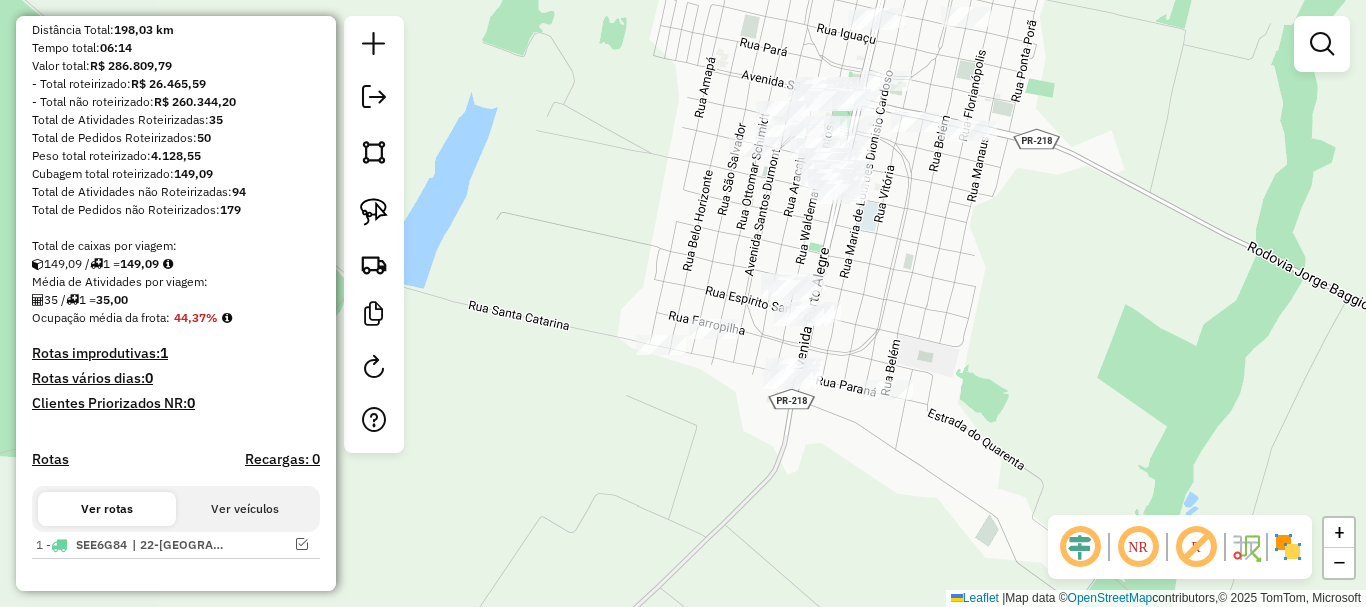 drag, startPoint x: 750, startPoint y: 342, endPoint x: 689, endPoint y: 509, distance: 177.792 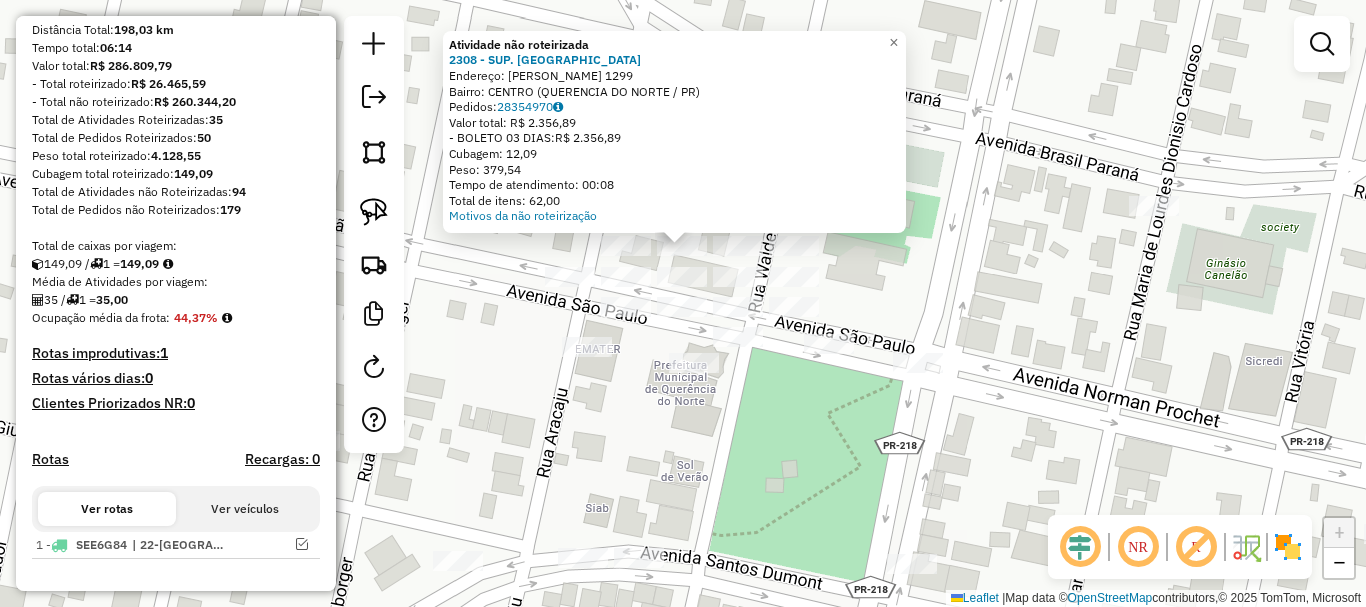 drag, startPoint x: 631, startPoint y: 434, endPoint x: 632, endPoint y: 422, distance: 12.0415945 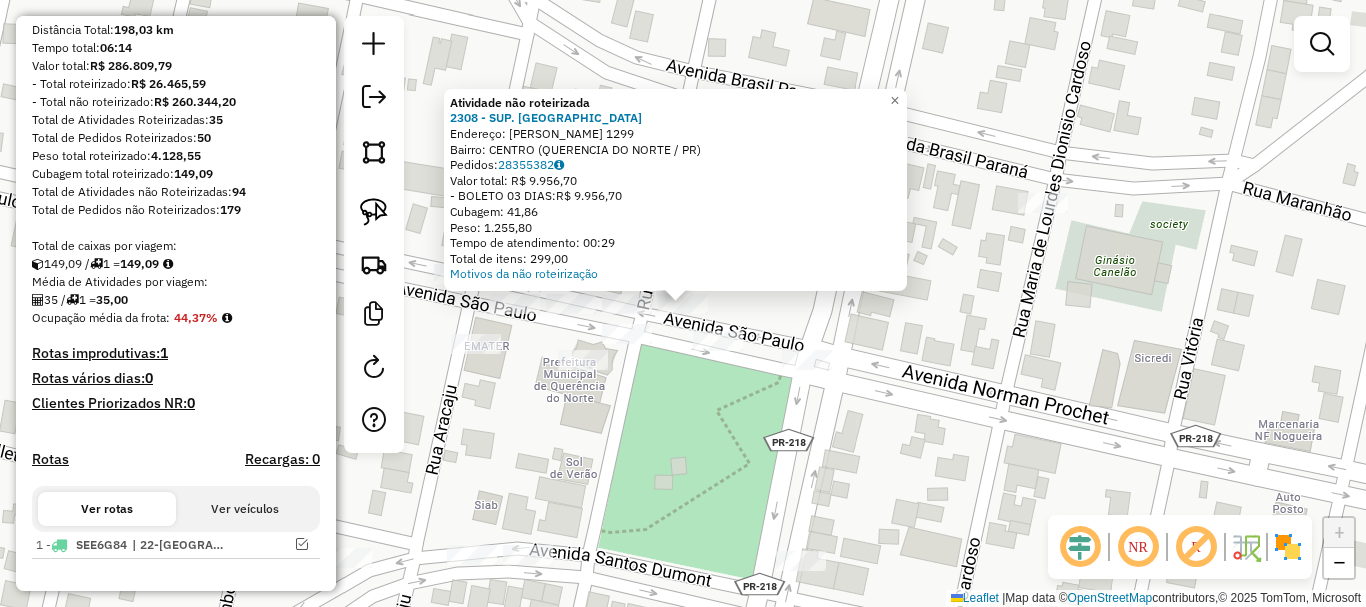 click on "Atividade não roteirizada 2308 - SUP. [PERSON_NAME]:  [PERSON_NAME] 1299   Bairro: CENTRO (QUERENCIA DO NORTE / PR)   Pedidos:  28355382   Valor total: R$ 9.956,70   - BOLETO 03 DIAS:  R$ 9.956,70   Cubagem: 41,86   Peso: 1.255,80   Tempo de atendimento: 00:29   Total de itens: 299,00  Motivos da não roteirização × Janela de atendimento Grade de atendimento Capacidade Transportadoras Veículos Cliente Pedidos  Rotas Selecione os dias de semana para filtrar as janelas de atendimento  Seg   Ter   Qua   Qui   Sex   Sáb   Dom  Informe o período da janela de atendimento: De: Até:  Filtrar exatamente a janela do cliente  Considerar janela de atendimento padrão  Selecione os dias de semana para filtrar as grades de atendimento  Seg   Ter   Qua   Qui   Sex   Sáb   Dom   Considerar clientes sem dia de atendimento cadastrado  Clientes fora do dia de atendimento selecionado Filtrar as atividades entre os valores definidos abaixo:  Peso mínimo:   Peso máximo:   Cubagem mínima:   Cubagem máxima:  +" 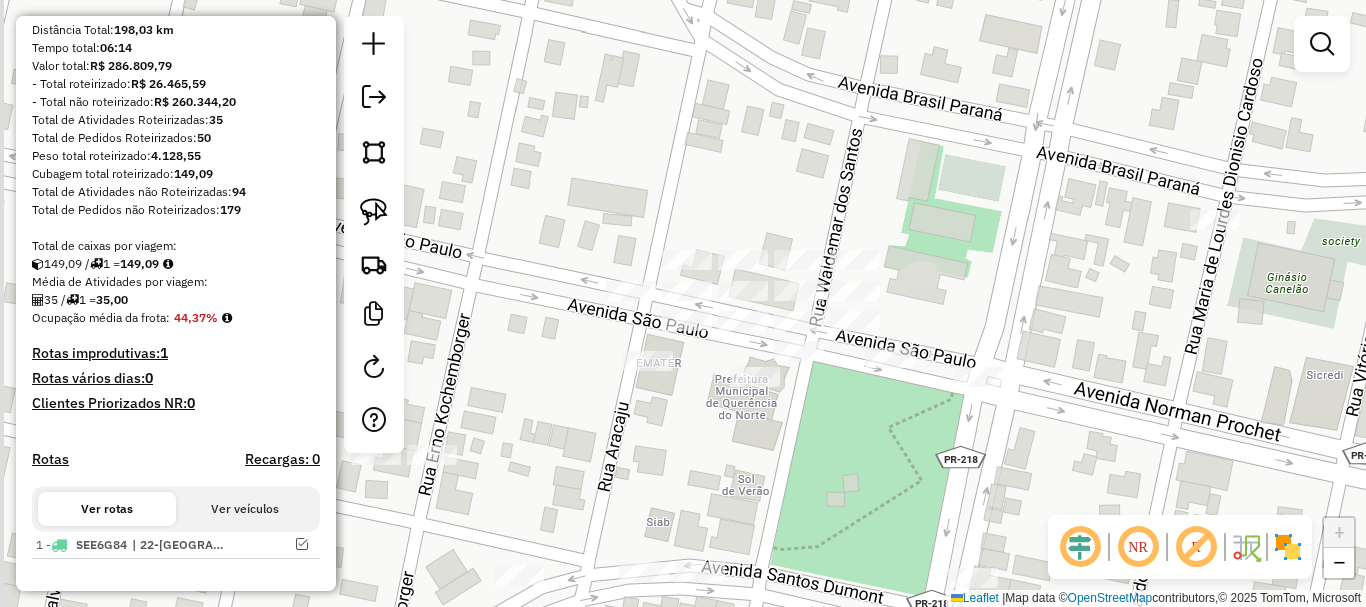 drag, startPoint x: 646, startPoint y: 461, endPoint x: 807, endPoint y: 469, distance: 161.19864 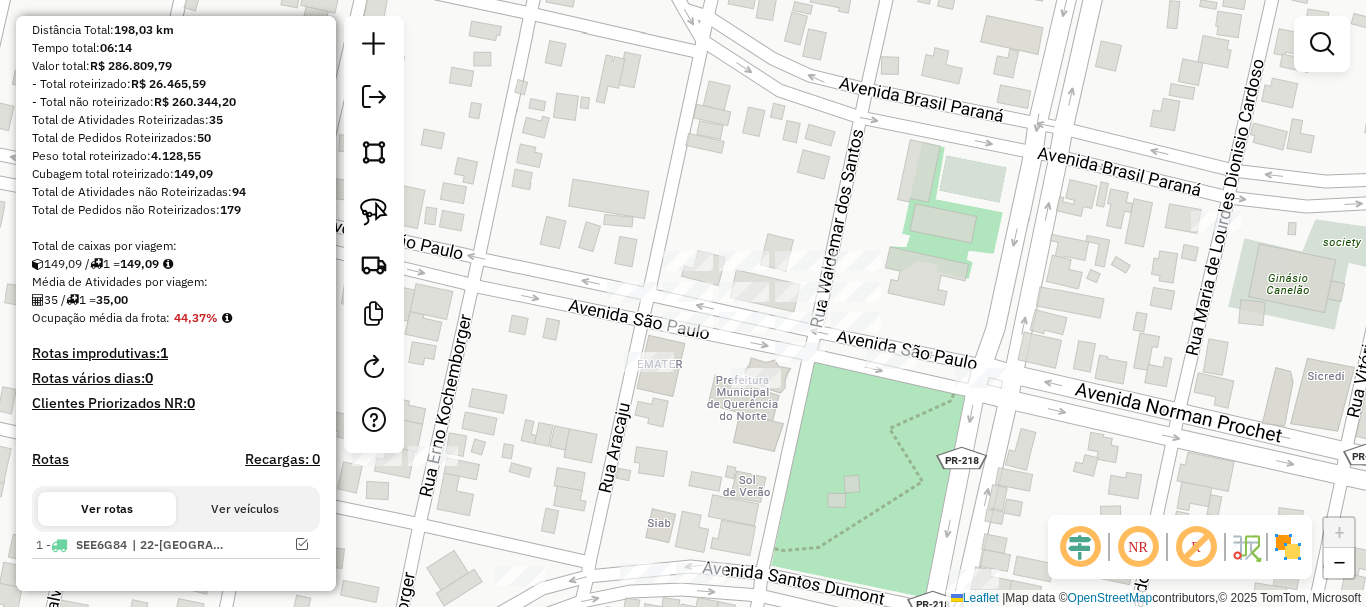 drag, startPoint x: 368, startPoint y: 210, endPoint x: 410, endPoint y: 228, distance: 45.694637 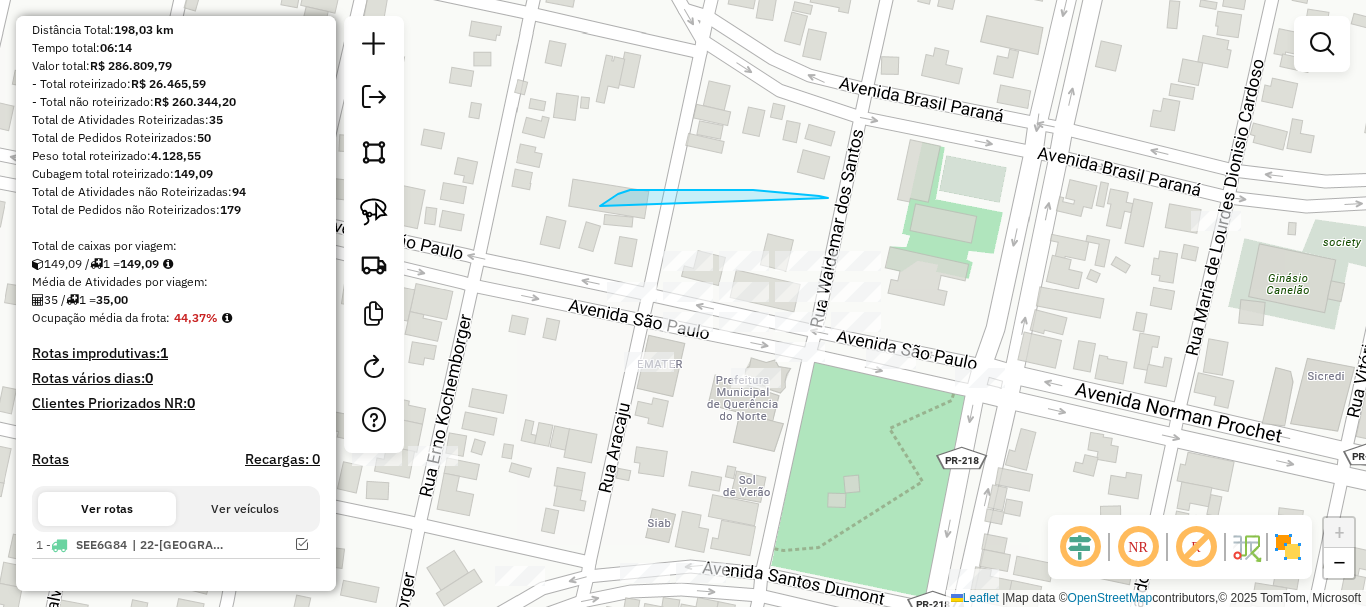 drag, startPoint x: 826, startPoint y: 197, endPoint x: 600, endPoint y: 206, distance: 226.17914 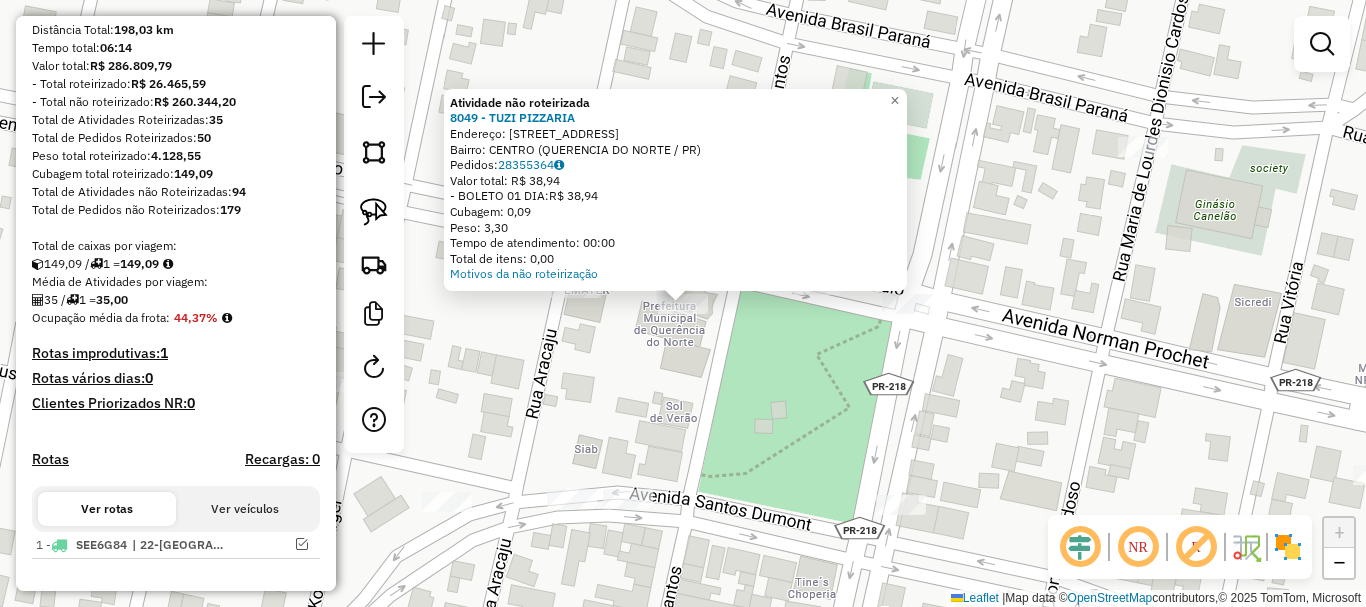 click on "Atividade não roteirizada 8049 - TUZI PIZZARIA  Endereço:  [STREET_ADDRESS]   Bairro: [GEOGRAPHIC_DATA] (QUERENCIA DO NORTE / PR)   Pedidos:  28355364   Valor total: R$ 38,94   - BOLETO 01 DIA:  R$ 38,94   Cubagem: 0,09   Peso: 3,30   Tempo de atendimento: 00:00   Total de itens: 0,00  Motivos da não roteirização × Janela de atendimento Grade de atendimento Capacidade Transportadoras Veículos Cliente Pedidos  Rotas Selecione os dias de semana para filtrar as janelas de atendimento  Seg   Ter   Qua   Qui   Sex   Sáb   Dom  Informe o período da janela de atendimento: De: Até:  Filtrar exatamente a janela do cliente  Considerar janela de atendimento padrão  Selecione os dias de semana para filtrar as grades de atendimento  Seg   Ter   Qua   Qui   Sex   Sáb   Dom   Considerar clientes sem dia de atendimento cadastrado  Clientes fora do dia de atendimento selecionado Filtrar as atividades entre os valores definidos abaixo:  Peso mínimo:   Peso máximo:   Cubagem mínima:   Cubagem máxima:   De:   Até:   De:" 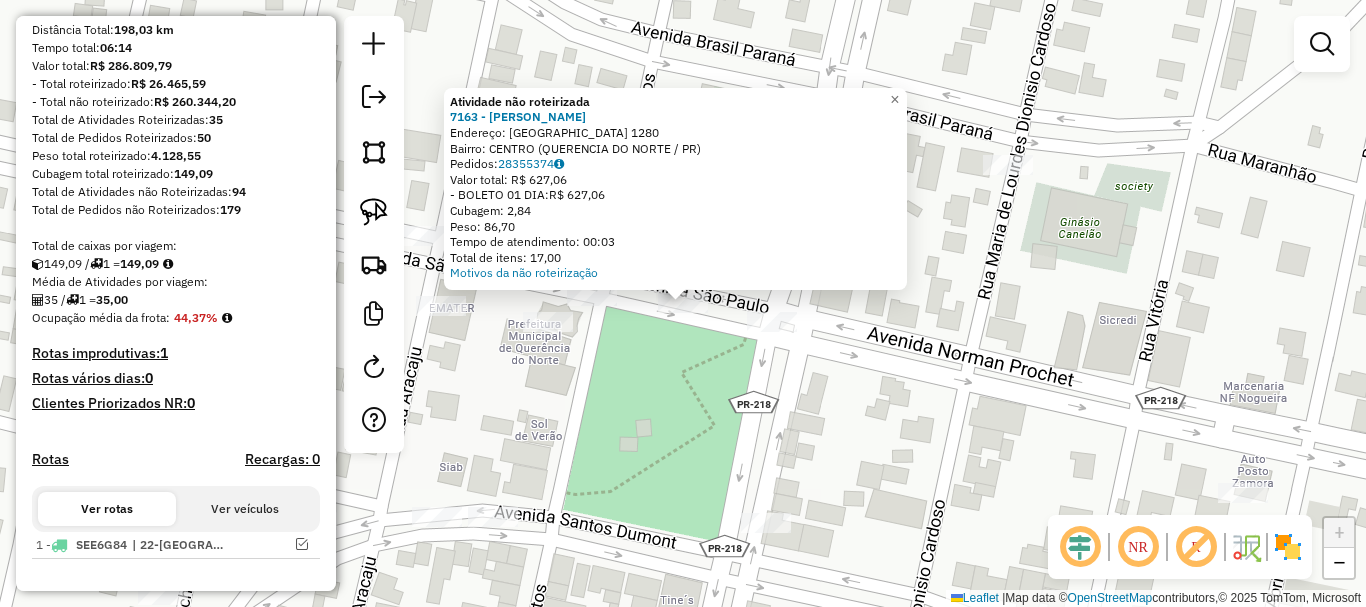 click on "Atividade não roteirizada 7163 - JULIO LANCHES  Endereço:  [GEOGRAPHIC_DATA] 1280   Bairro: CENTRO (QUERENCIA DO NORTE / PR)   Pedidos:  28355374   Valor total: R$ 627,06   - BOLETO 01 DIA:  R$ 627,06   Cubagem: 2,84   Peso: 86,70   Tempo de atendimento: 00:03   Total de itens: 17,00  Motivos da não roteirização × Janela de atendimento Grade de atendimento Capacidade Transportadoras Veículos Cliente Pedidos  Rotas Selecione os dias de semana para filtrar as janelas de atendimento  Seg   Ter   Qua   Qui   Sex   Sáb   Dom  Informe o período da janela de atendimento: De: Até:  Filtrar exatamente a janela do cliente  Considerar janela de atendimento padrão  Selecione os dias de semana para filtrar as grades de atendimento  Seg   Ter   Qua   Qui   Sex   Sáb   Dom   Considerar clientes sem dia de atendimento cadastrado  Clientes fora do dia de atendimento selecionado Filtrar as atividades entre os valores definidos abaixo:  Peso mínimo:   Peso máximo:   Cubagem mínima:   Cubagem máxima:   De:   Até:" 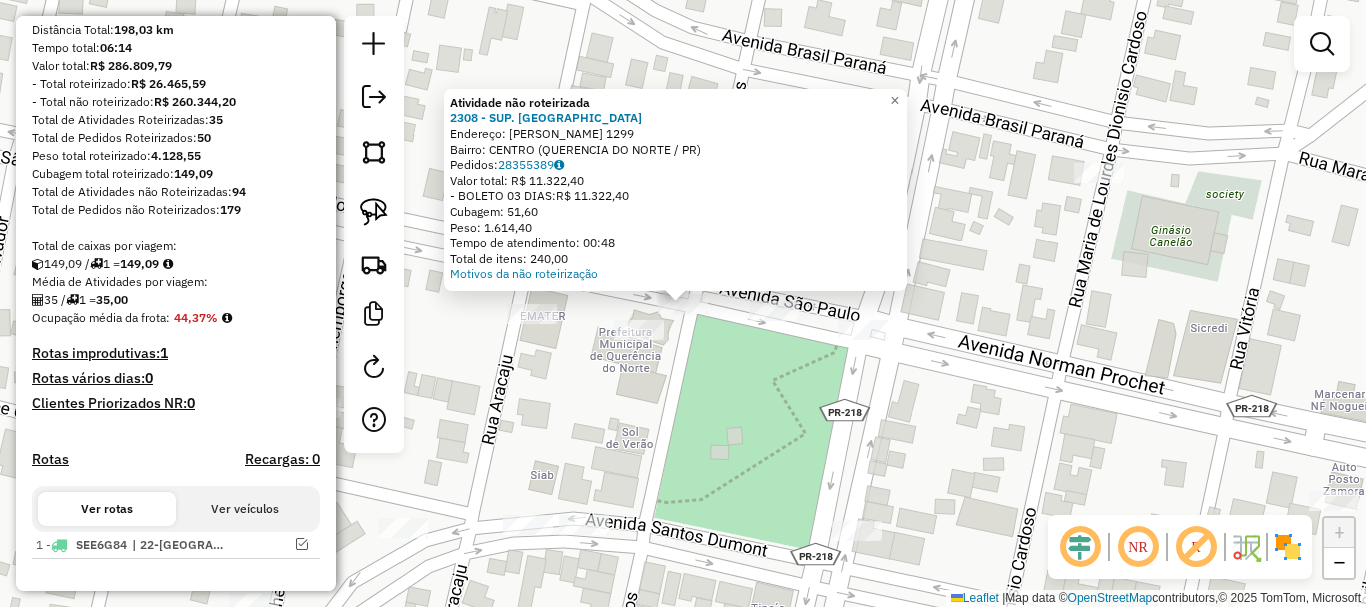 click on "Atividade não roteirizada 2308 - SUP. [PERSON_NAME]:  [PERSON_NAME] 1299   Bairro: CENTRO (QUERENCIA DO NORTE / PR)   Pedidos:  28355389   Valor total: R$ 11.322,40   - BOLETO 03 DIAS:  R$ 11.322,40   Cubagem: 51,60   Peso: 1.614,40   Tempo de atendimento: 00:48   Total de itens: 240,00  Motivos da não roteirização × Janela de atendimento Grade de atendimento Capacidade Transportadoras Veículos Cliente Pedidos  Rotas Selecione os dias de semana para filtrar as janelas de atendimento  Seg   Ter   Qua   Qui   Sex   Sáb   Dom  Informe o período da janela de atendimento: De: Até:  Filtrar exatamente a janela do cliente  Considerar janela de atendimento padrão  Selecione os dias de semana para filtrar as grades de atendimento  Seg   Ter   Qua   Qui   Sex   Sáb   Dom   Considerar clientes sem dia de atendimento cadastrado  Clientes fora do dia de atendimento selecionado Filtrar as atividades entre os valores definidos abaixo:  Peso mínimo:   Peso máximo:   Cubagem mínima:   Cubagem máxima:" 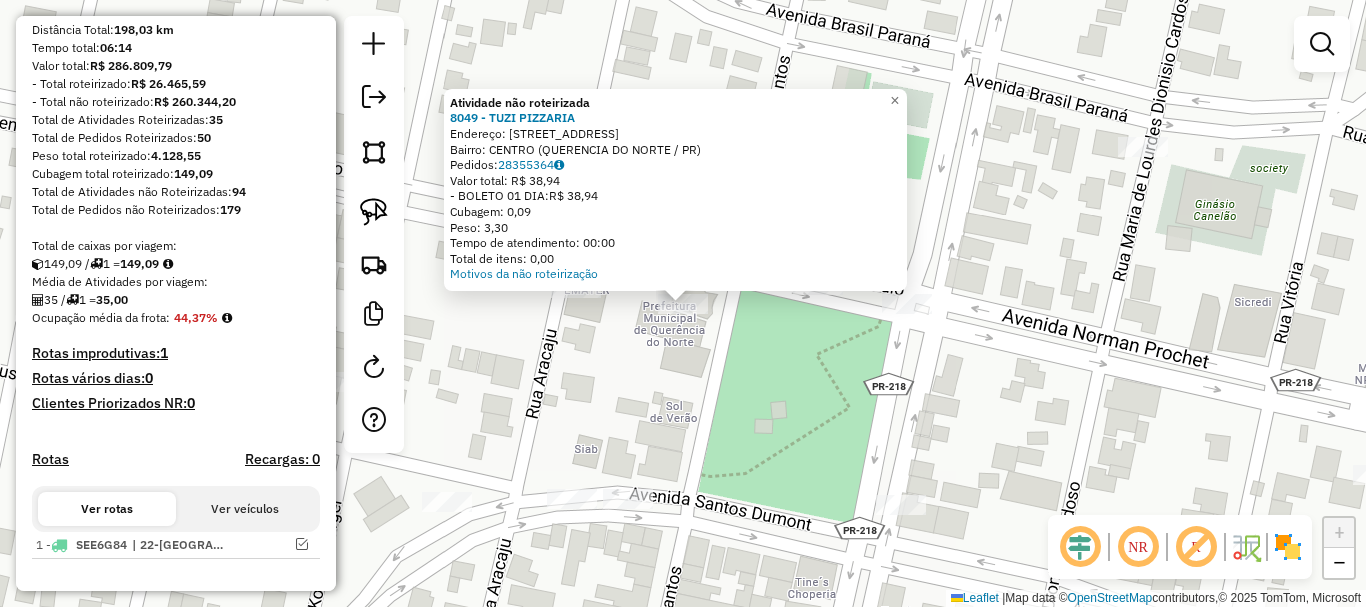 click on "Atividade não roteirizada 8049 - TUZI PIZZARIA  Endereço:  [STREET_ADDRESS]   Bairro: [GEOGRAPHIC_DATA] (QUERENCIA DO NORTE / PR)   Pedidos:  28355364   Valor total: R$ 38,94   - BOLETO 01 DIA:  R$ 38,94   Cubagem: 0,09   Peso: 3,30   Tempo de atendimento: 00:00   Total de itens: 0,00  Motivos da não roteirização × Janela de atendimento Grade de atendimento Capacidade Transportadoras Veículos Cliente Pedidos  Rotas Selecione os dias de semana para filtrar as janelas de atendimento  Seg   Ter   Qua   Qui   Sex   Sáb   Dom  Informe o período da janela de atendimento: De: Até:  Filtrar exatamente a janela do cliente  Considerar janela de atendimento padrão  Selecione os dias de semana para filtrar as grades de atendimento  Seg   Ter   Qua   Qui   Sex   Sáb   Dom   Considerar clientes sem dia de atendimento cadastrado  Clientes fora do dia de atendimento selecionado Filtrar as atividades entre os valores definidos abaixo:  Peso mínimo:   Peso máximo:   Cubagem mínima:   Cubagem máxima:   De:   Até:   De:" 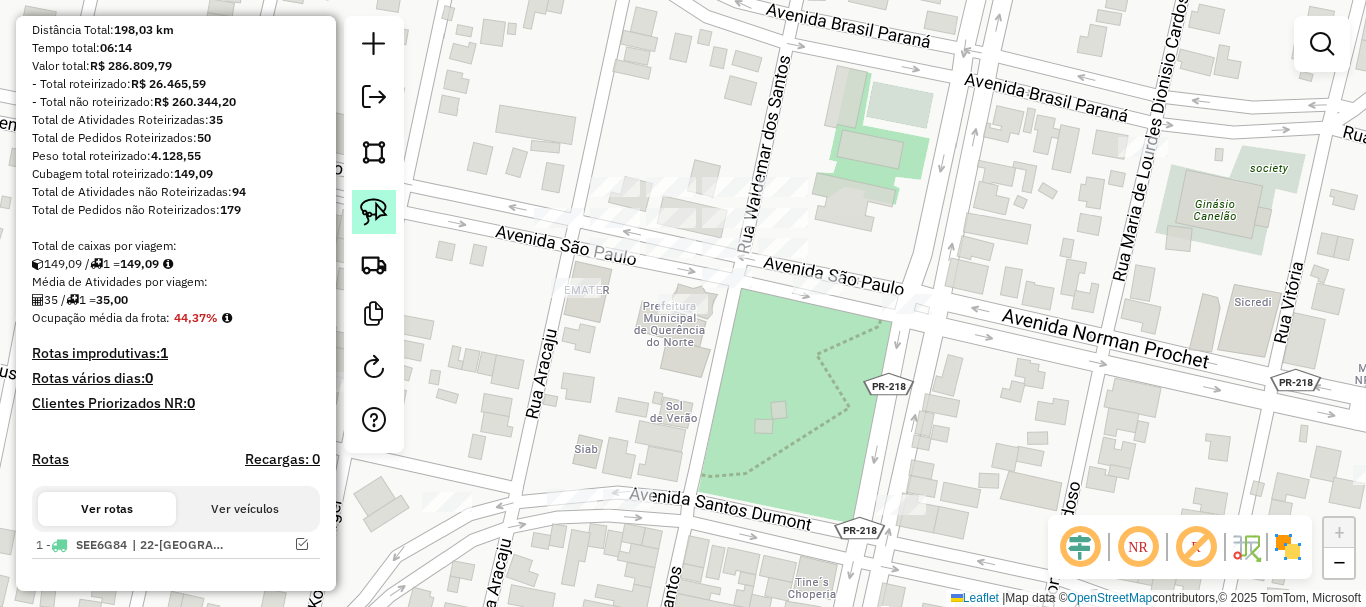 click 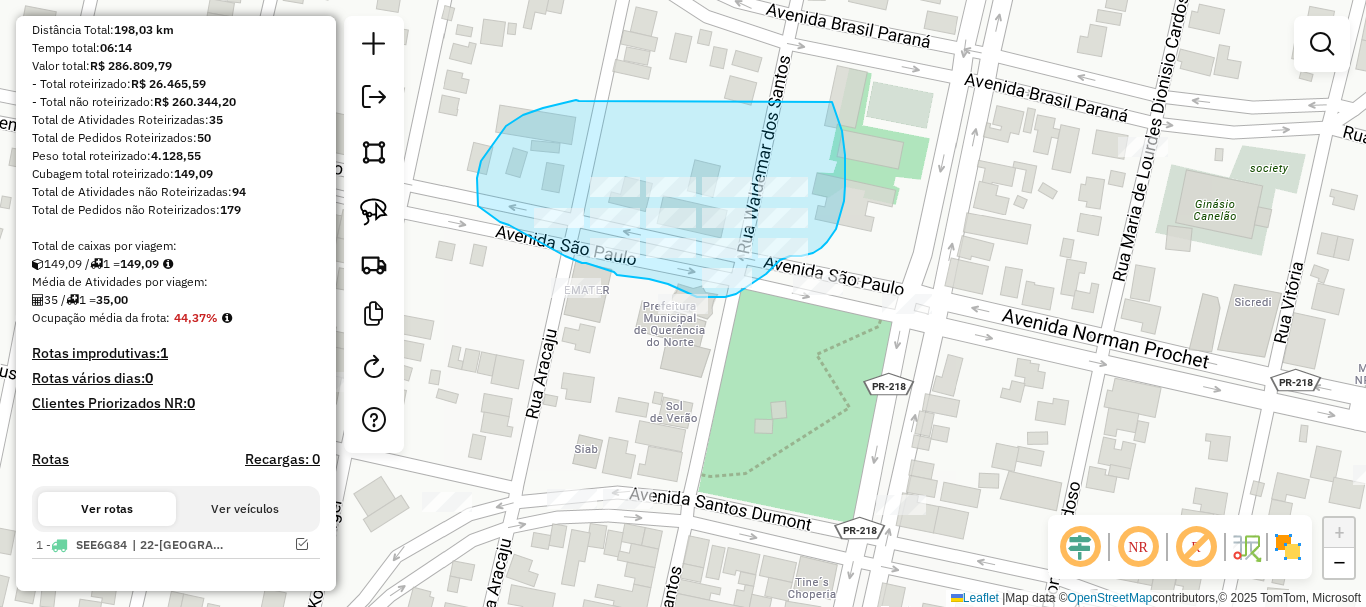 drag, startPoint x: 579, startPoint y: 101, endPoint x: 831, endPoint y: 100, distance: 252.00198 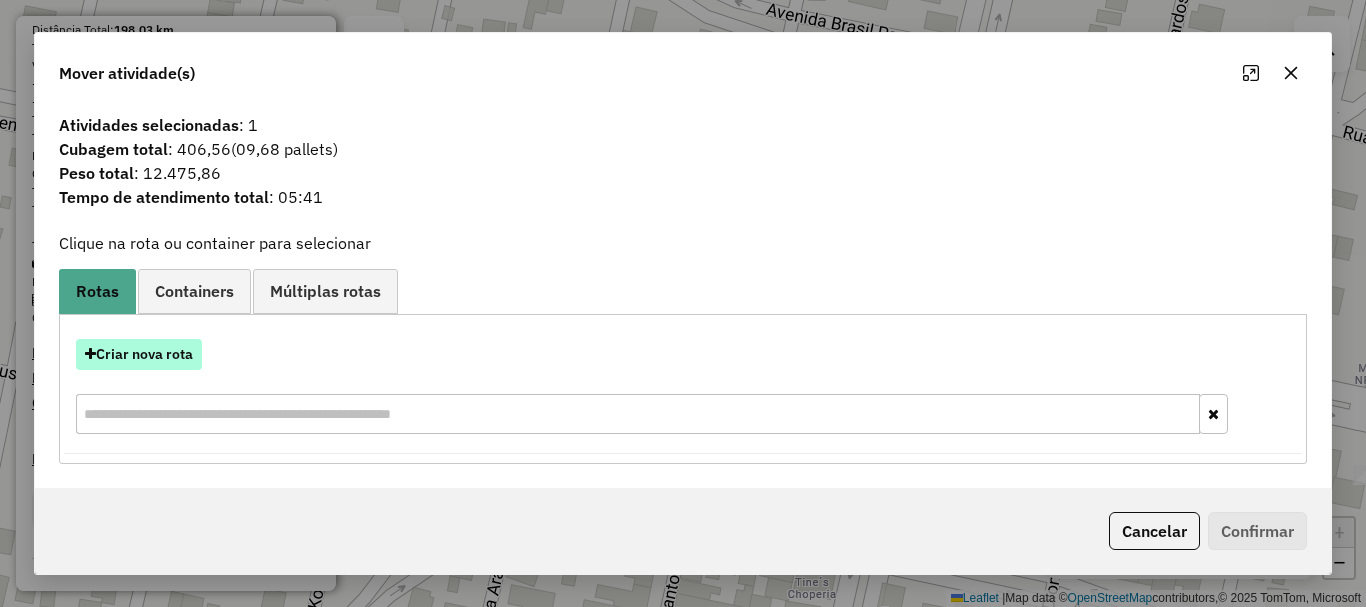 click on "Criar nova rota" at bounding box center (139, 354) 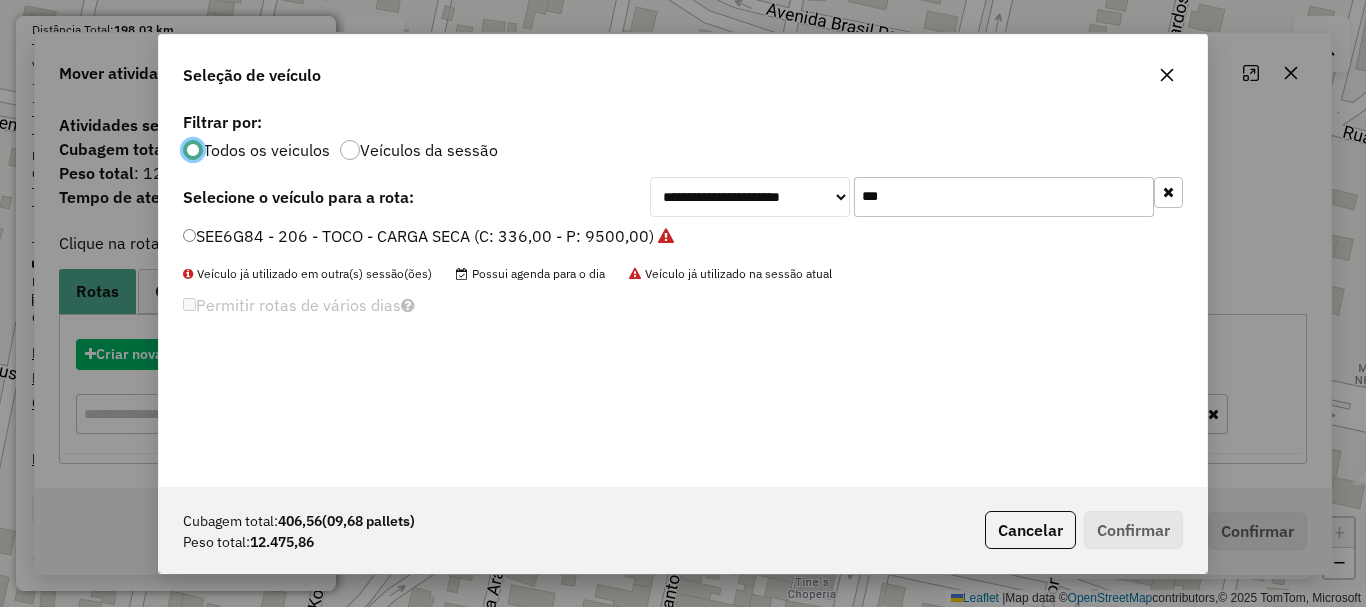 scroll, scrollTop: 11, scrollLeft: 6, axis: both 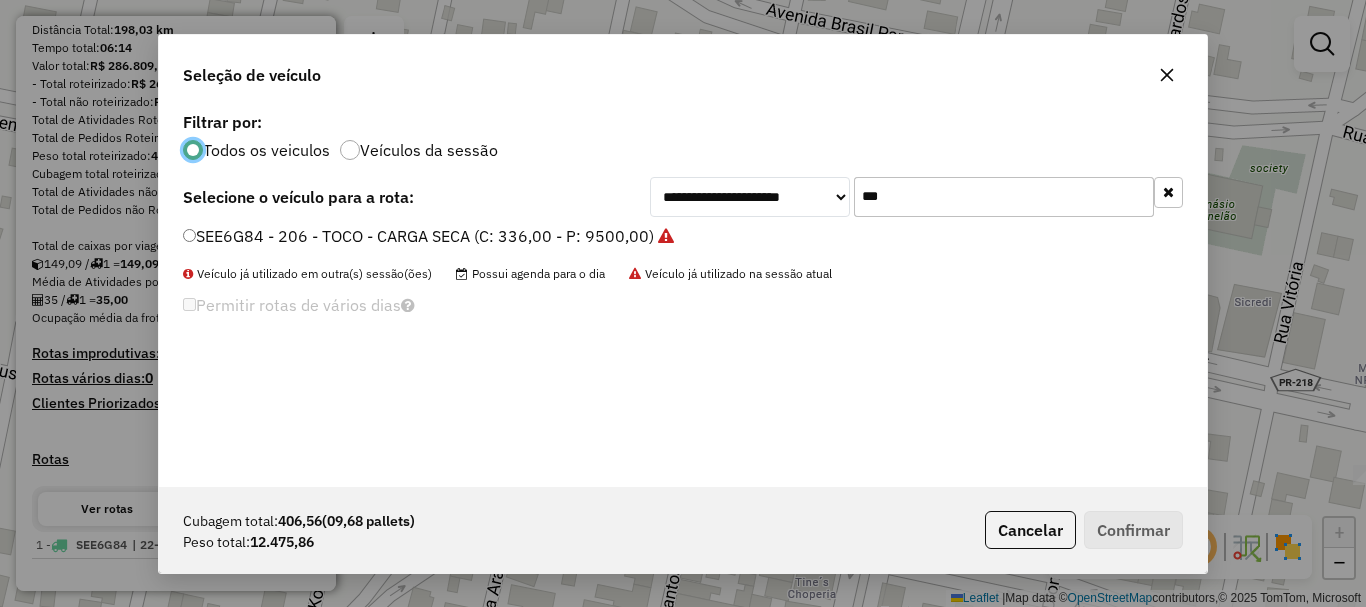 drag, startPoint x: 904, startPoint y: 194, endPoint x: 773, endPoint y: 165, distance: 134.17154 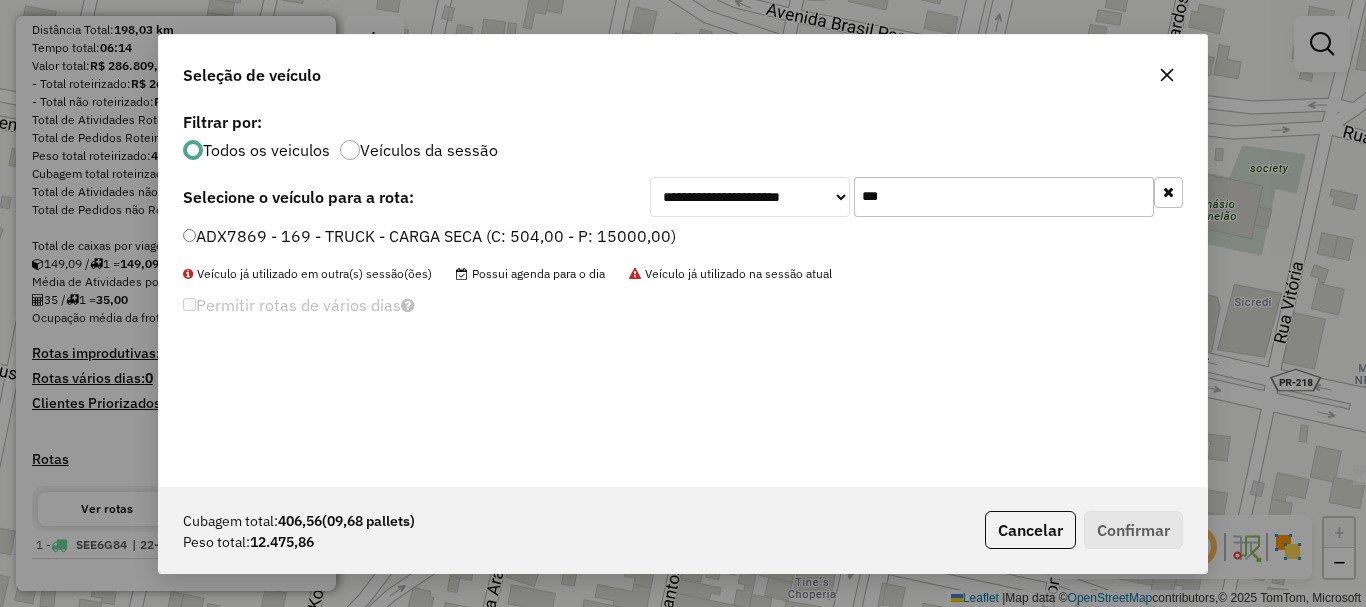 type on "***" 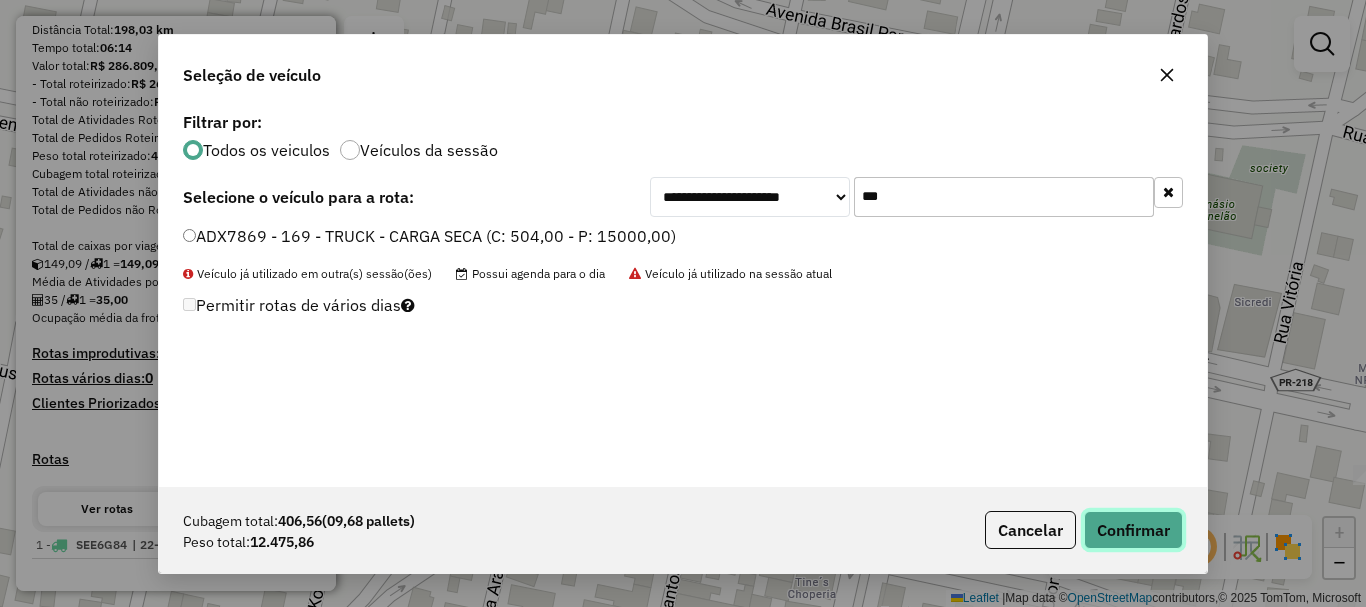 click on "Confirmar" 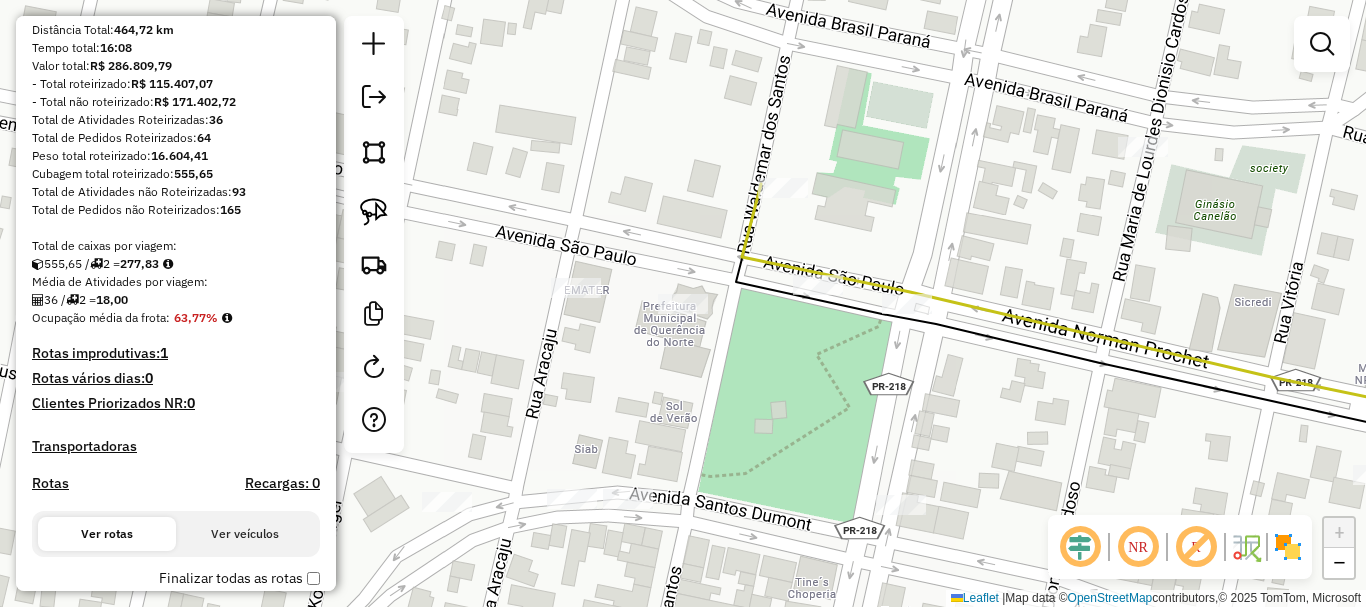 click 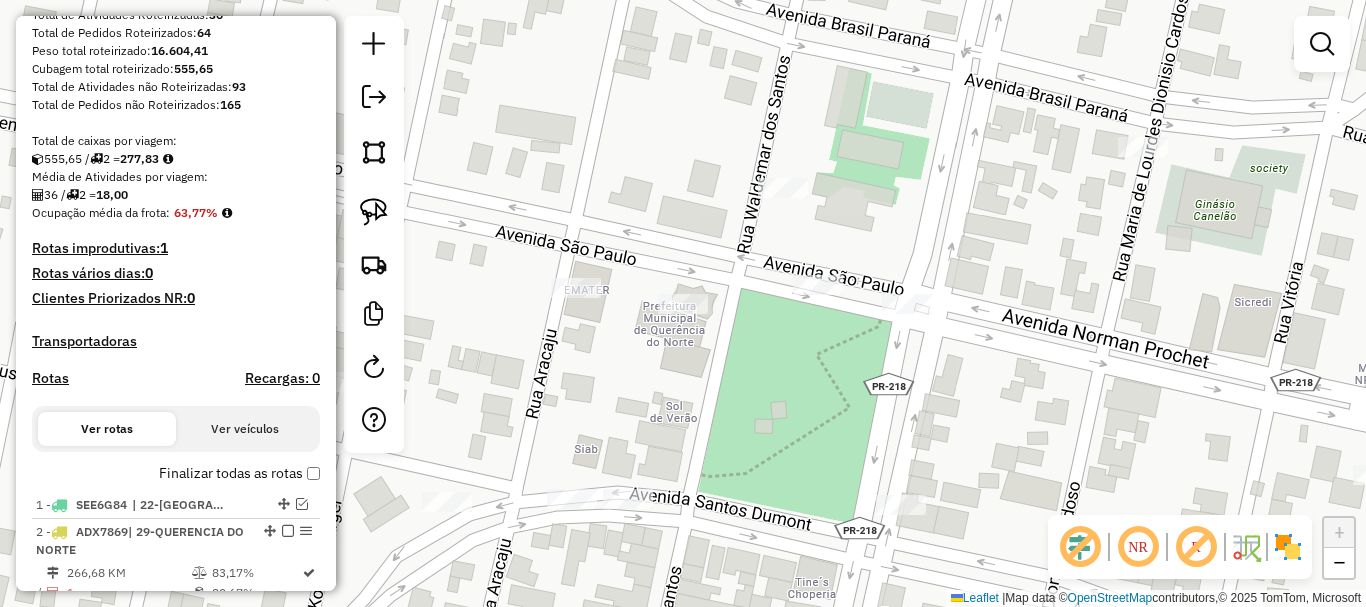 scroll, scrollTop: 500, scrollLeft: 0, axis: vertical 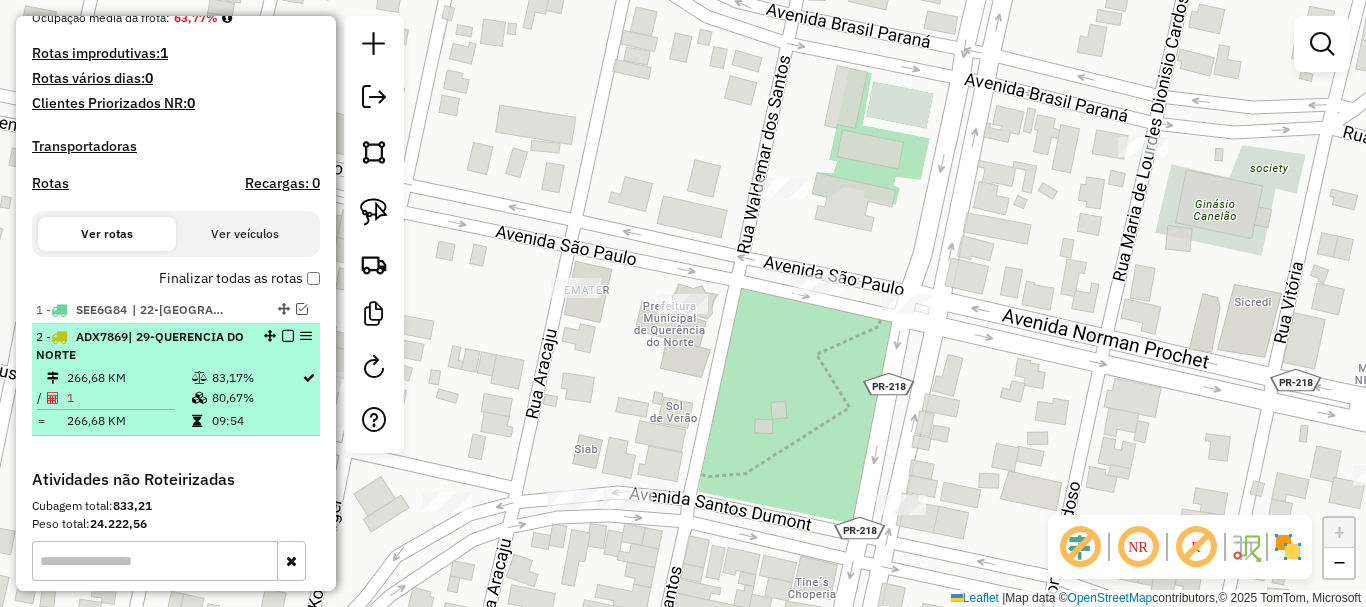 click at bounding box center (288, 336) 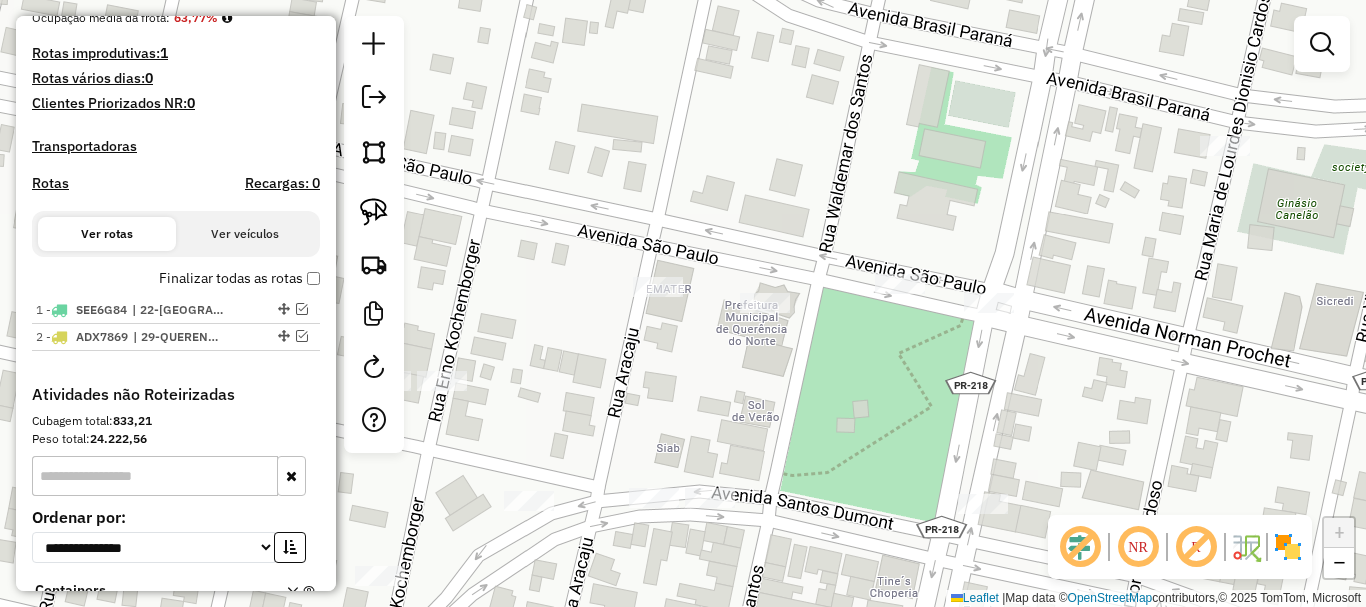 drag, startPoint x: 689, startPoint y: 424, endPoint x: 771, endPoint y: 422, distance: 82.02438 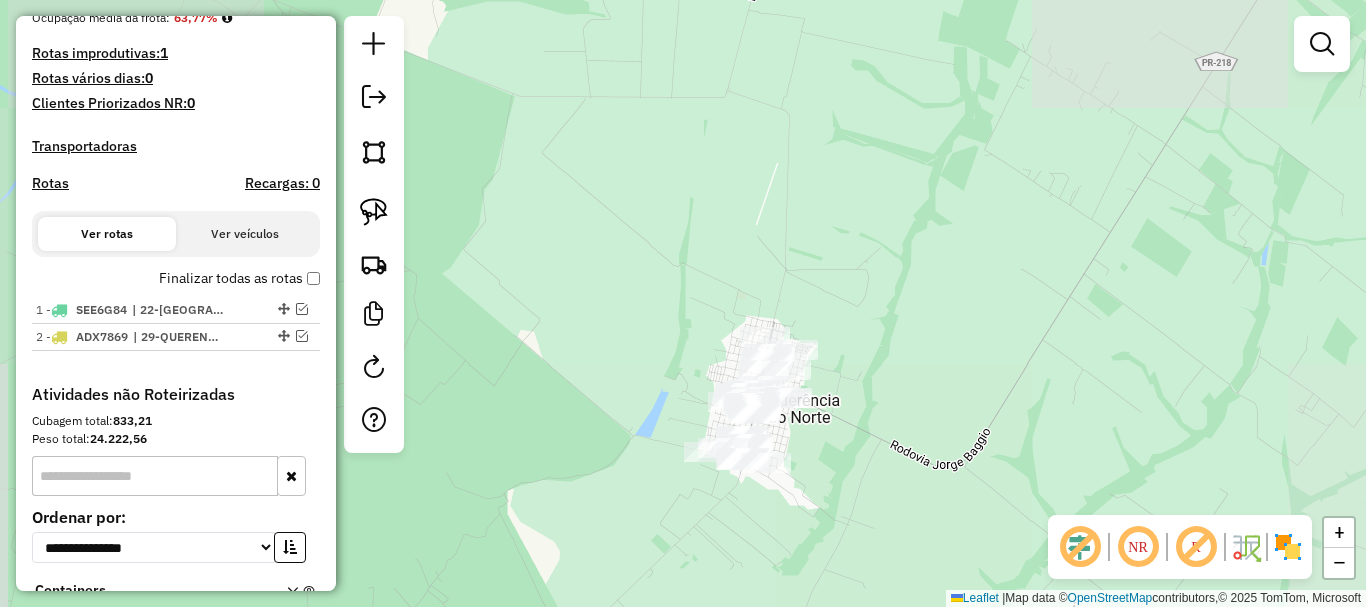 drag, startPoint x: 617, startPoint y: 386, endPoint x: 580, endPoint y: 326, distance: 70.491135 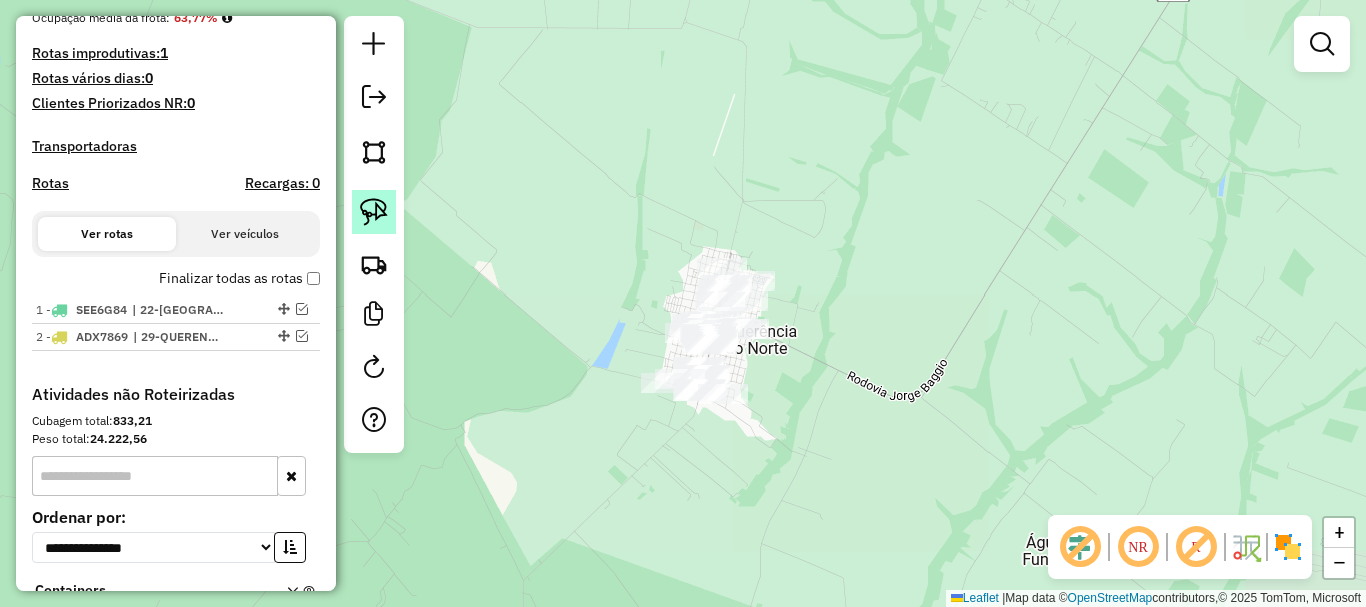 click 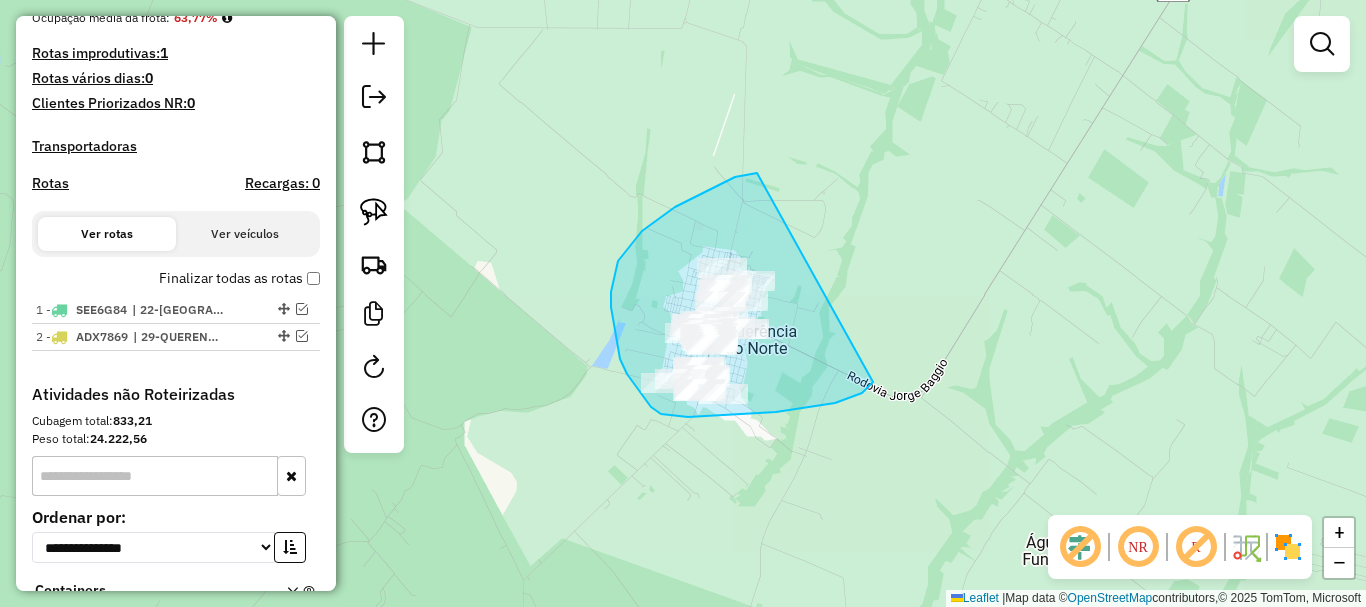 drag, startPoint x: 757, startPoint y: 173, endPoint x: 892, endPoint y: 337, distance: 212.41704 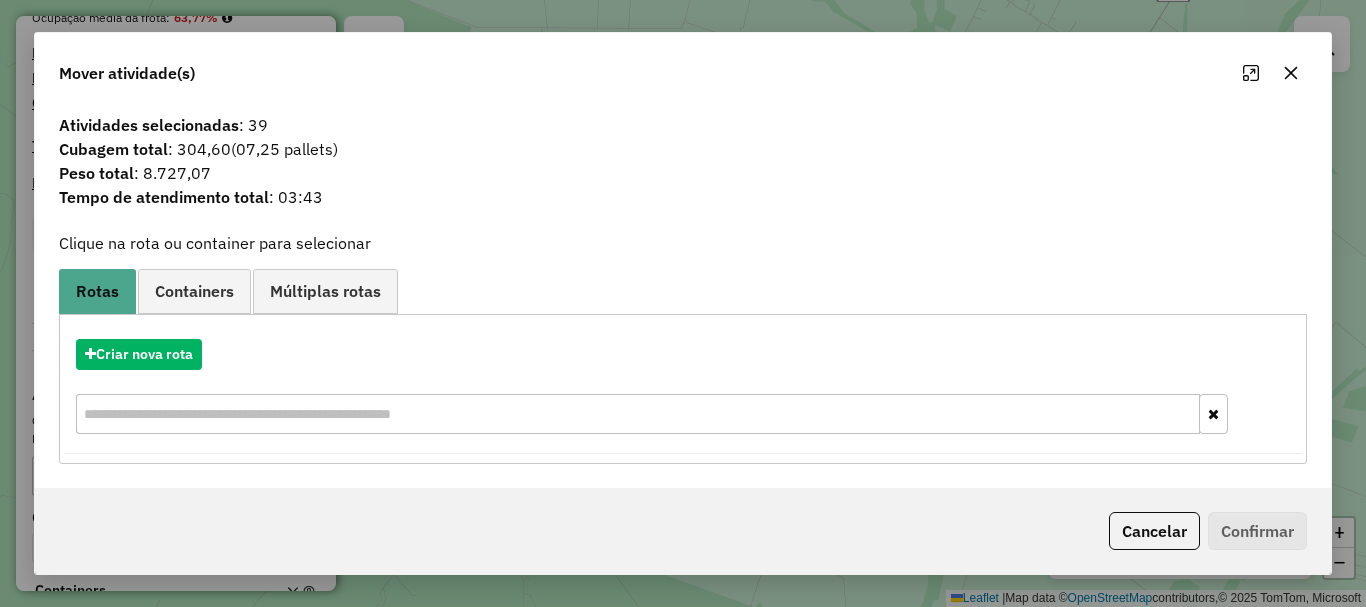 click 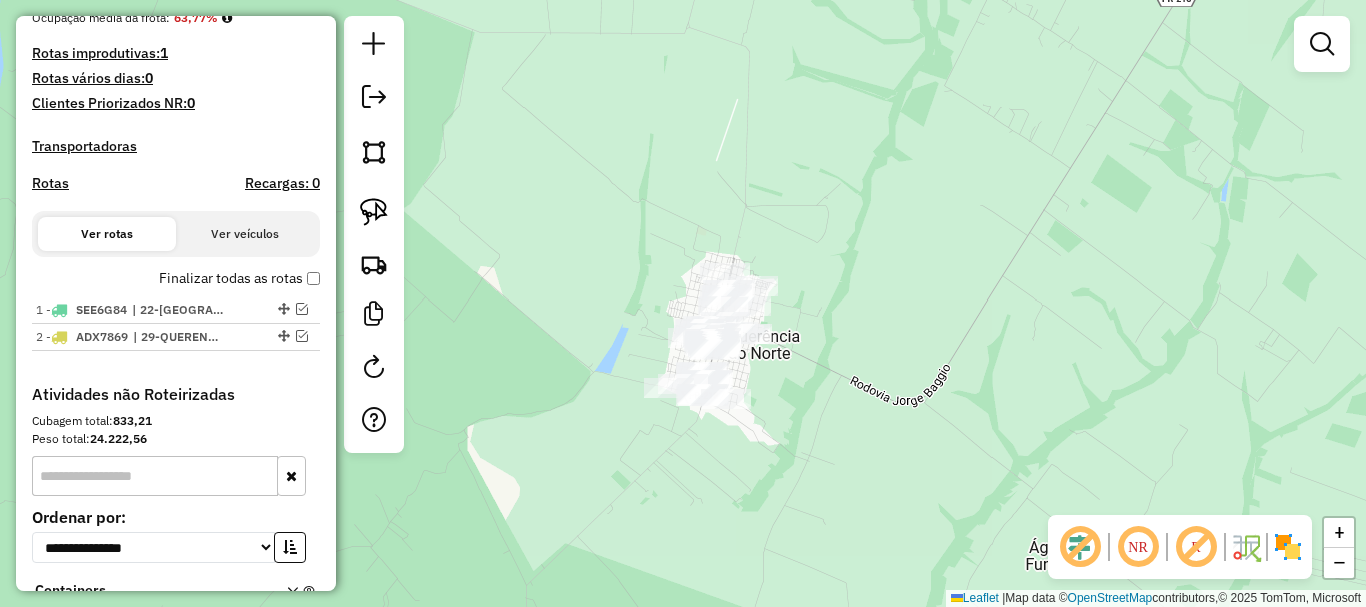drag, startPoint x: 492, startPoint y: 217, endPoint x: 494, endPoint y: 283, distance: 66.0303 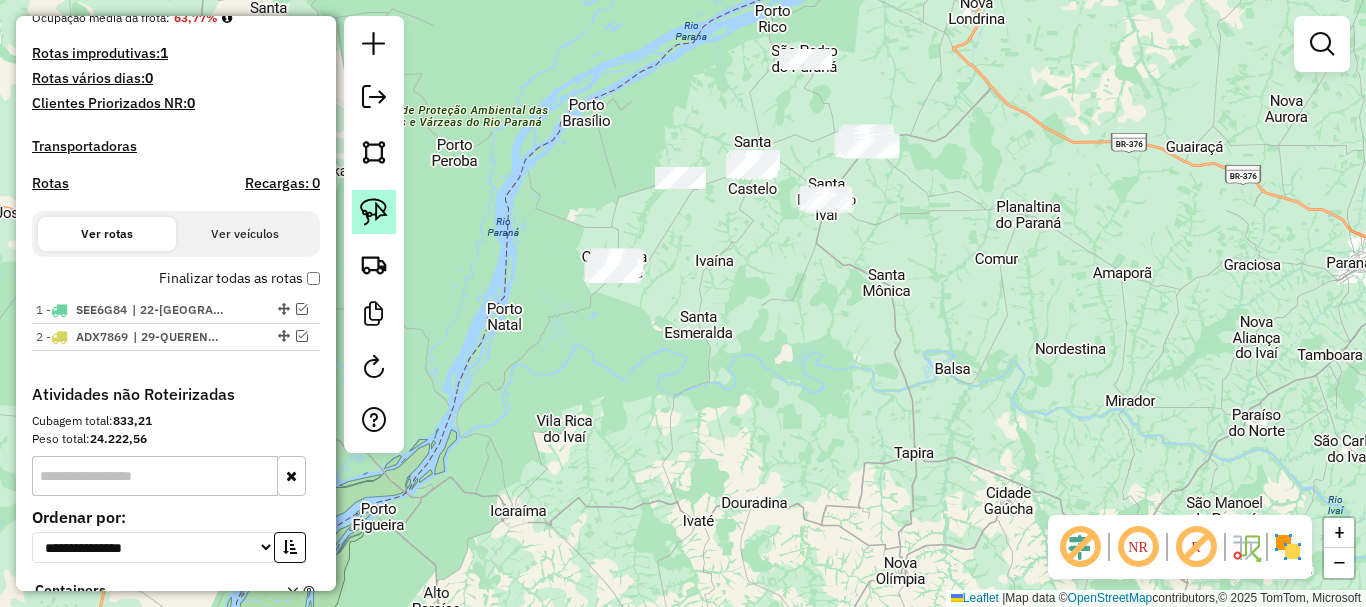 click 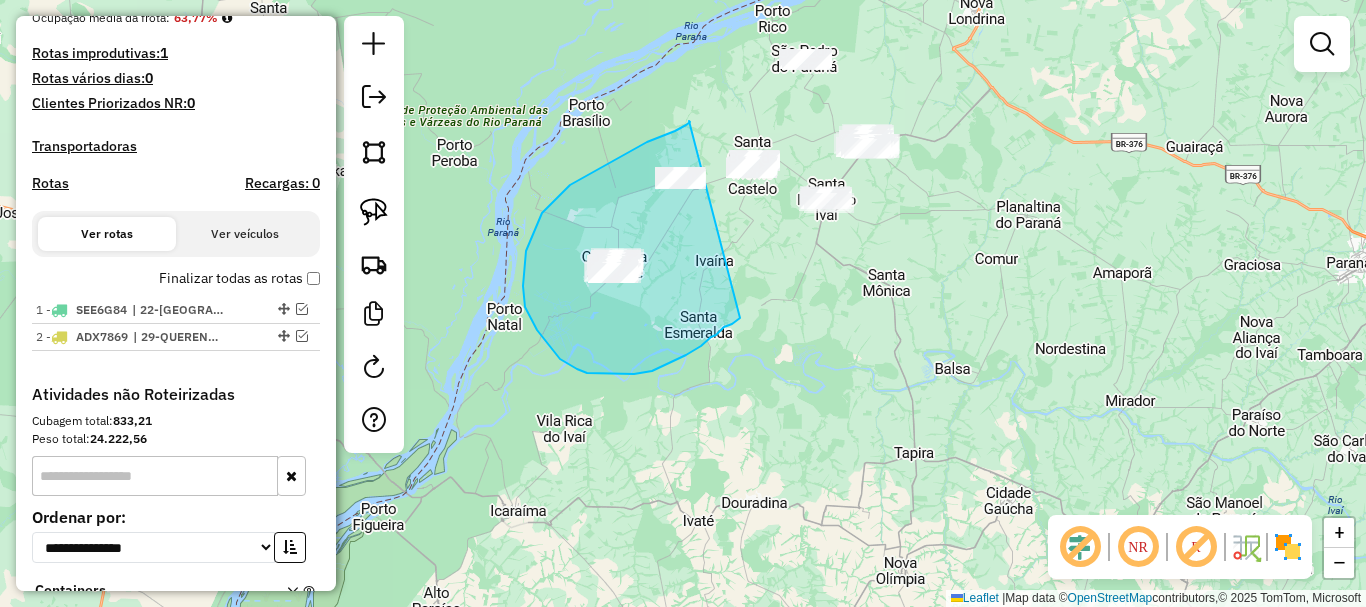 drag, startPoint x: 689, startPoint y: 121, endPoint x: 740, endPoint y: 318, distance: 203.49448 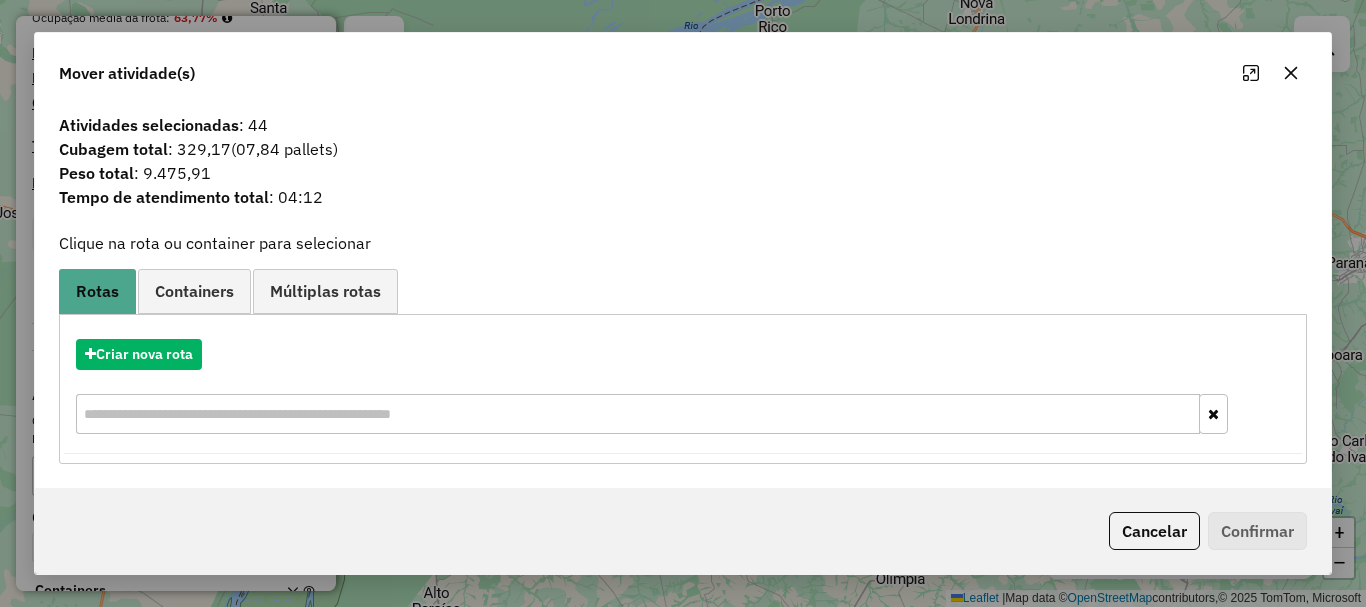 click 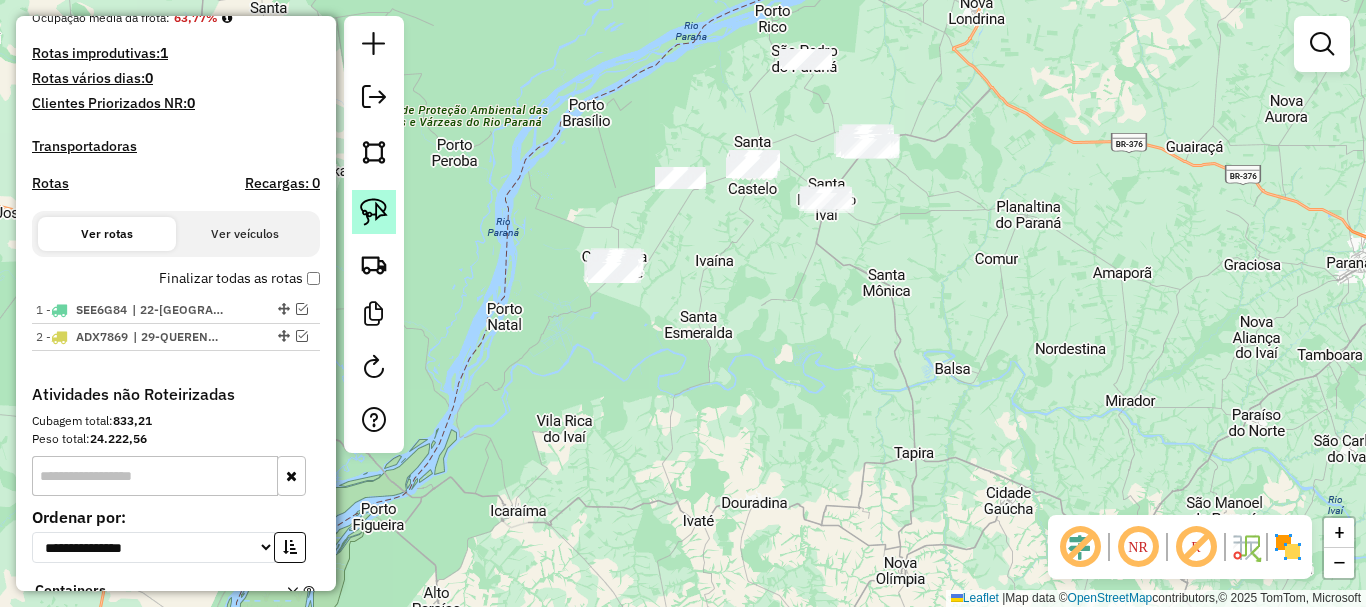 drag, startPoint x: 374, startPoint y: 208, endPoint x: 420, endPoint y: 189, distance: 49.76947 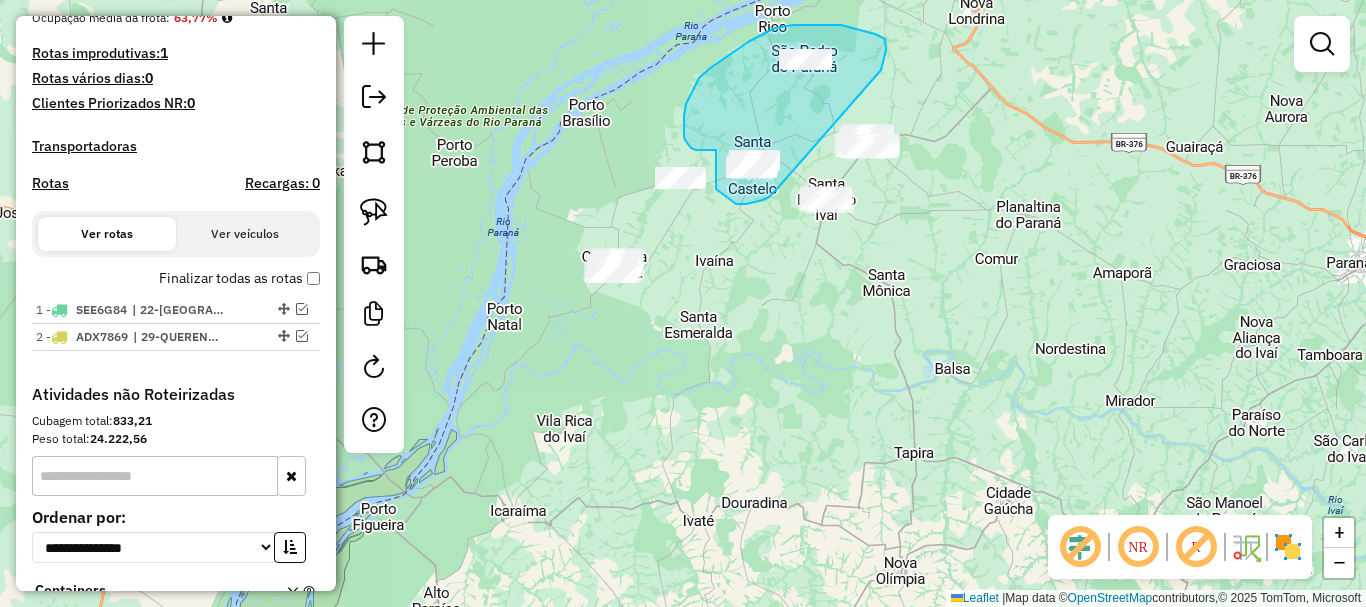 drag, startPoint x: 886, startPoint y: 50, endPoint x: 776, endPoint y: 190, distance: 178.04494 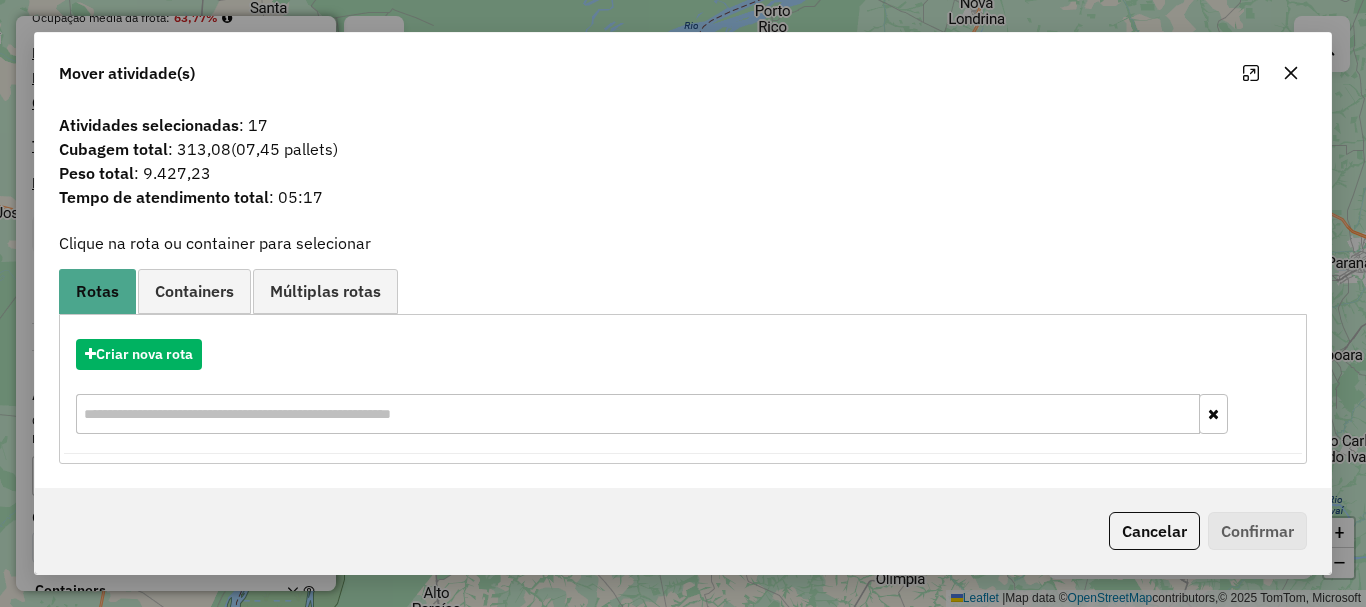 click 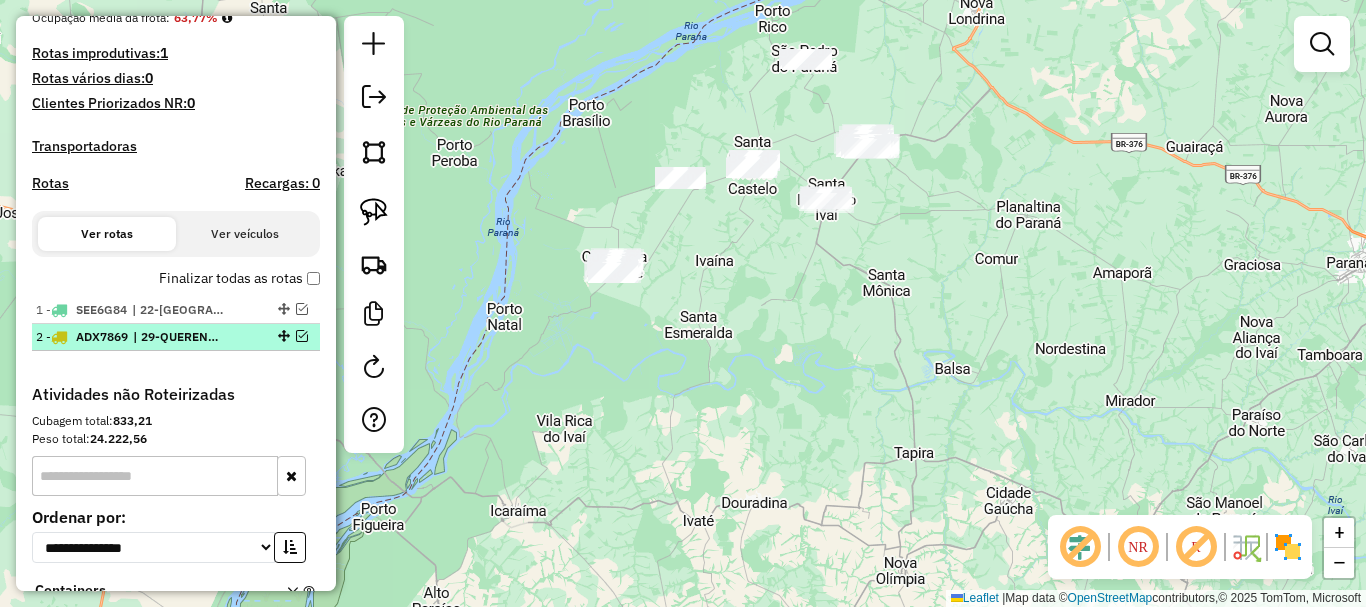click at bounding box center [302, 336] 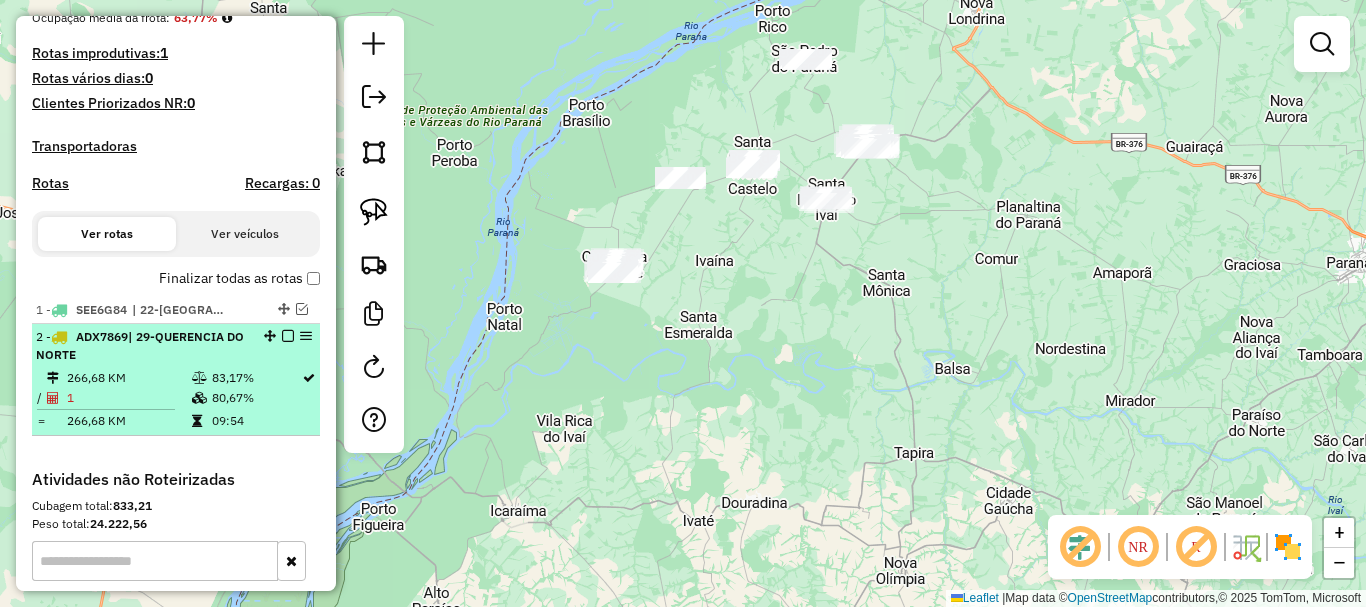 click on "266,68 KM" at bounding box center (128, 378) 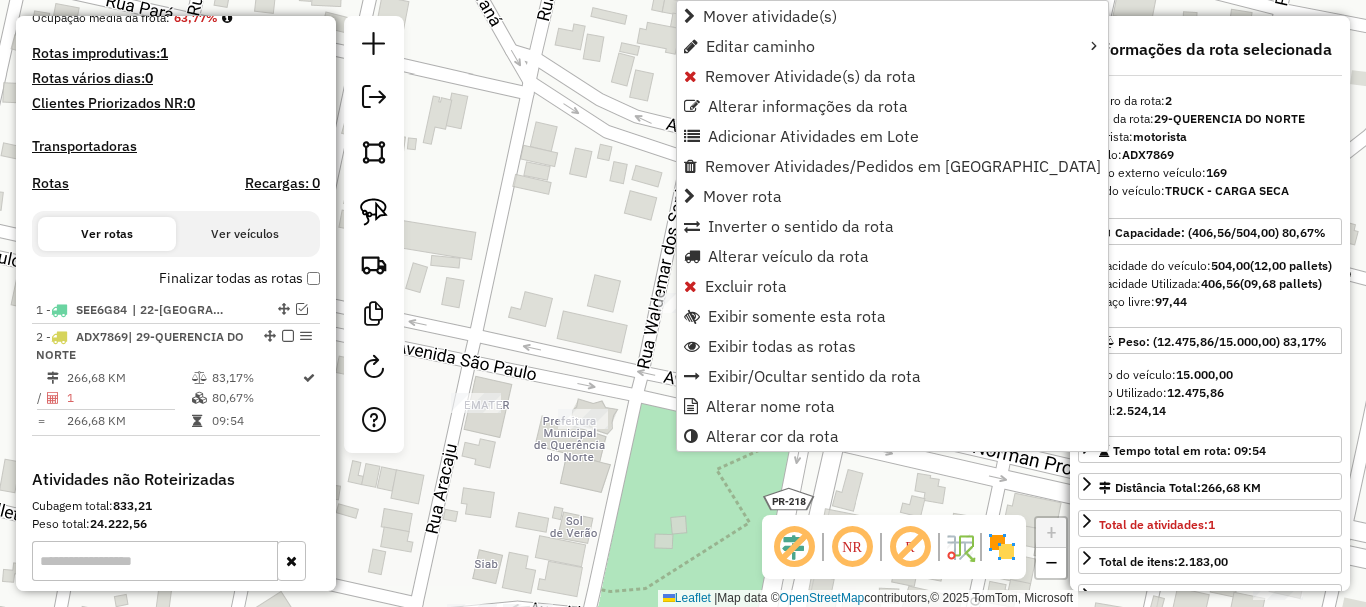 scroll, scrollTop: 757, scrollLeft: 0, axis: vertical 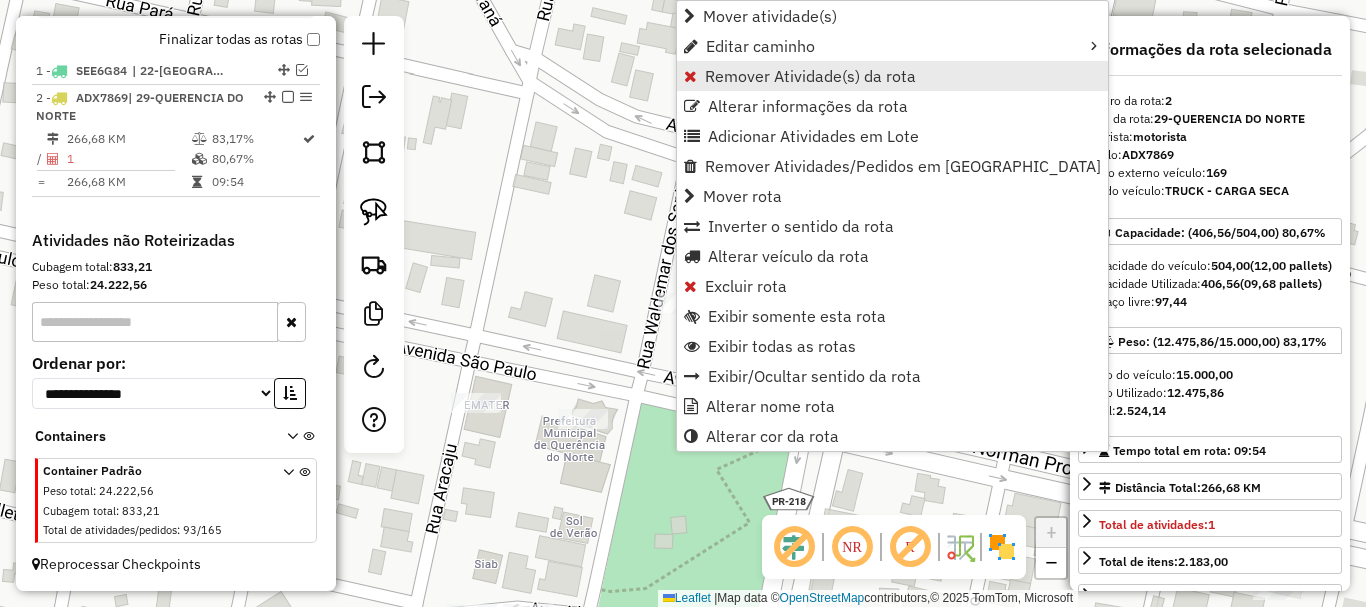 click on "Remover Atividade(s) da rota" at bounding box center (810, 76) 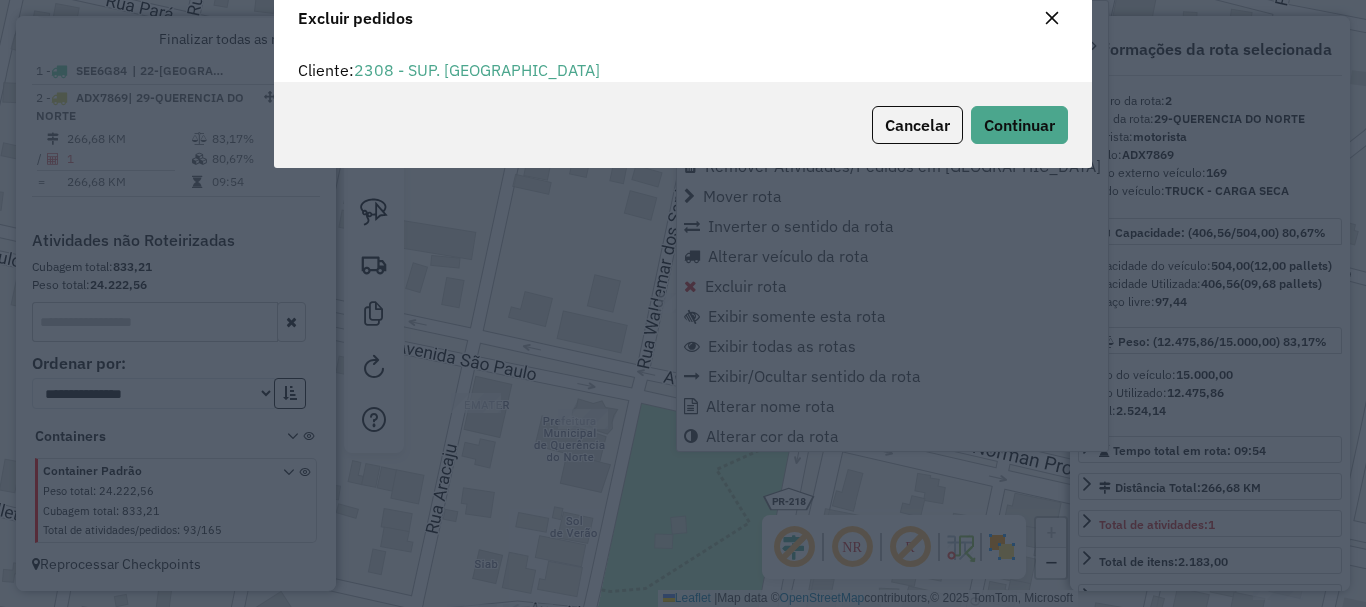scroll, scrollTop: 82, scrollLeft: 0, axis: vertical 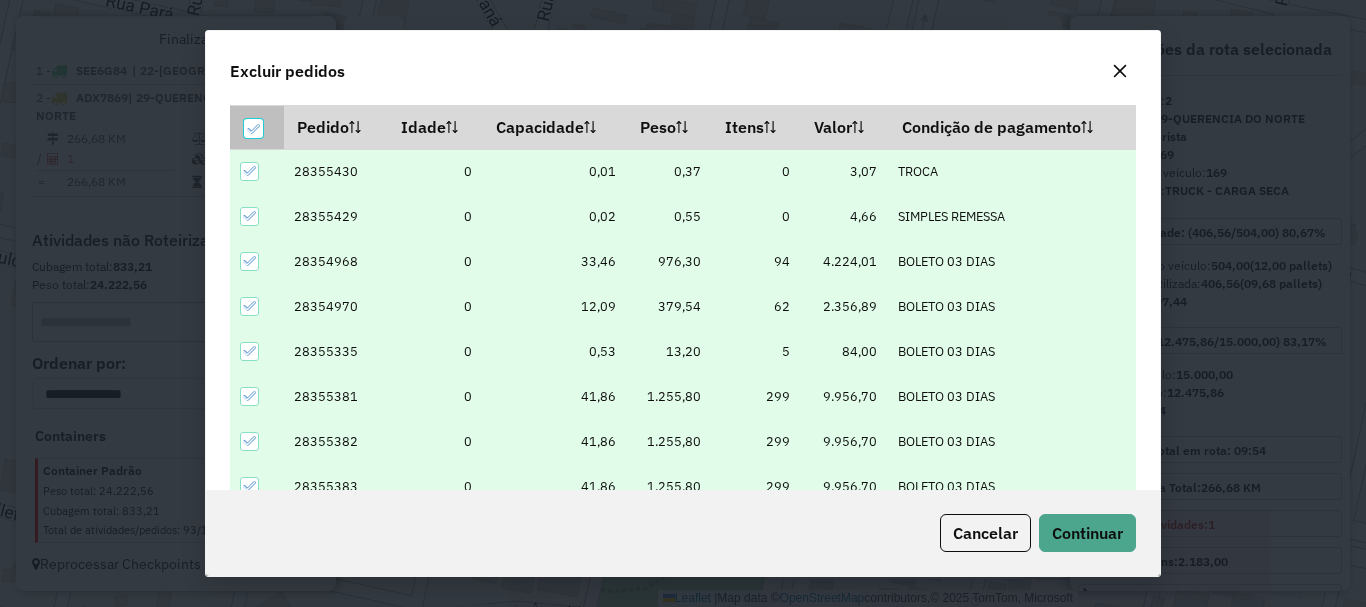 click 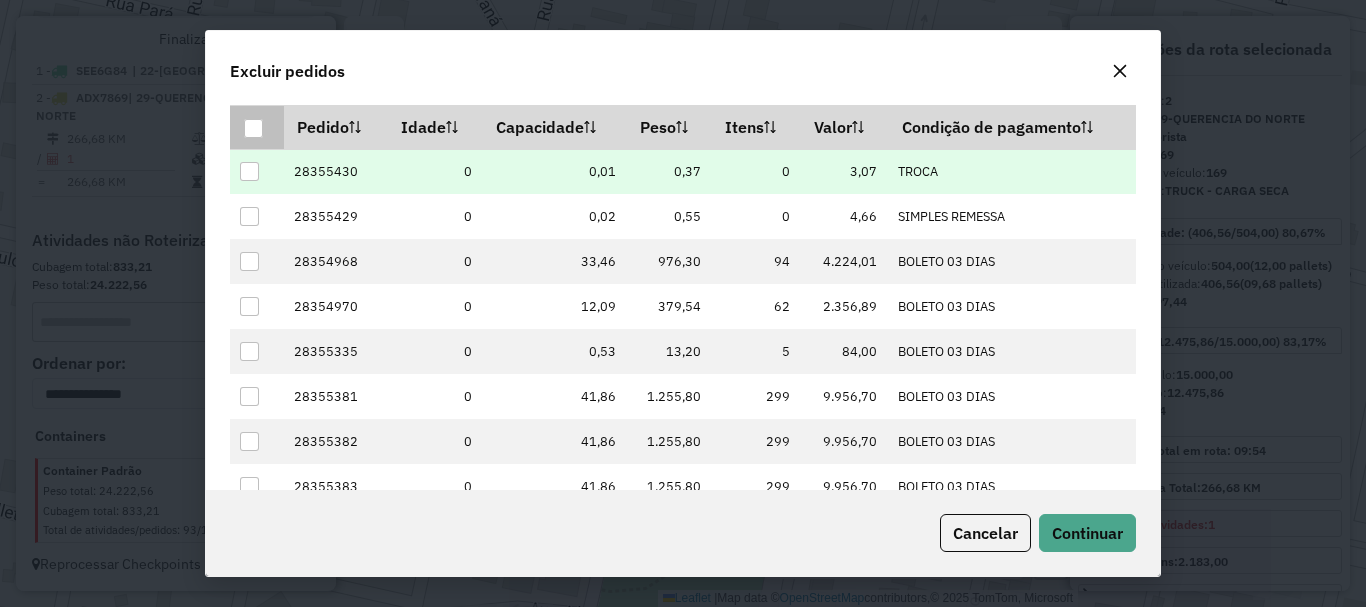 click at bounding box center [249, 171] 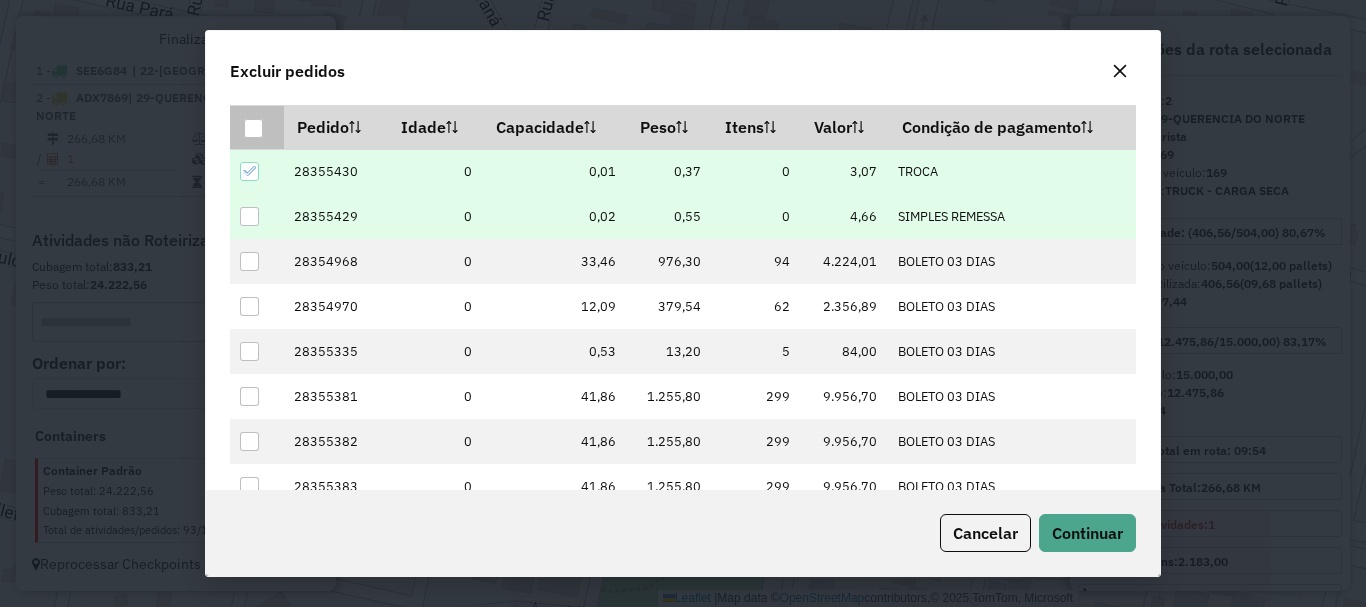 click at bounding box center [249, 216] 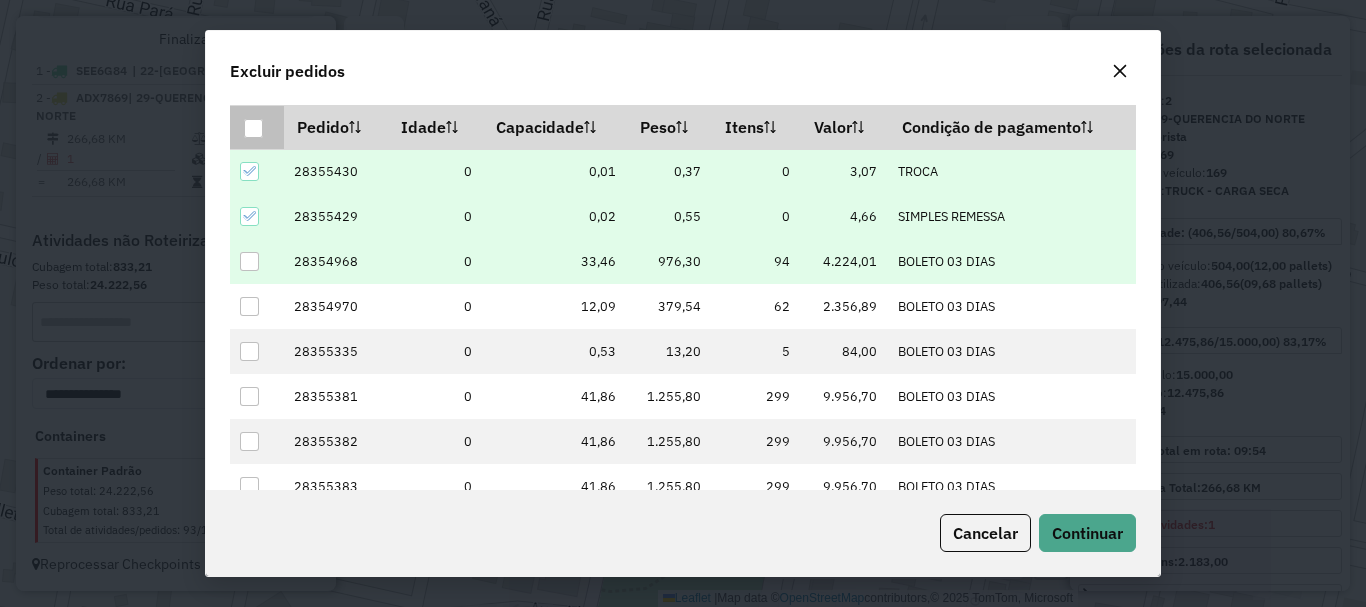 click at bounding box center (249, 261) 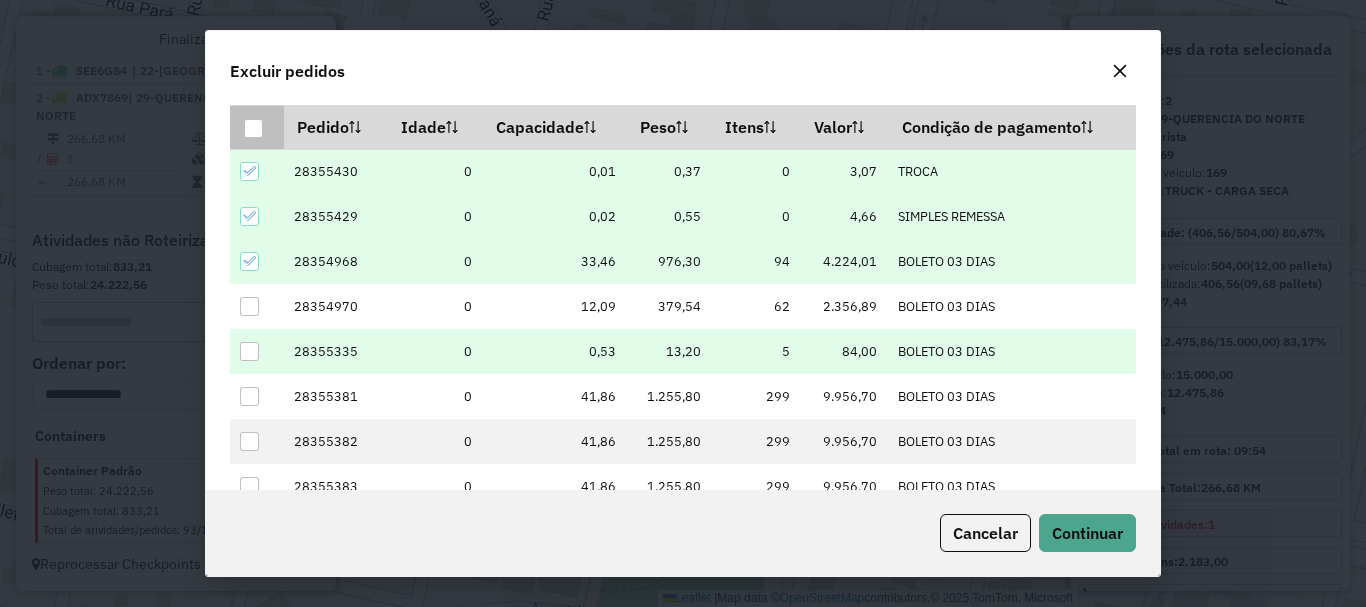 drag, startPoint x: 247, startPoint y: 303, endPoint x: 247, endPoint y: 330, distance: 27 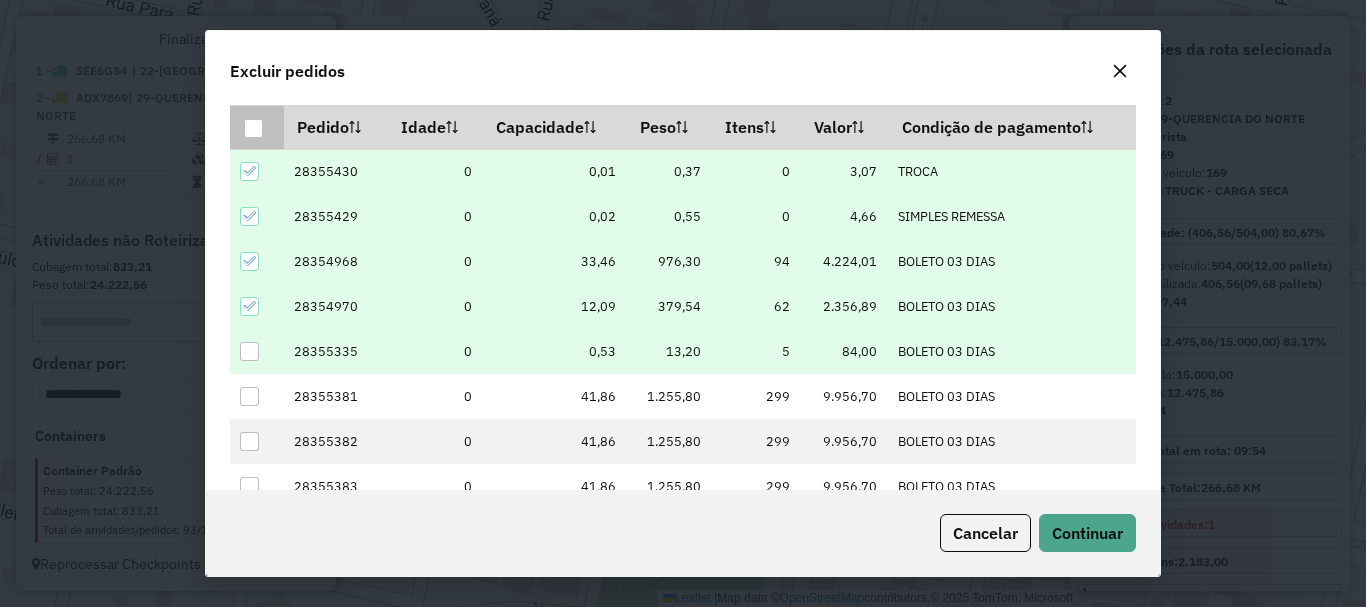 click at bounding box center [249, 351] 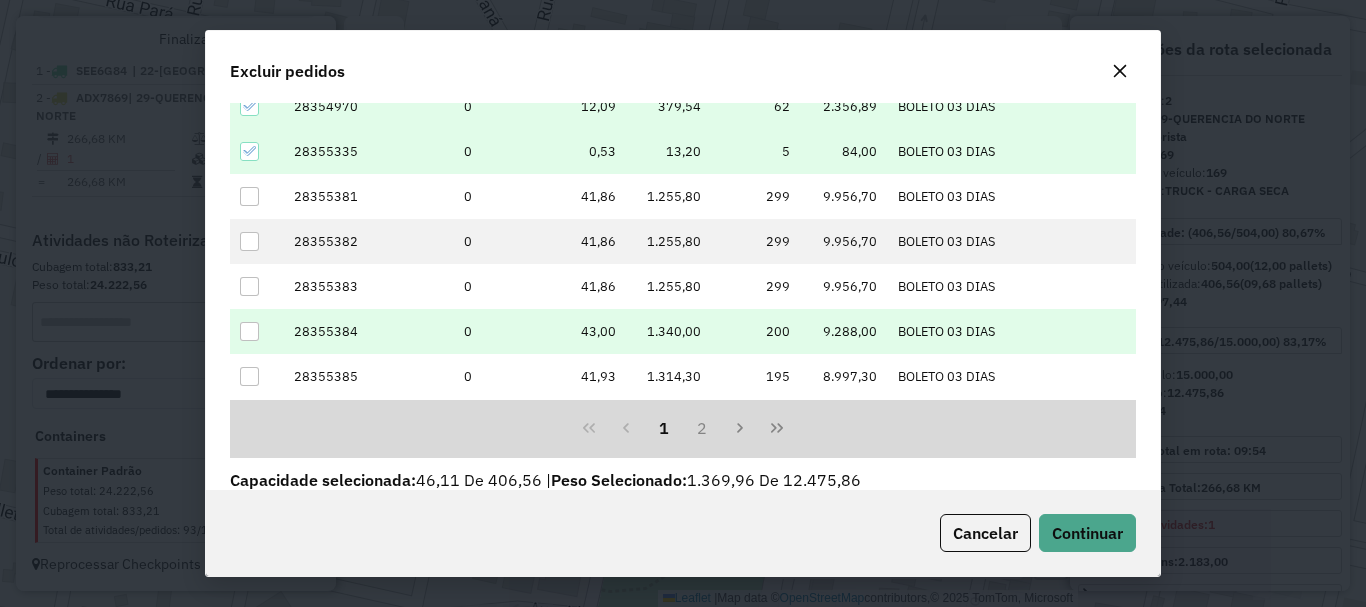 scroll, scrollTop: 336, scrollLeft: 0, axis: vertical 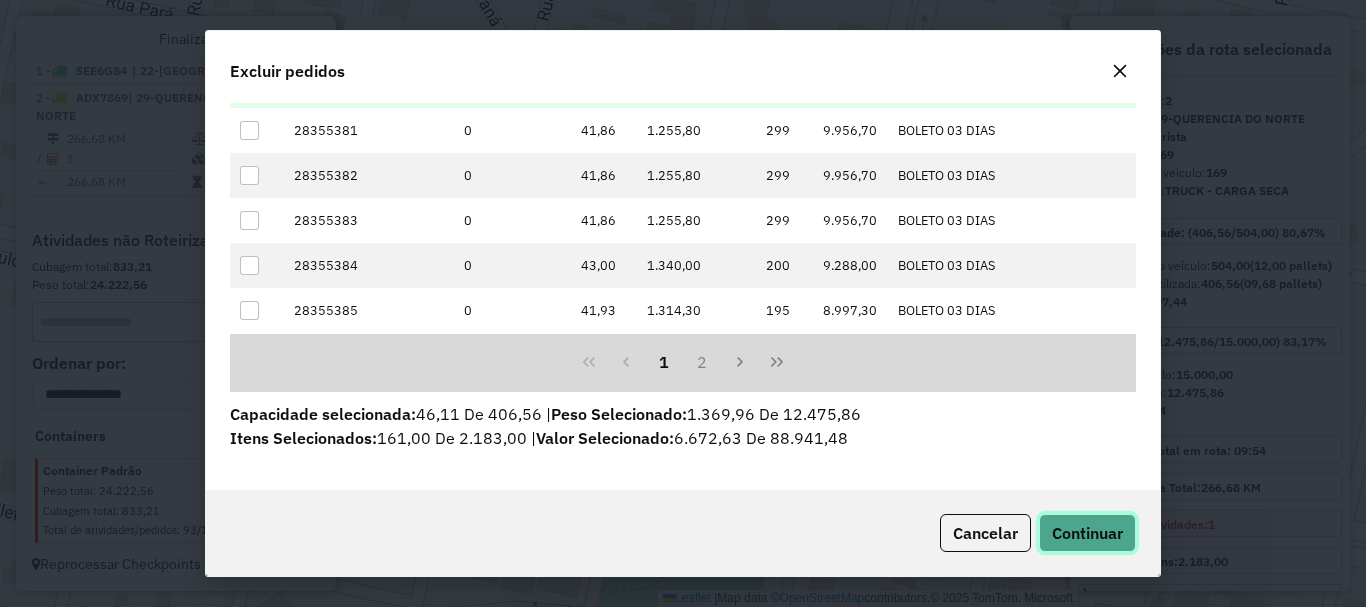 click on "Continuar" 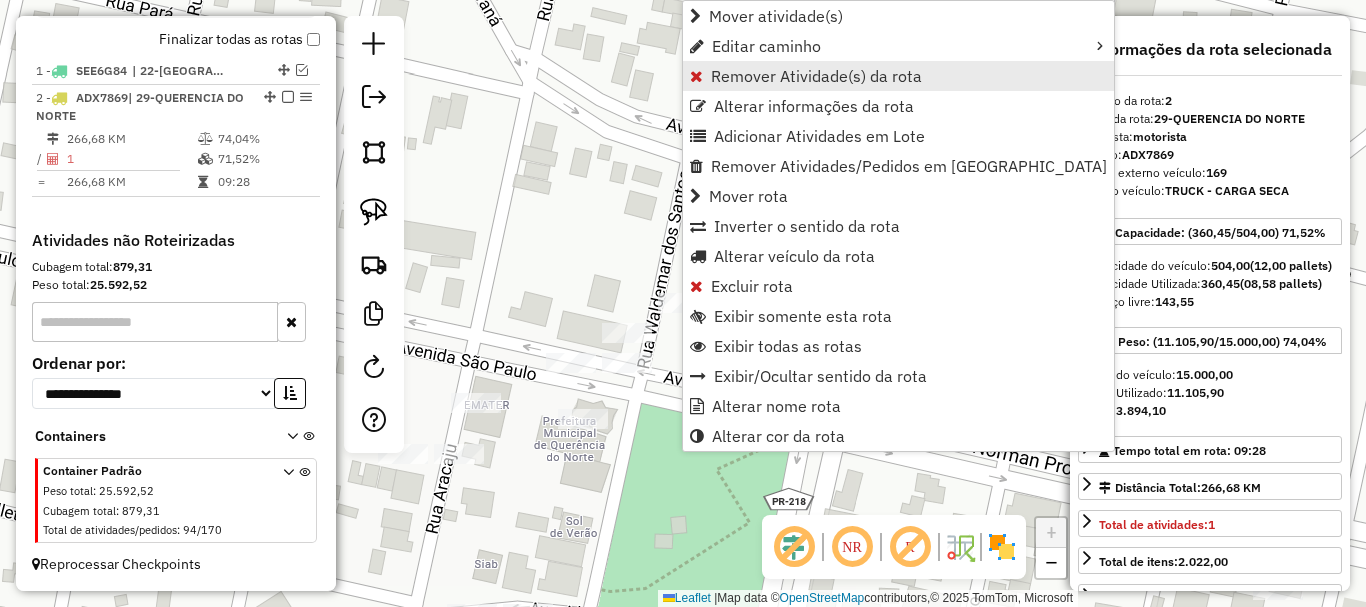 click on "Remover Atividade(s) da rota" at bounding box center (816, 76) 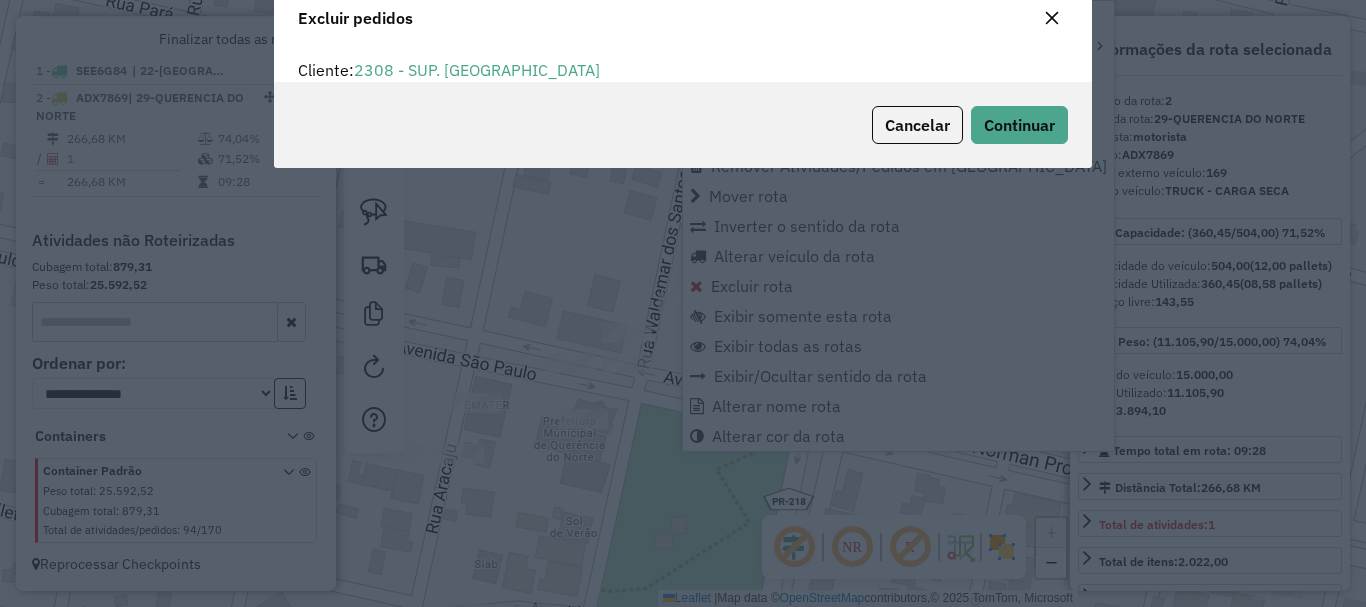 scroll, scrollTop: 82, scrollLeft: 0, axis: vertical 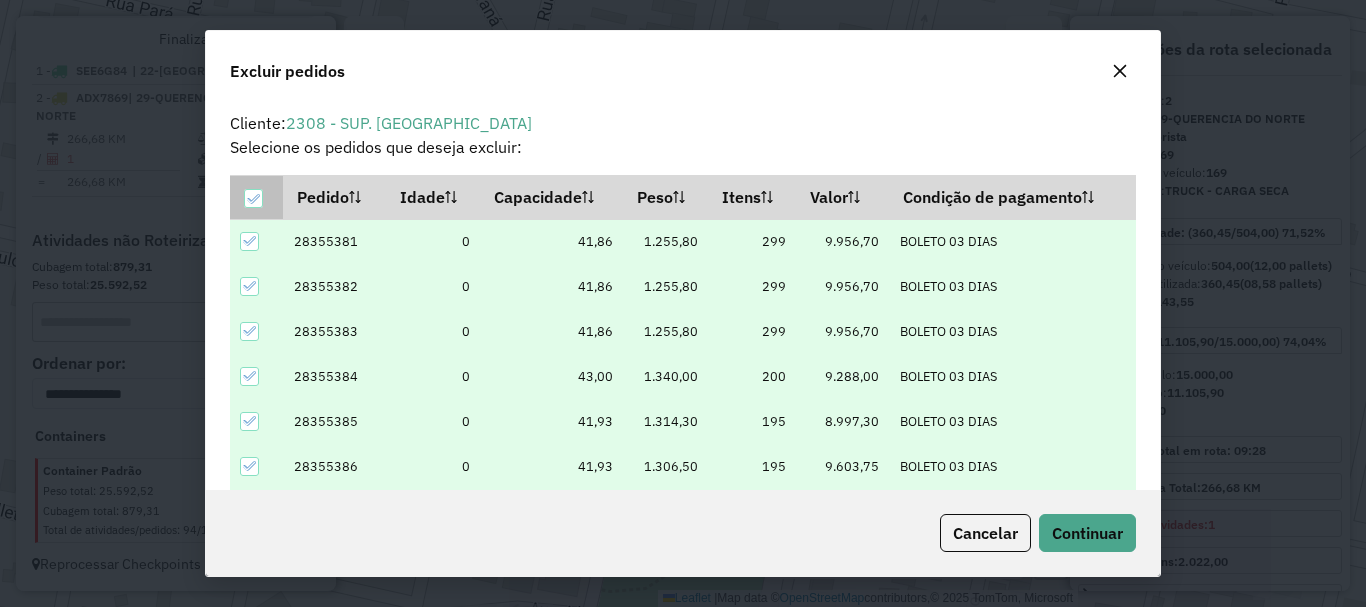 click 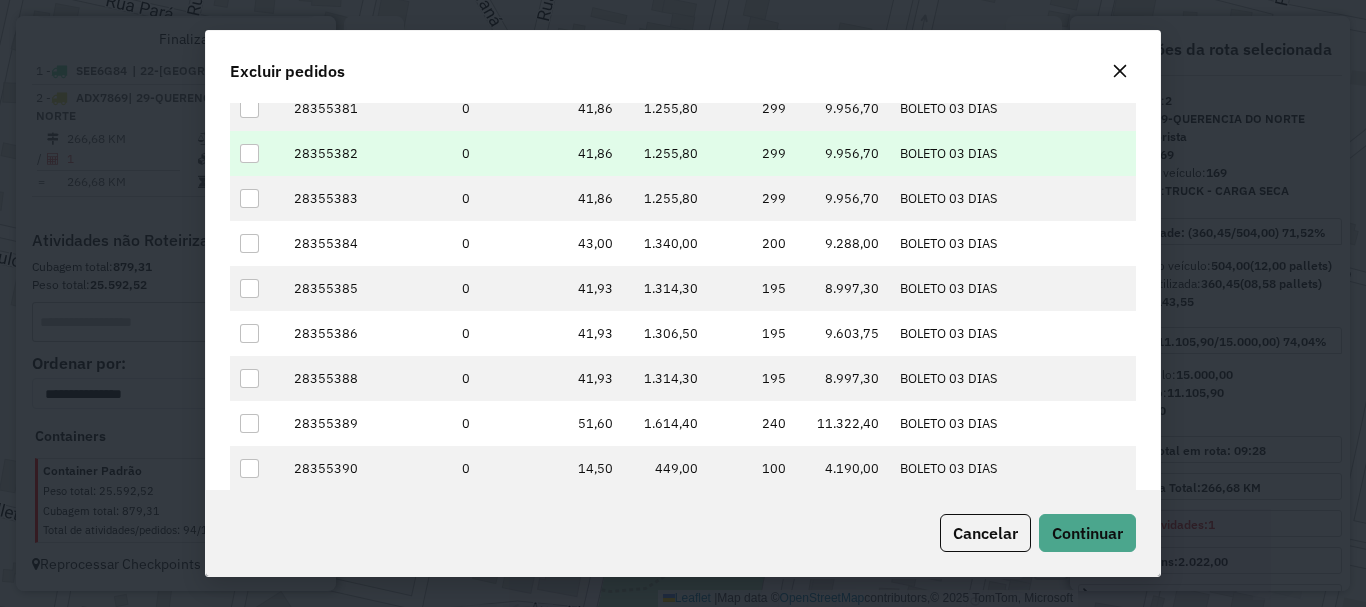 scroll, scrollTop: 233, scrollLeft: 0, axis: vertical 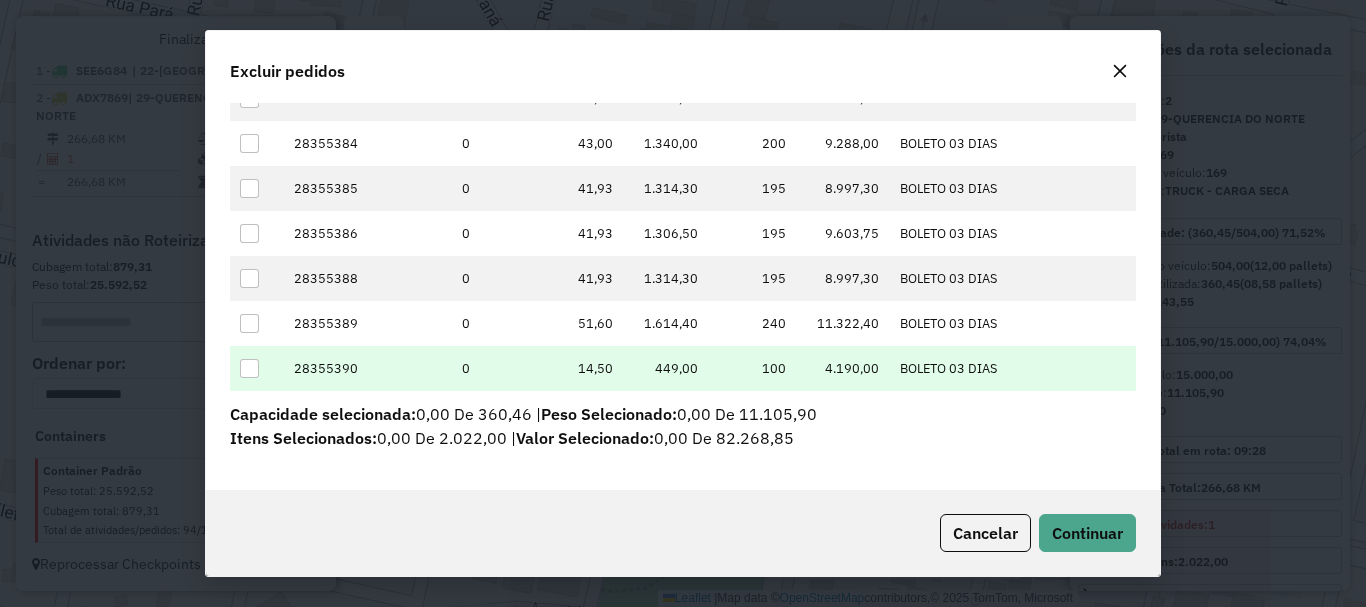 click at bounding box center (249, 368) 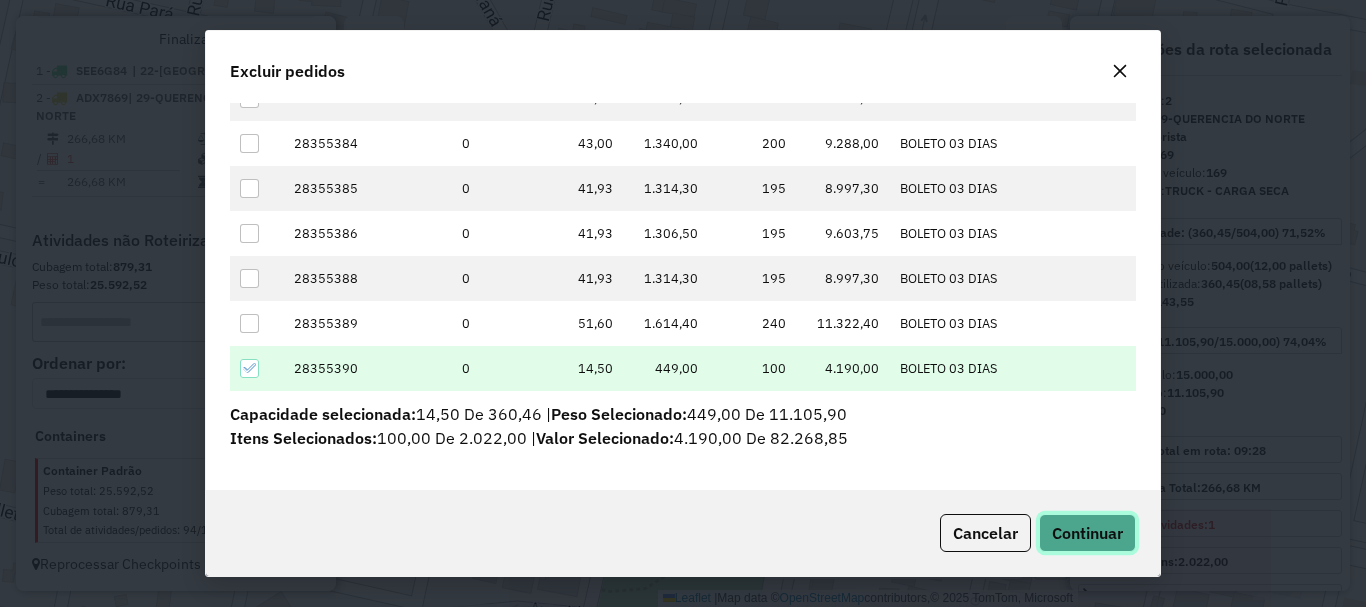 click on "Continuar" 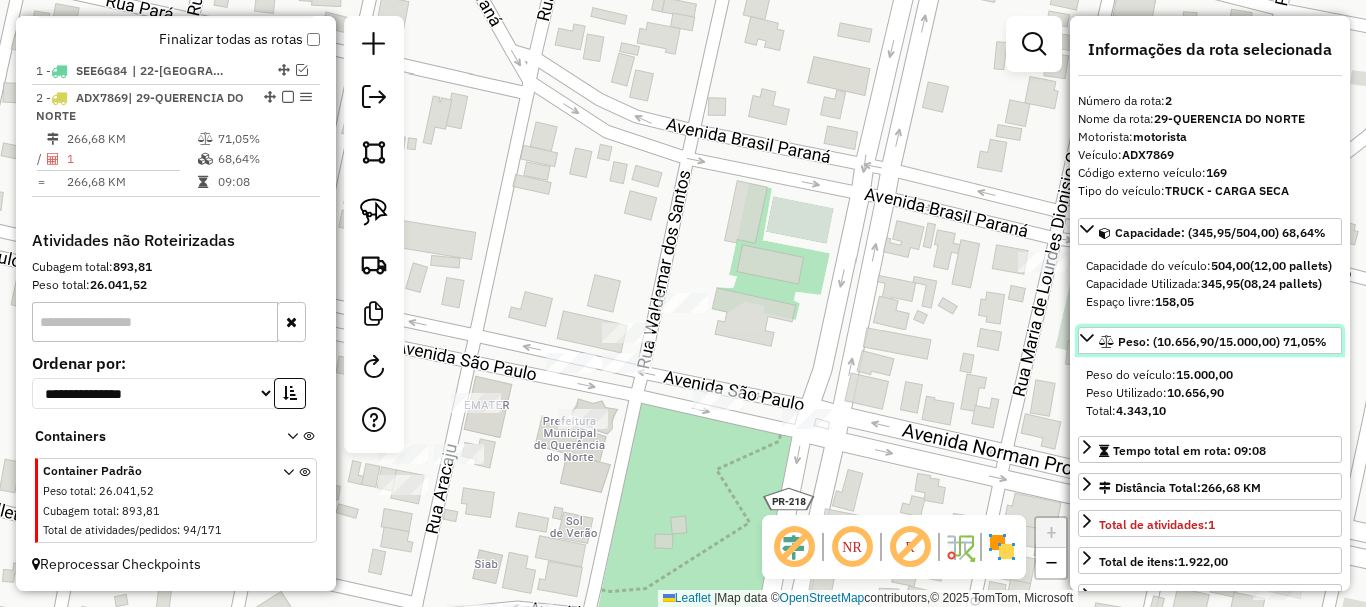 drag, startPoint x: 1176, startPoint y: 376, endPoint x: 1193, endPoint y: 378, distance: 17.117243 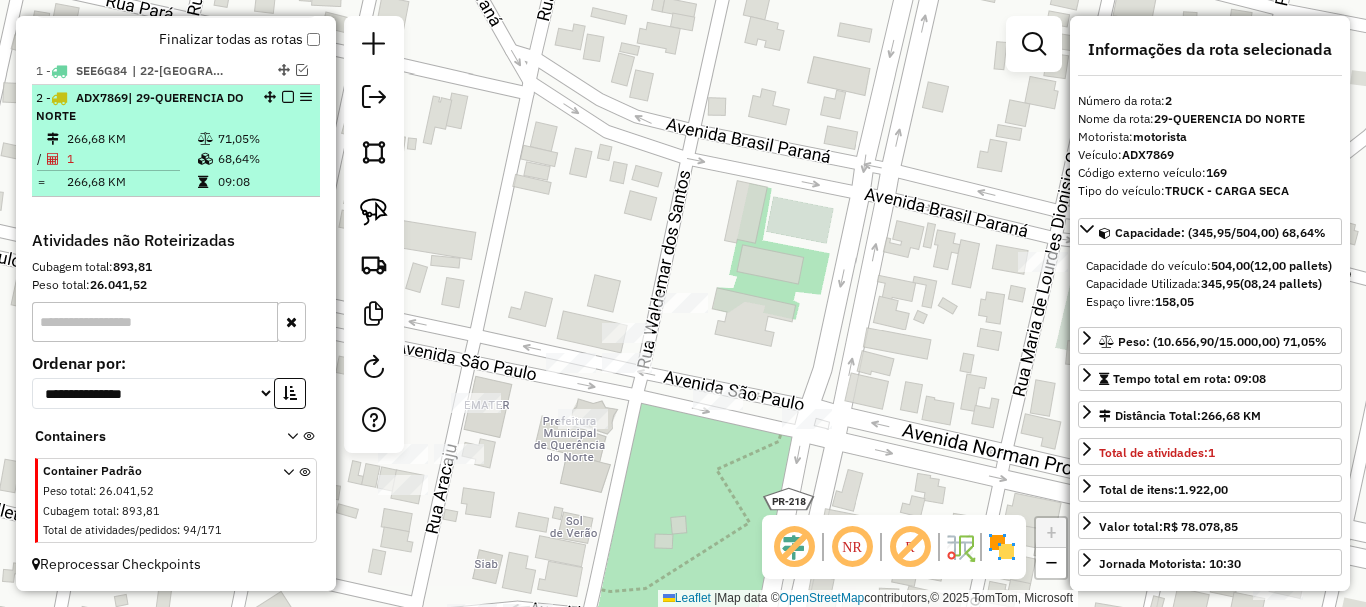 click on "2 -       ADX7869   | 29-QUERENCIA DO NORTE" at bounding box center [176, 107] 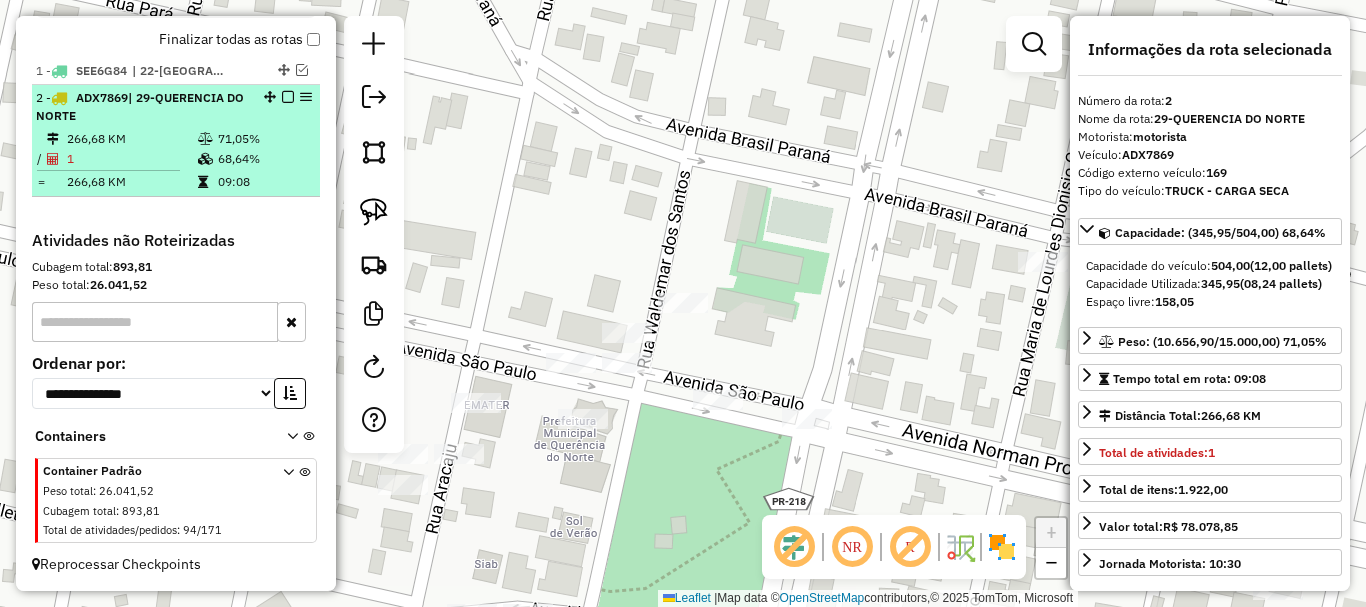 click at bounding box center [288, 97] 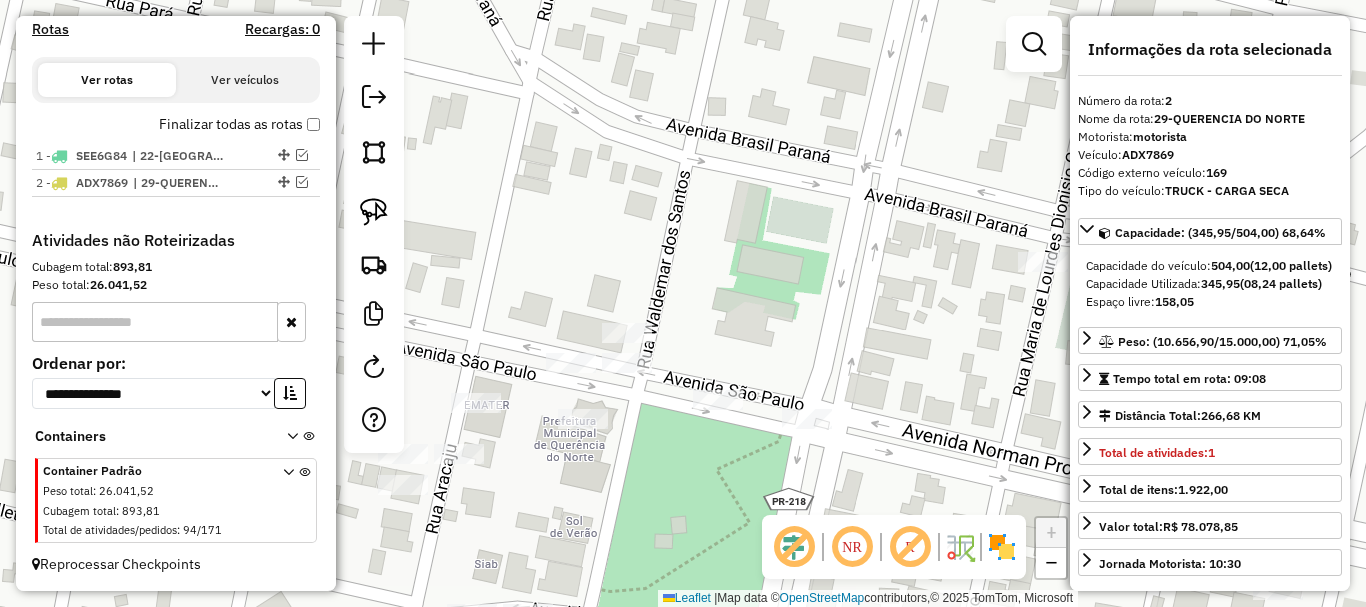 scroll, scrollTop: 672, scrollLeft: 0, axis: vertical 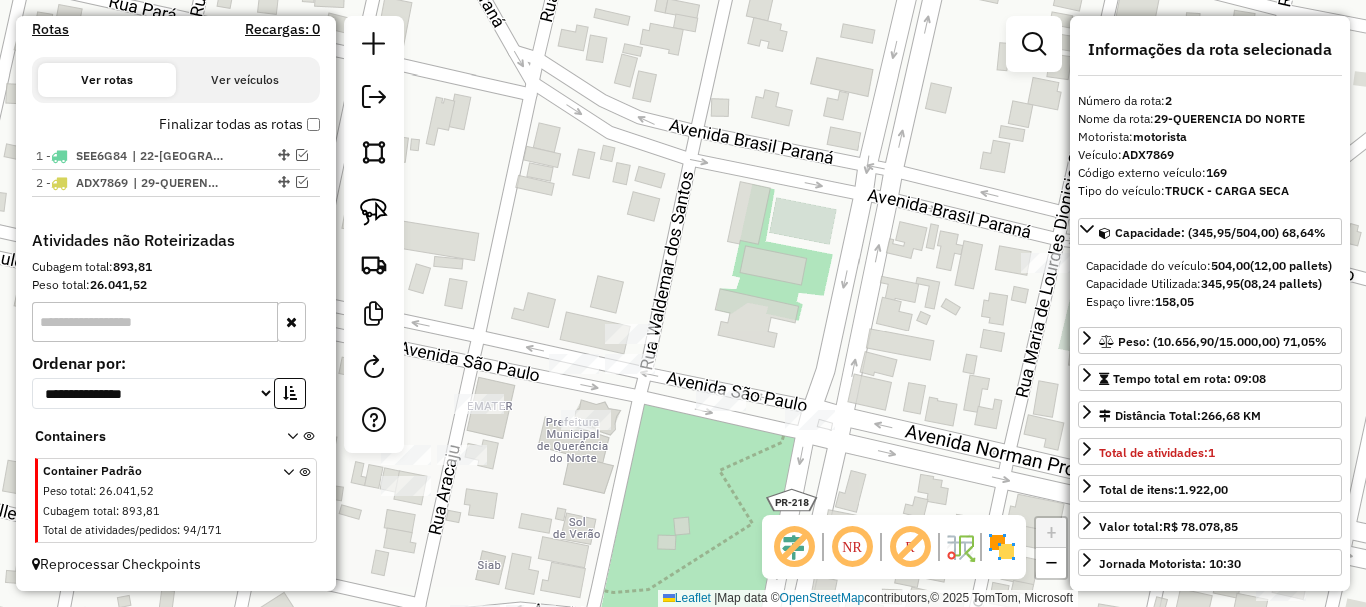 drag, startPoint x: 574, startPoint y: 217, endPoint x: 754, endPoint y: 221, distance: 180.04443 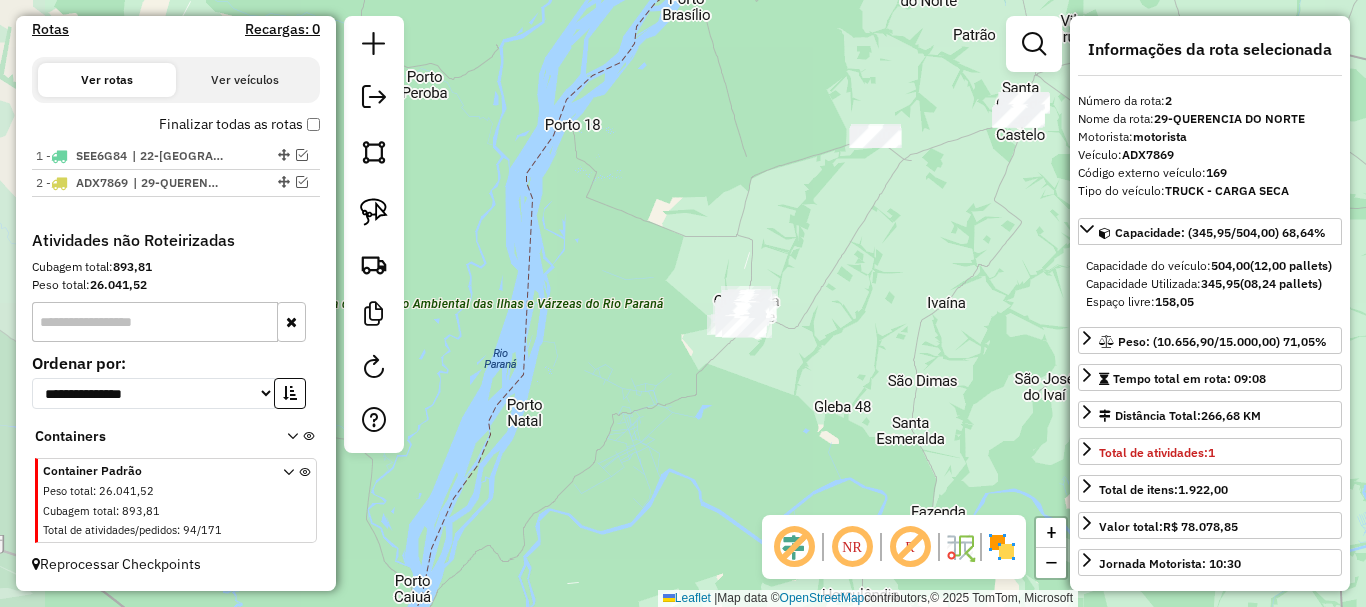 drag, startPoint x: 896, startPoint y: 267, endPoint x: 804, endPoint y: 297, distance: 96.76776 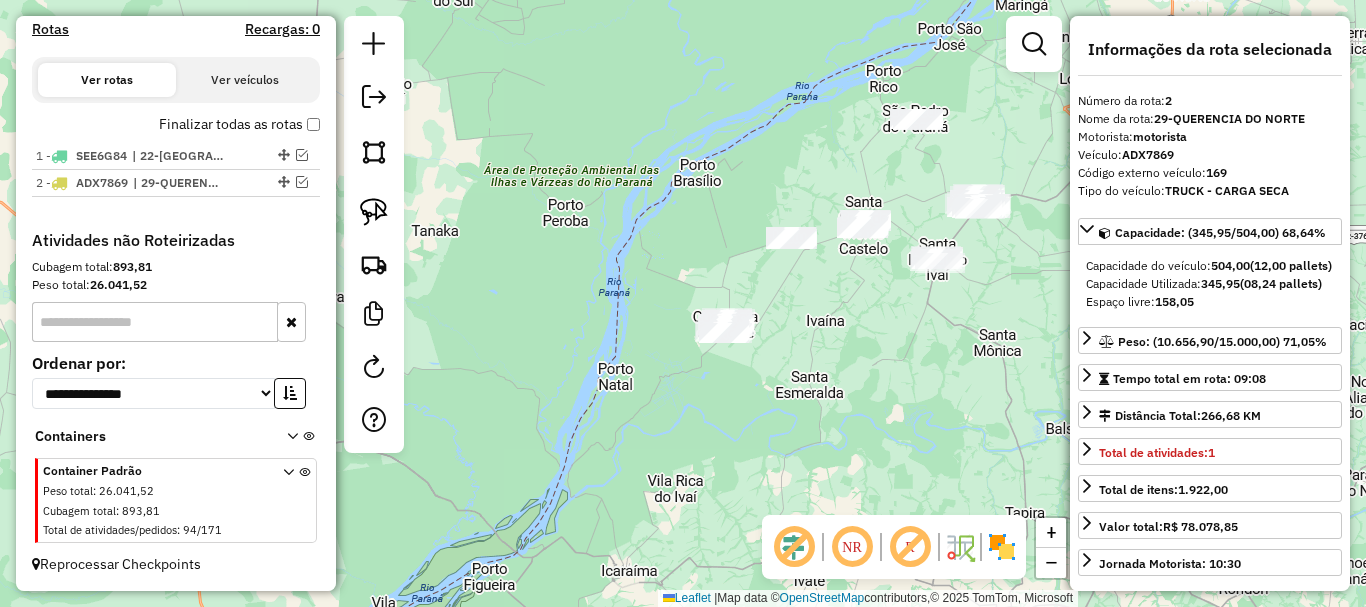 drag, startPoint x: 849, startPoint y: 303, endPoint x: 743, endPoint y: 354, distance: 117.630775 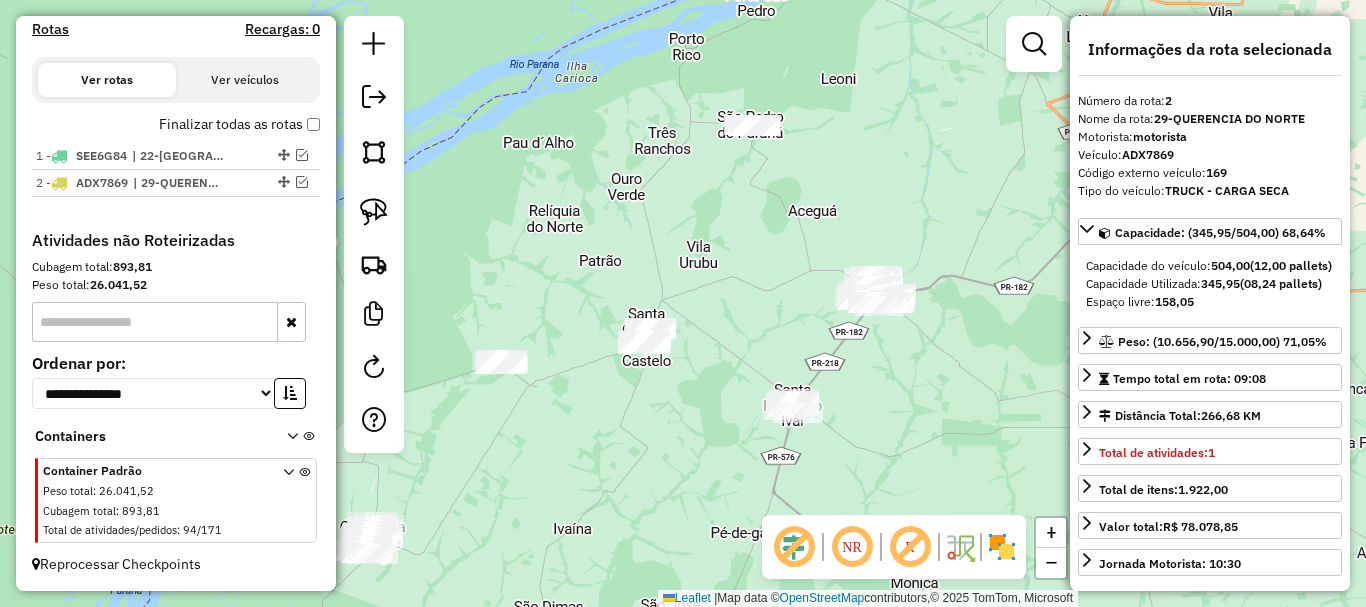 drag, startPoint x: 908, startPoint y: 199, endPoint x: 791, endPoint y: 209, distance: 117.426575 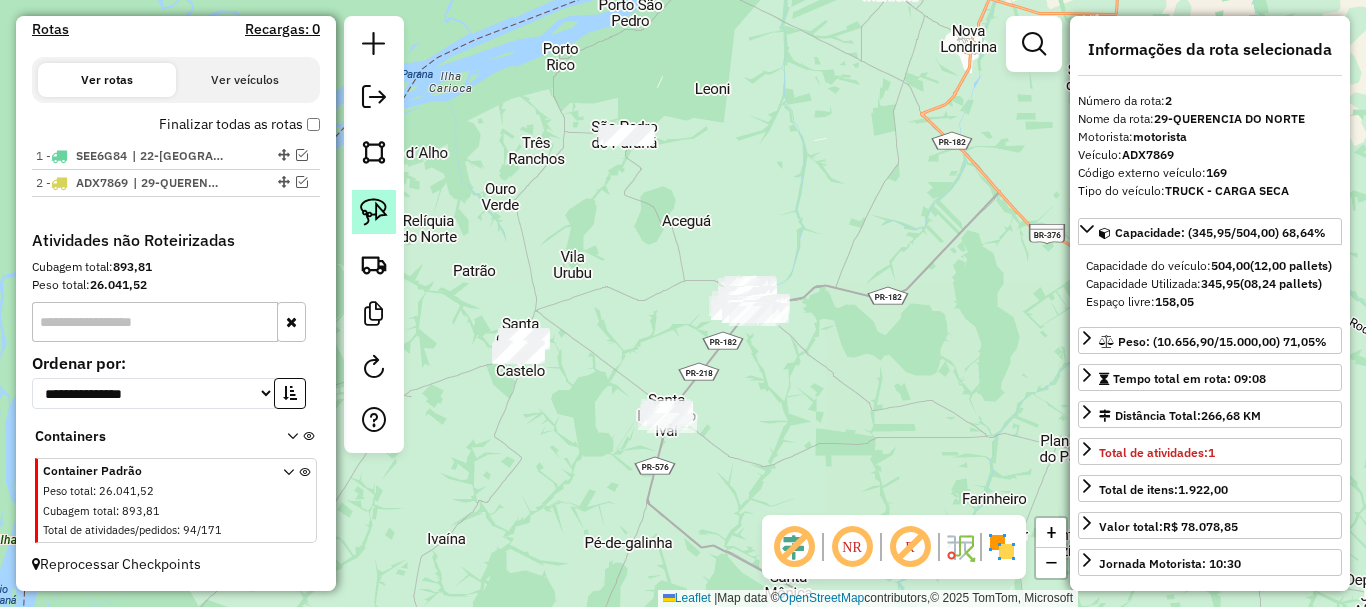 click 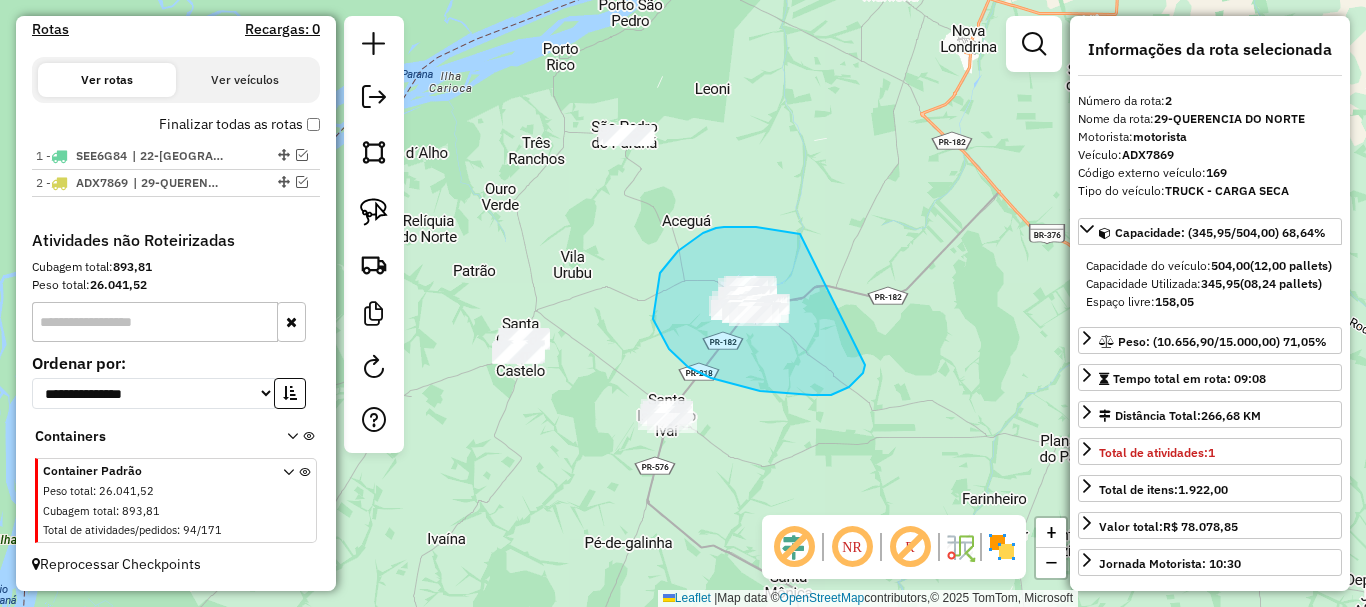 drag, startPoint x: 800, startPoint y: 234, endPoint x: 865, endPoint y: 365, distance: 146.23953 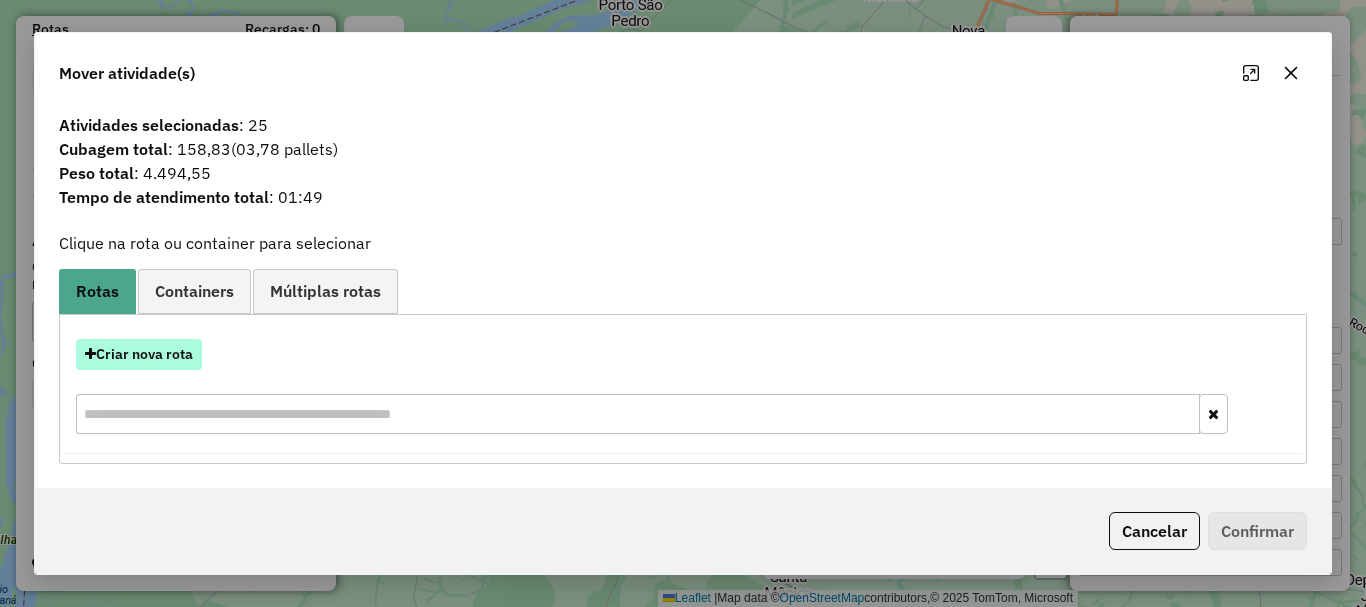 click on "Criar nova rota" at bounding box center (139, 354) 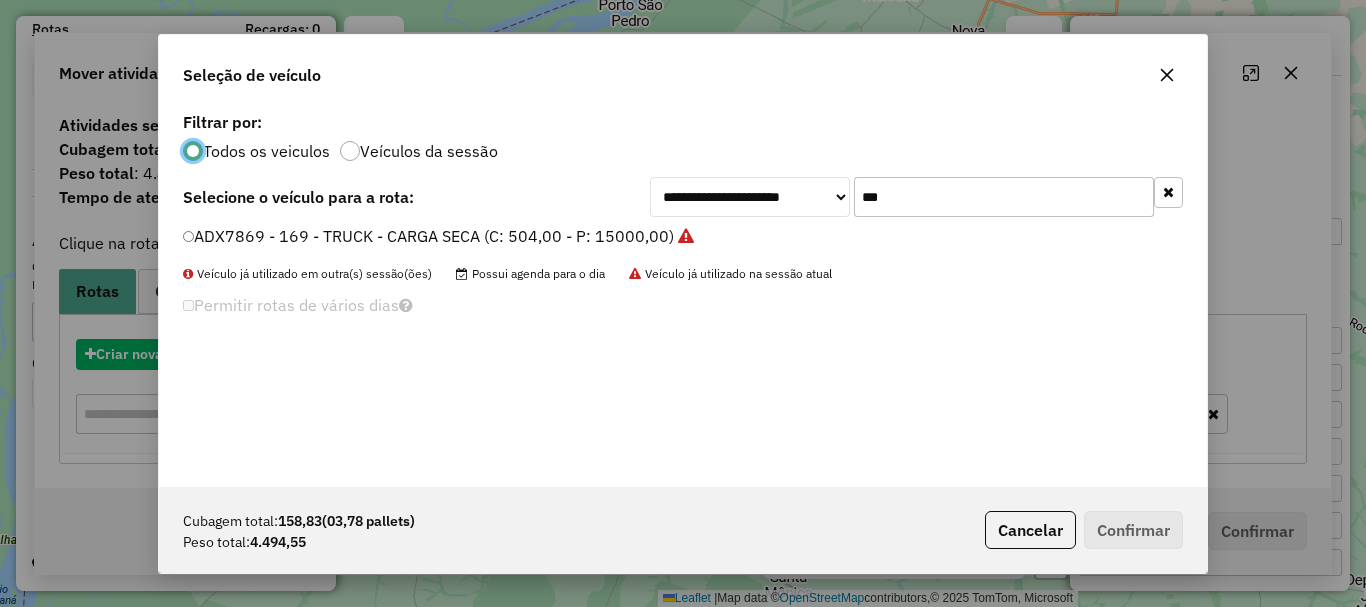 scroll, scrollTop: 11, scrollLeft: 6, axis: both 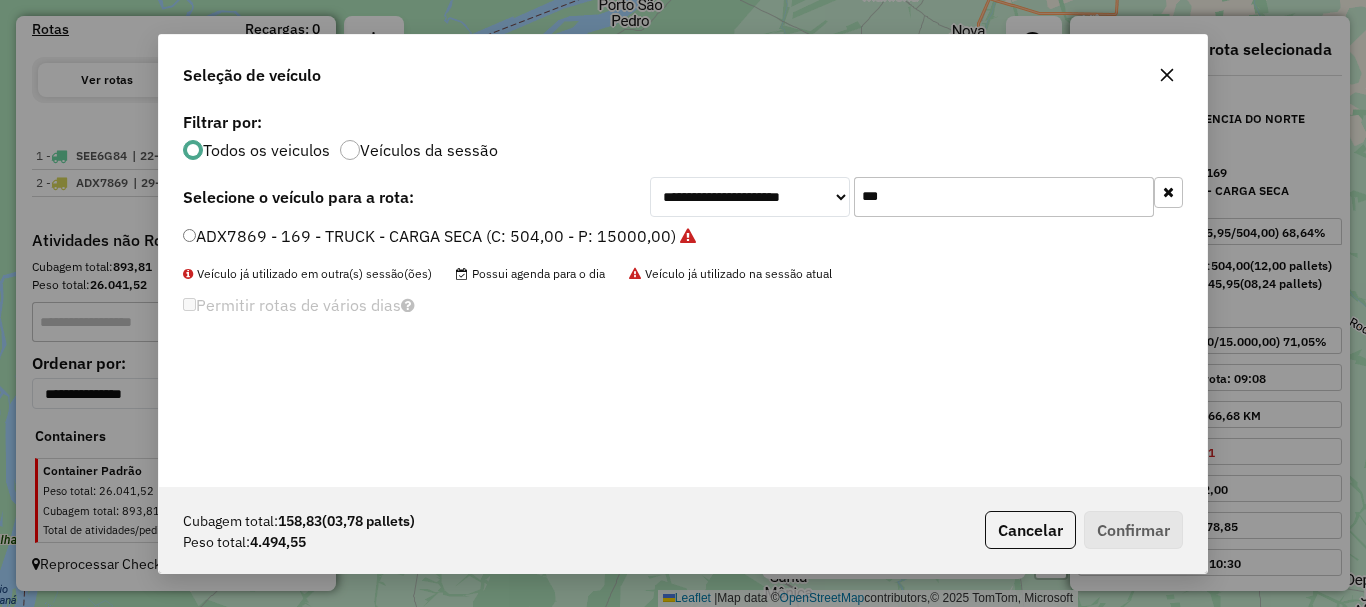 drag, startPoint x: 930, startPoint y: 194, endPoint x: 741, endPoint y: 194, distance: 189 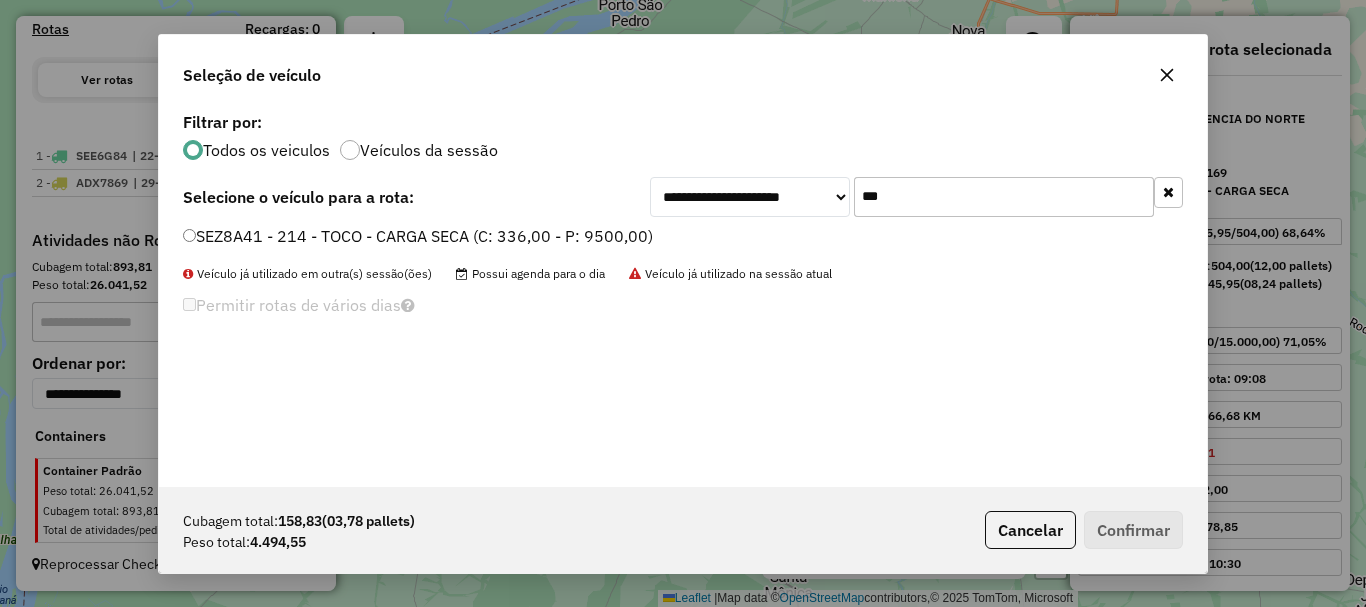 type on "***" 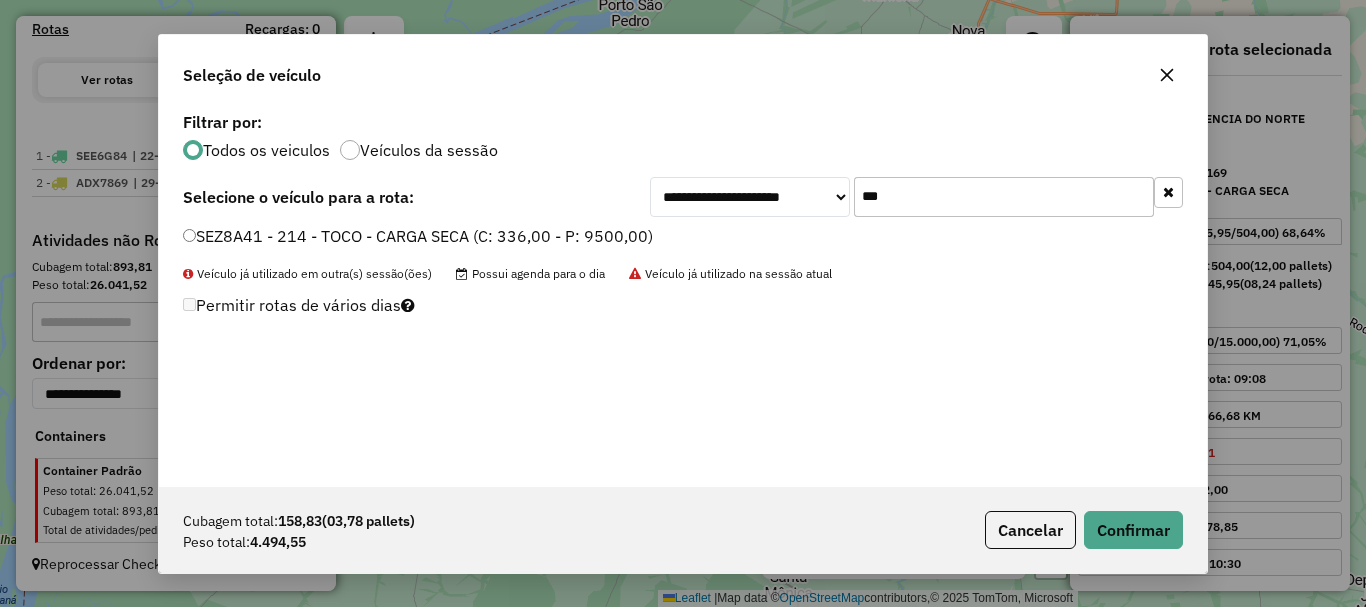 click on "Cubagem total:  158,83   (03,78 pallets)  Peso total: 4.494,55  Cancelar   Confirmar" 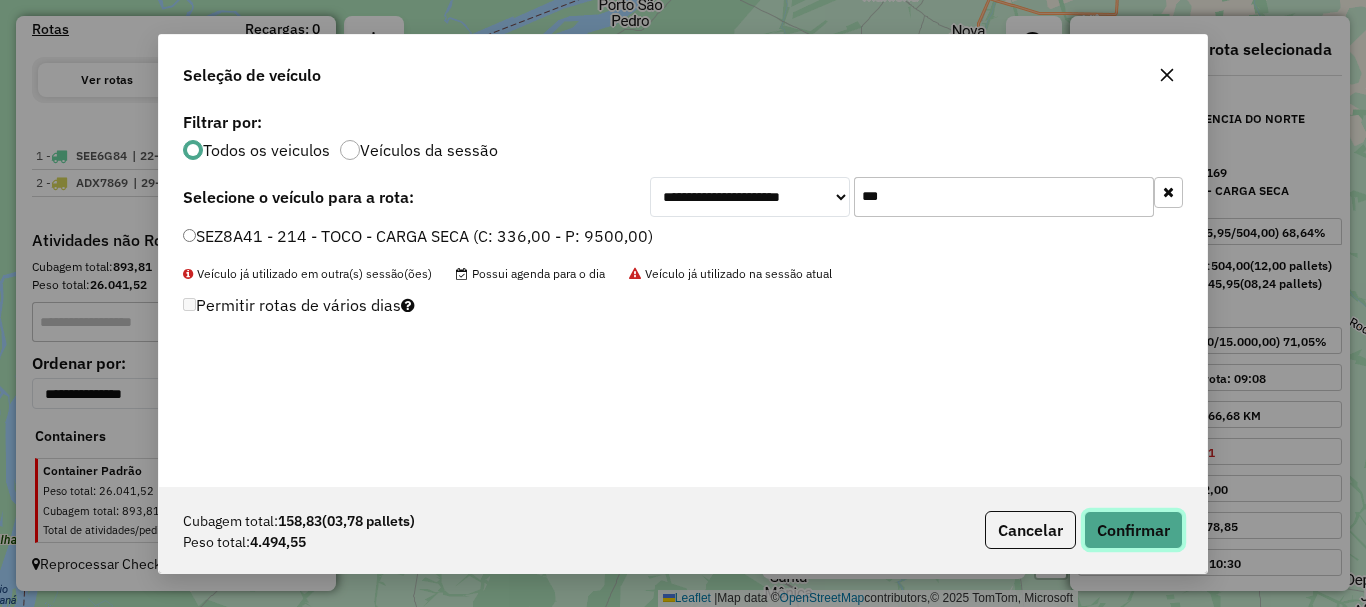 click on "Confirmar" 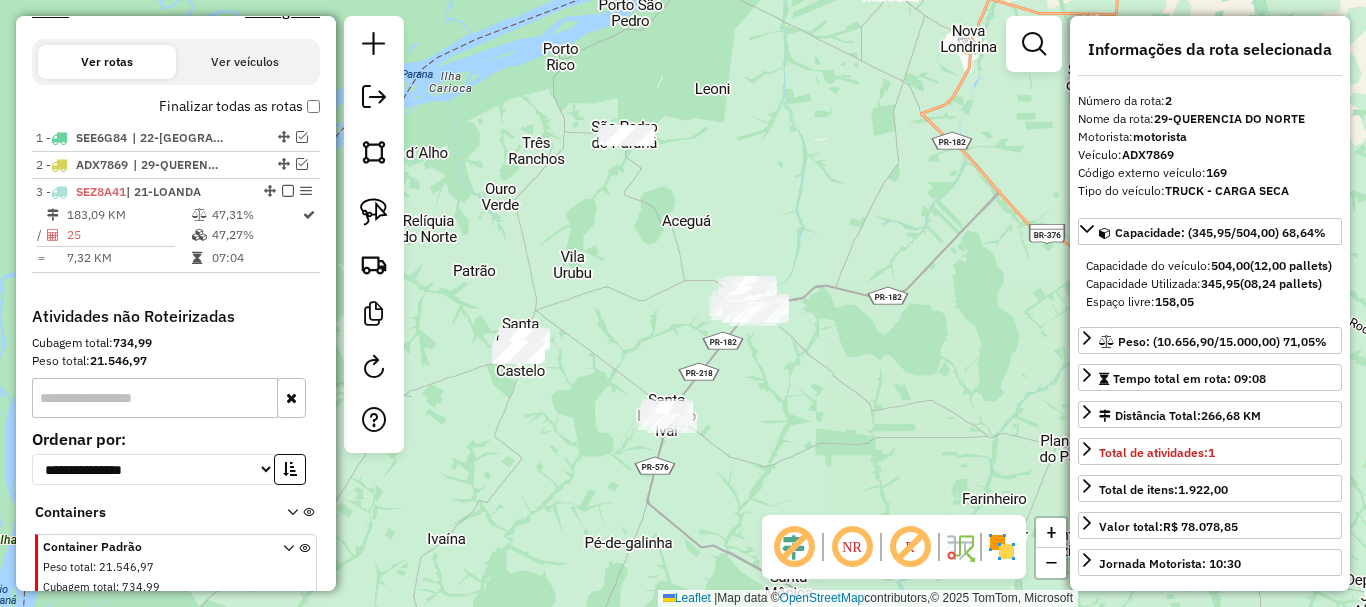 scroll, scrollTop: 766, scrollLeft: 0, axis: vertical 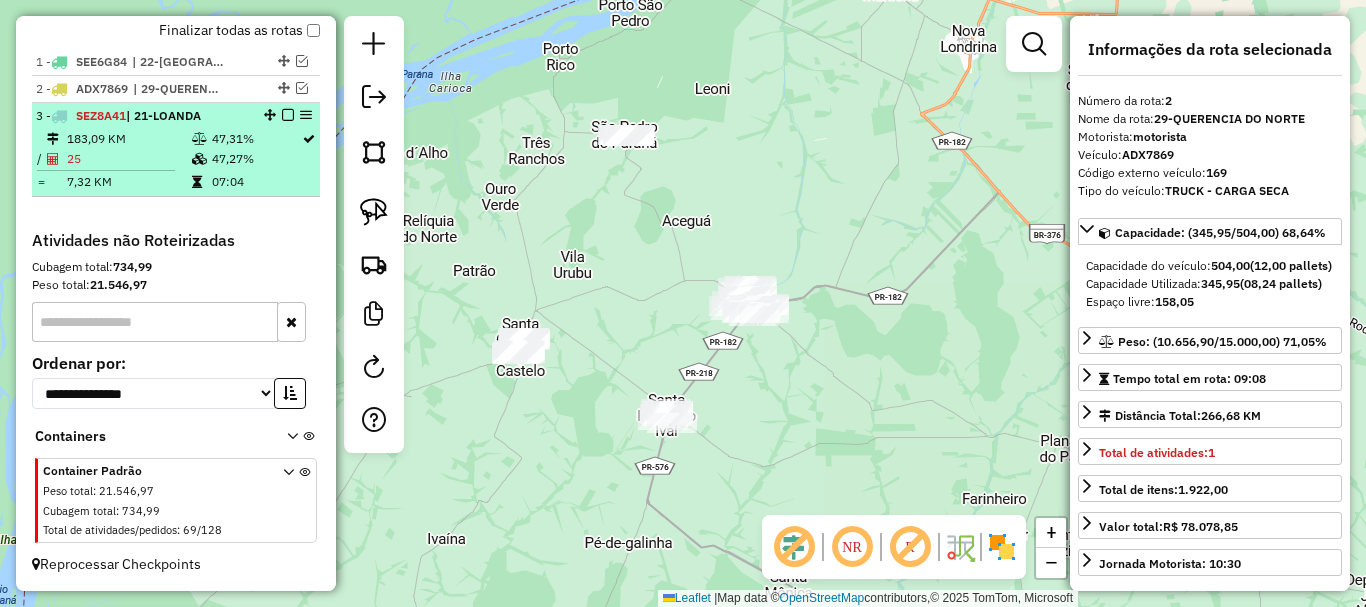 click at bounding box center [288, 115] 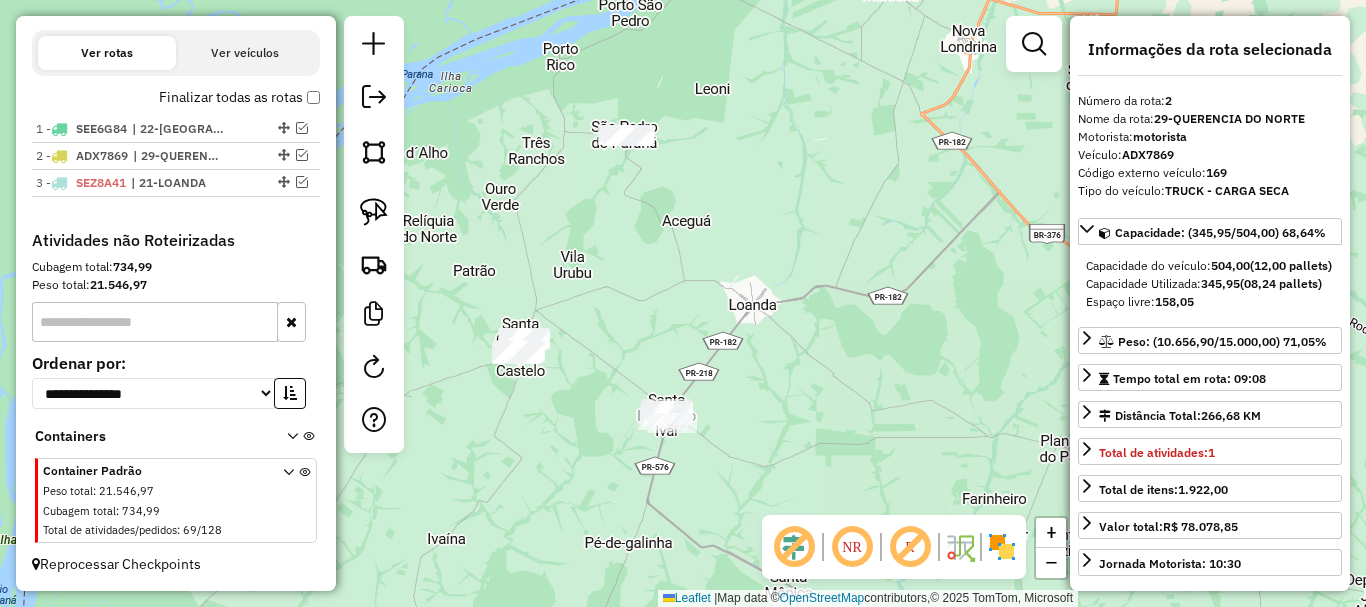 drag, startPoint x: 571, startPoint y: 495, endPoint x: 667, endPoint y: 428, distance: 117.06836 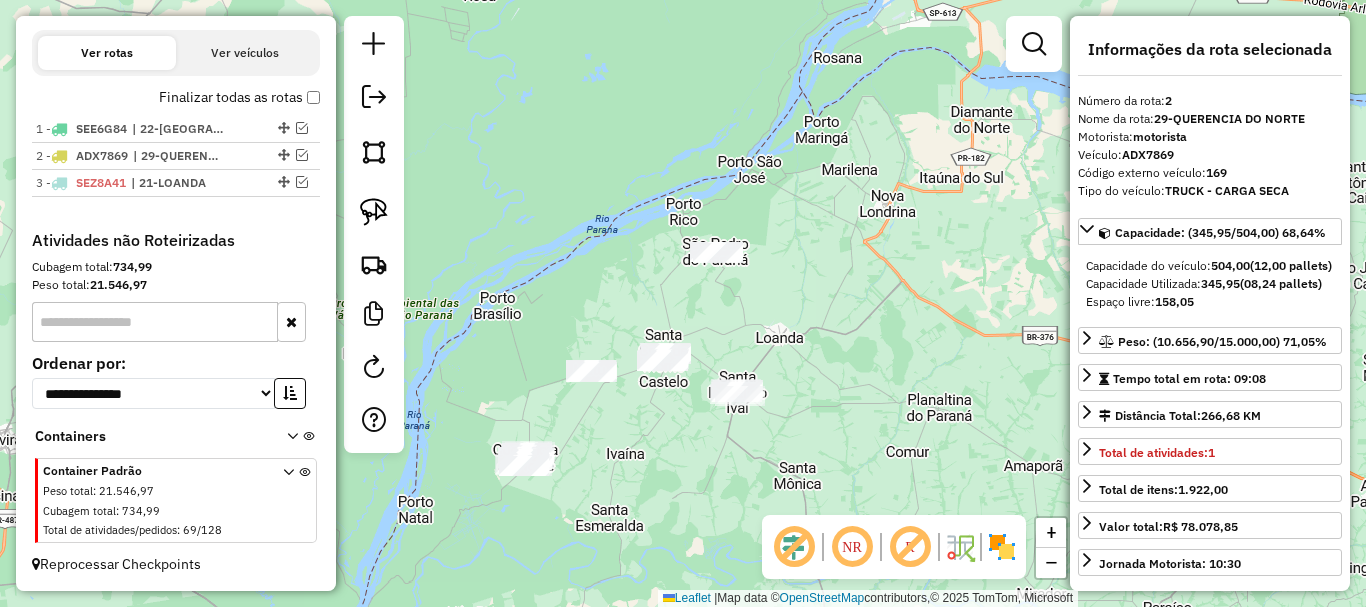 drag, startPoint x: 665, startPoint y: 439, endPoint x: 688, endPoint y: 440, distance: 23.021729 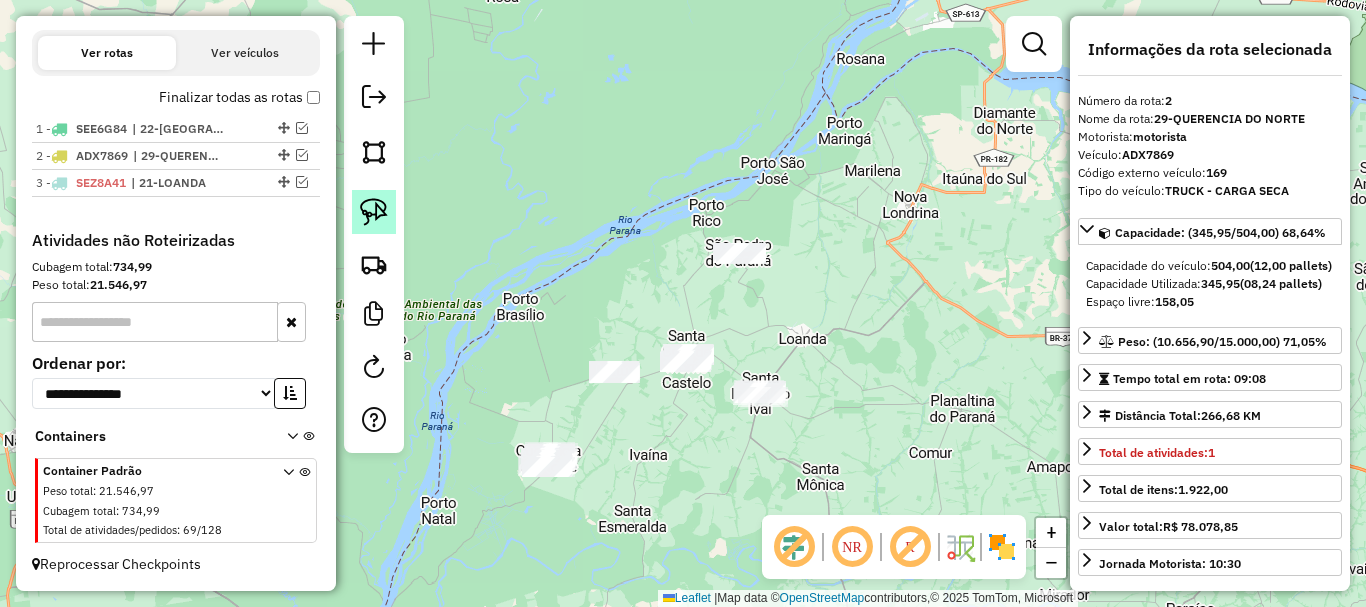 click 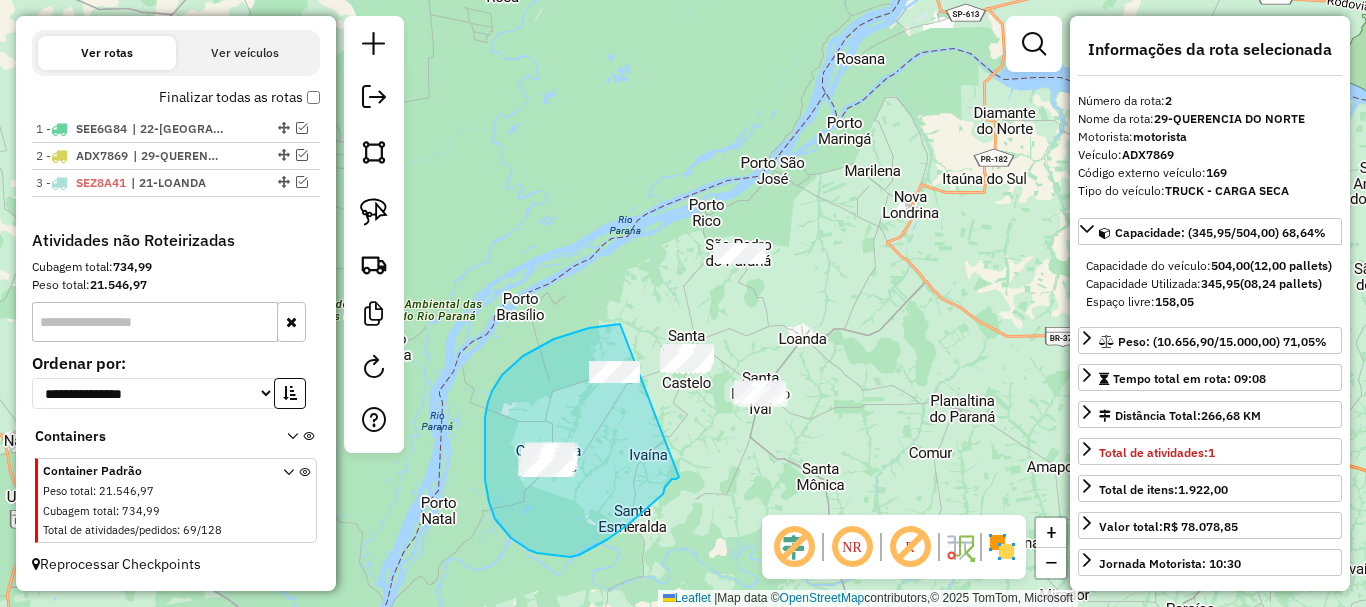 drag, startPoint x: 620, startPoint y: 324, endPoint x: 681, endPoint y: 477, distance: 164.71187 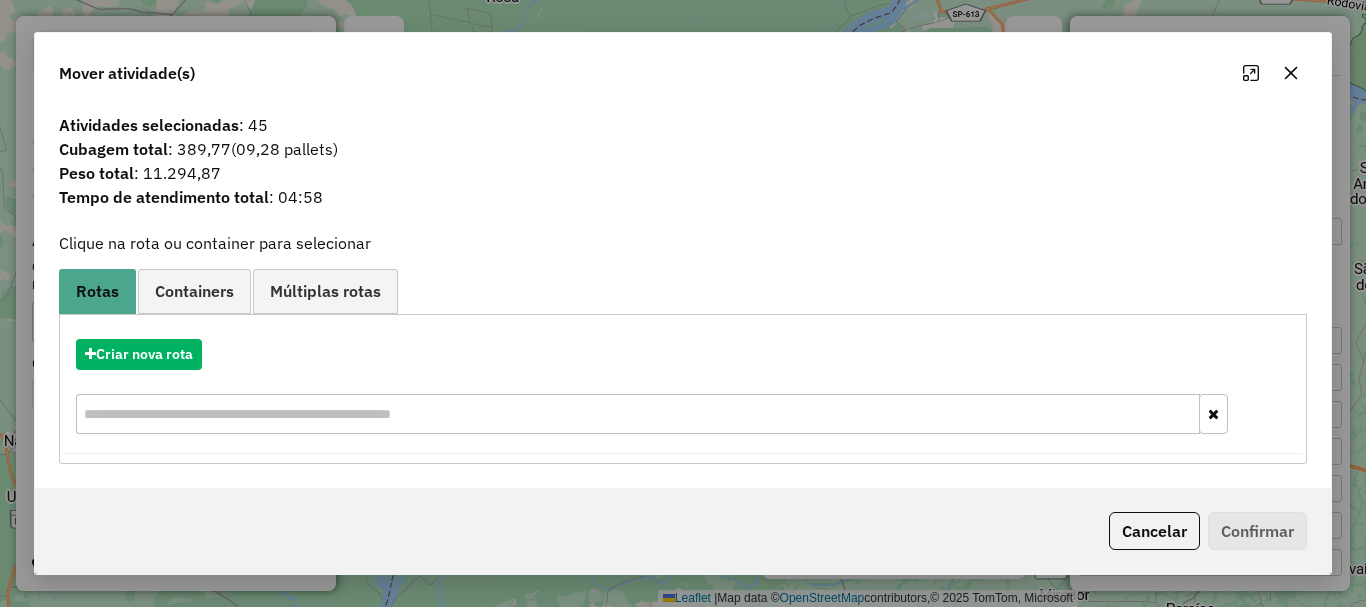 click 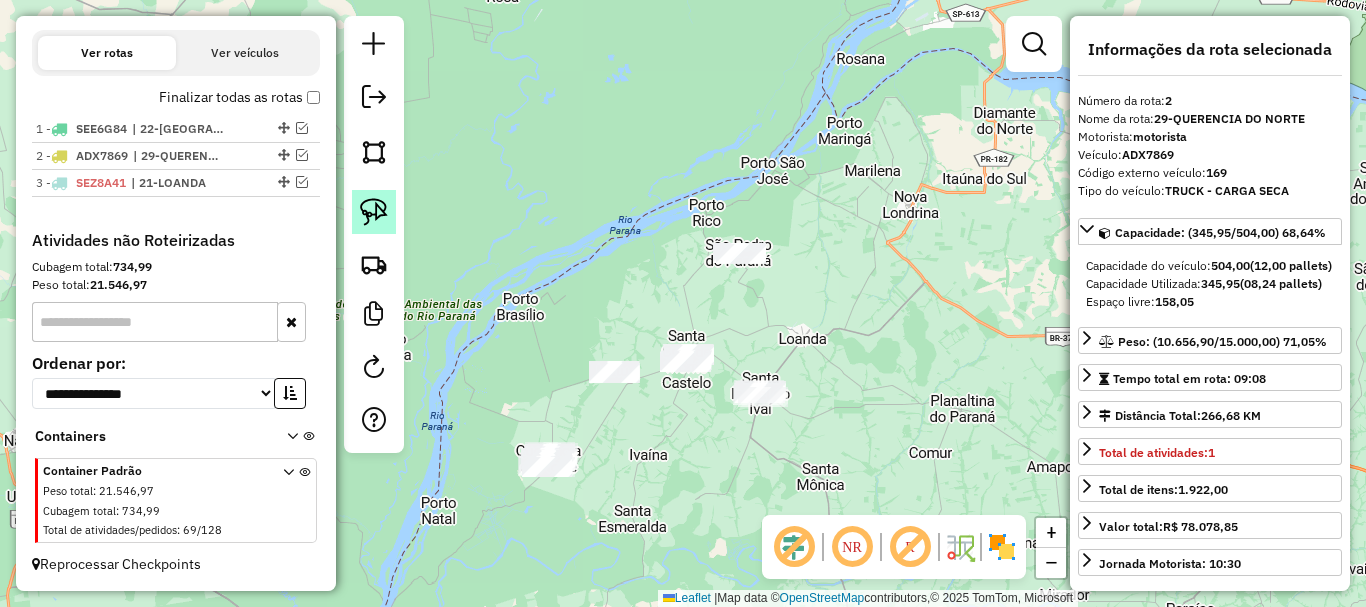 click 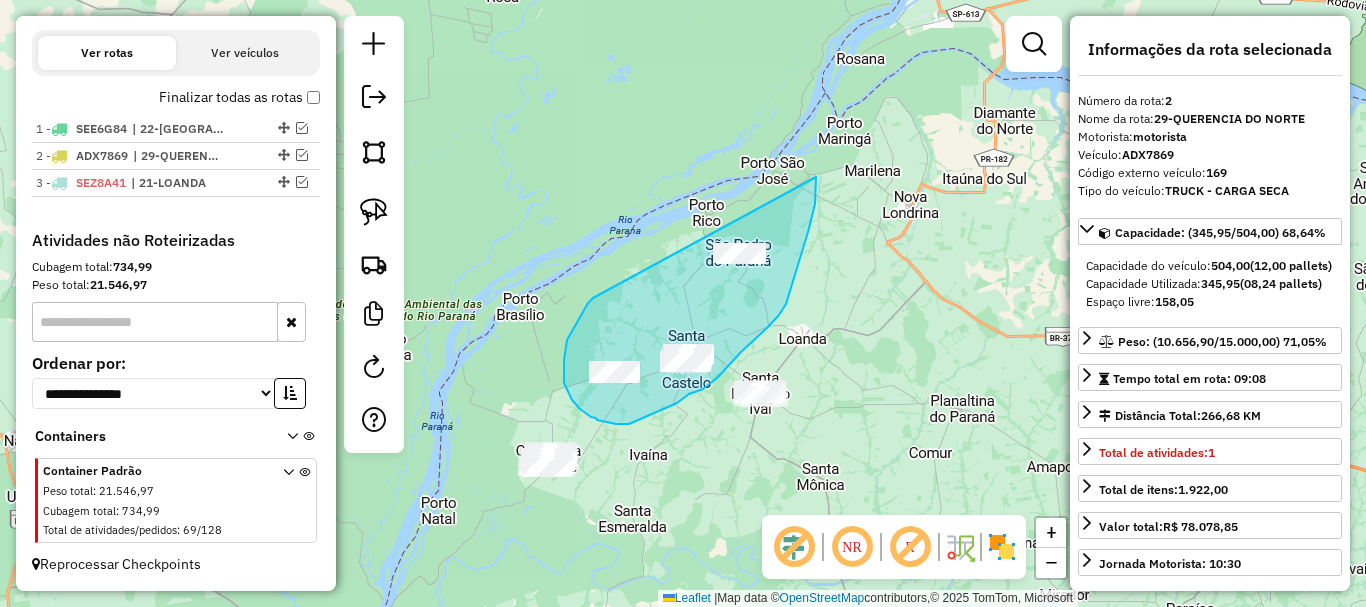 drag, startPoint x: 593, startPoint y: 298, endPoint x: 815, endPoint y: 157, distance: 262.9924 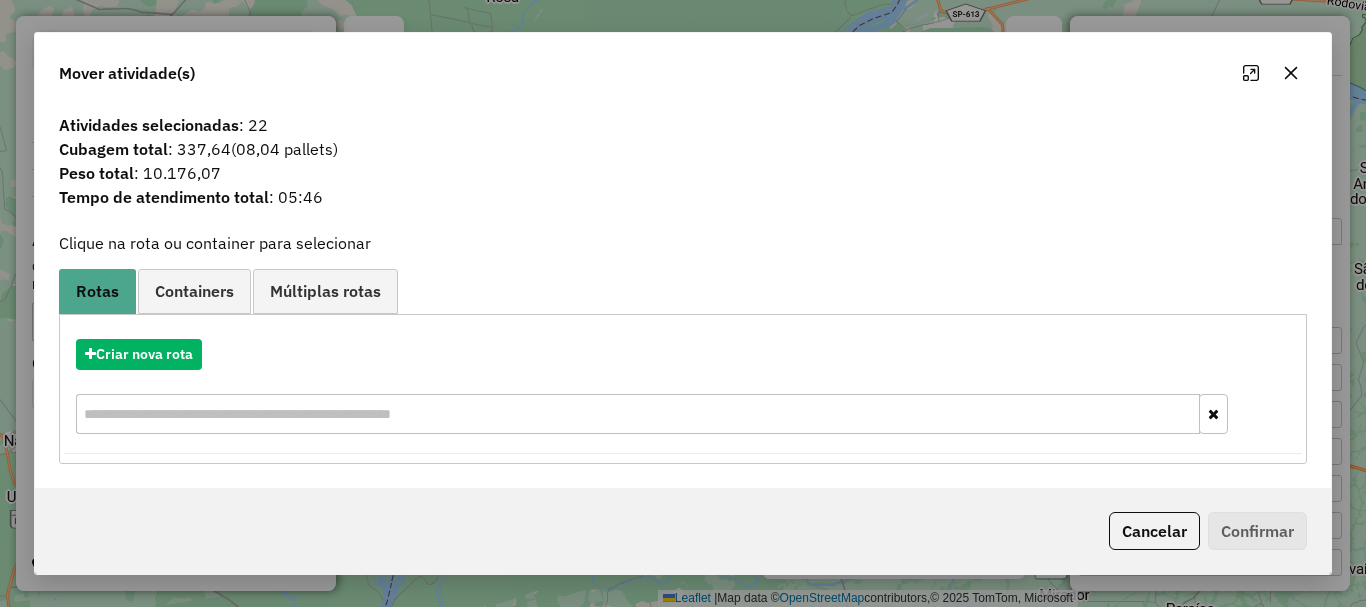 click 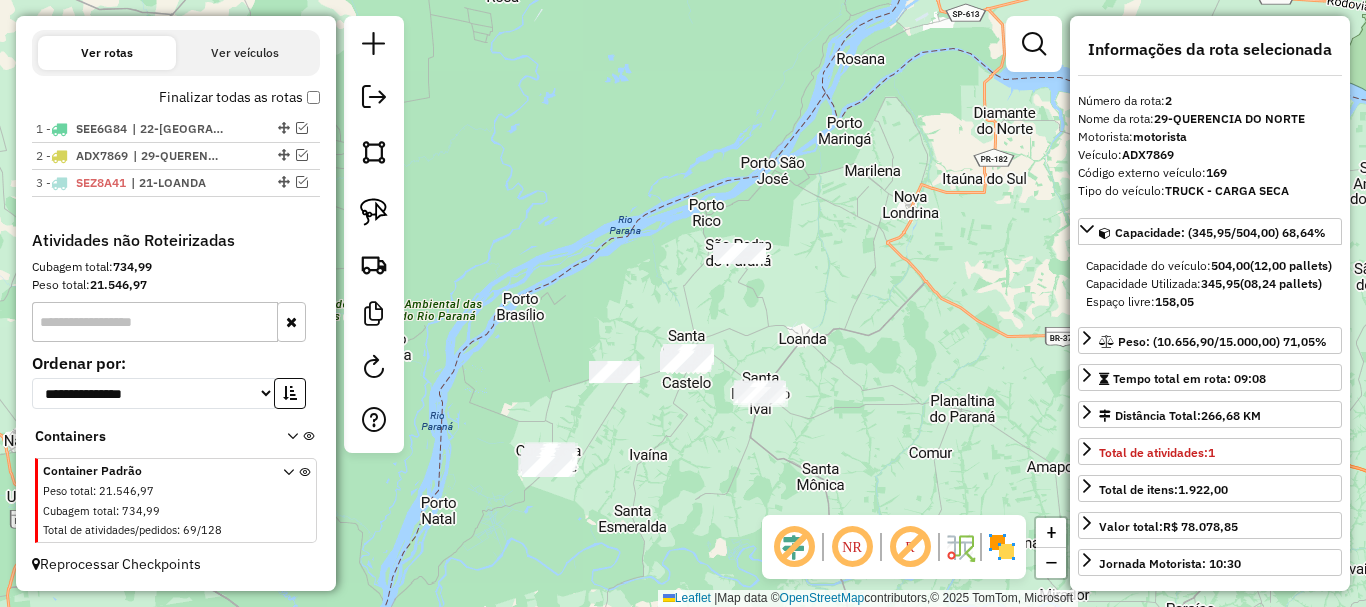 drag, startPoint x: 392, startPoint y: 216, endPoint x: 407, endPoint y: 254, distance: 40.853397 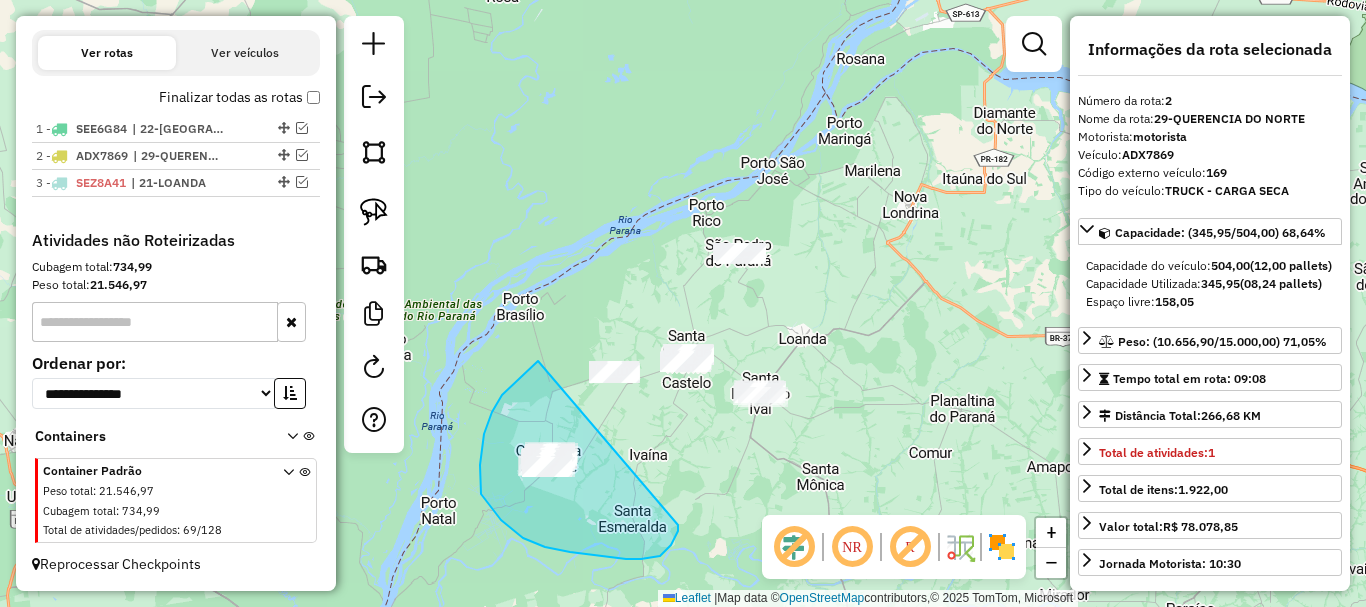 drag, startPoint x: 532, startPoint y: 367, endPoint x: 678, endPoint y: 525, distance: 215.12787 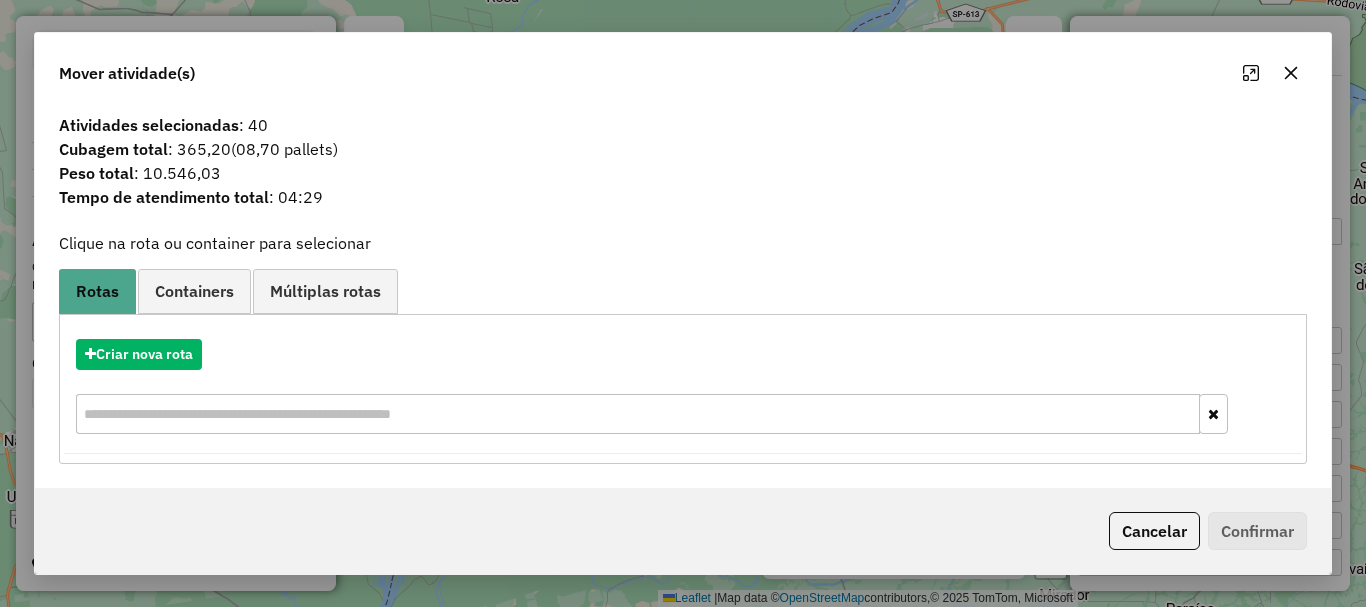click 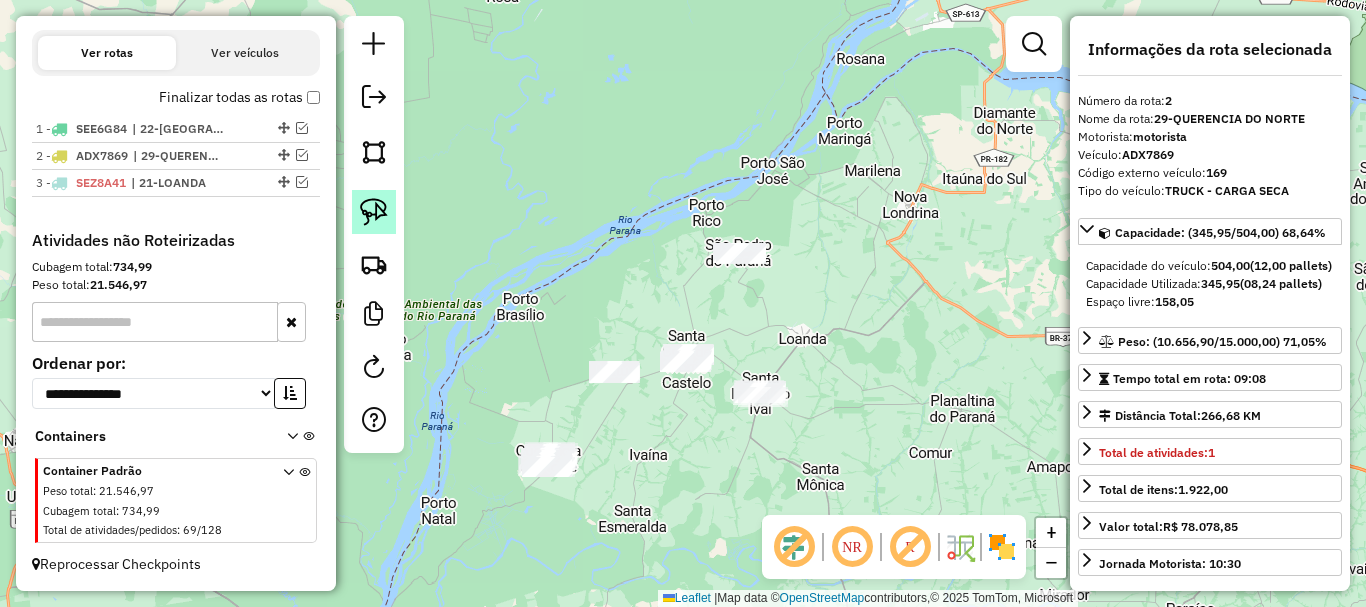 click 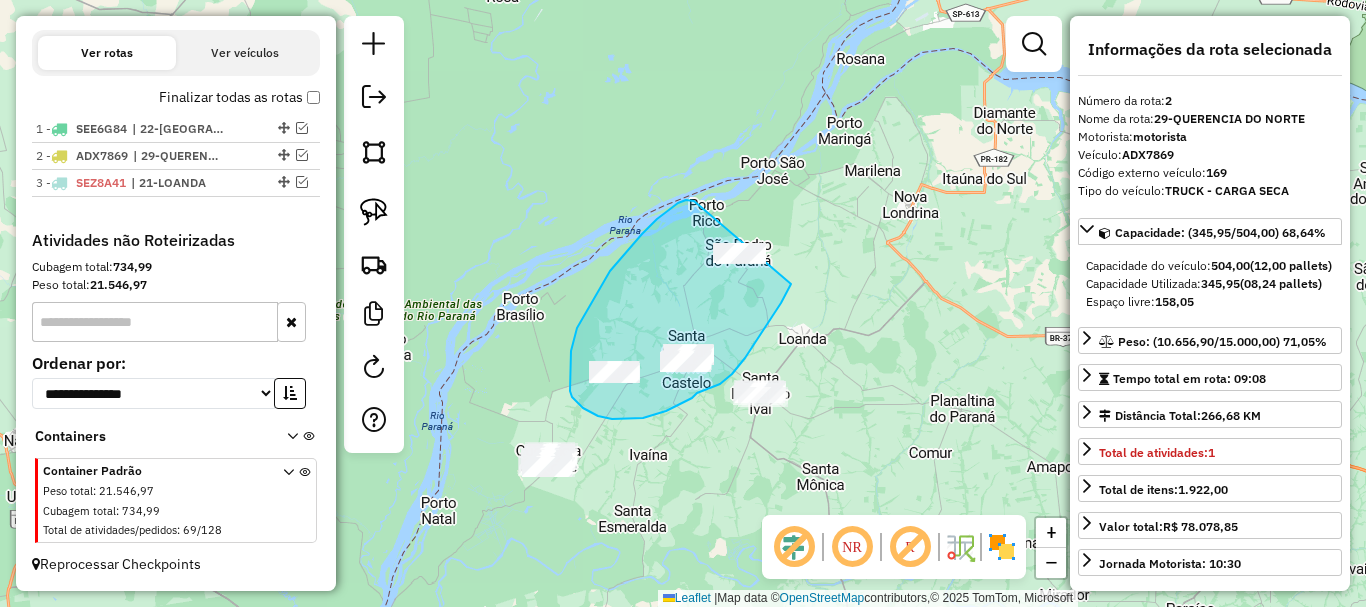 drag, startPoint x: 694, startPoint y: 201, endPoint x: 814, endPoint y: 194, distance: 120.203995 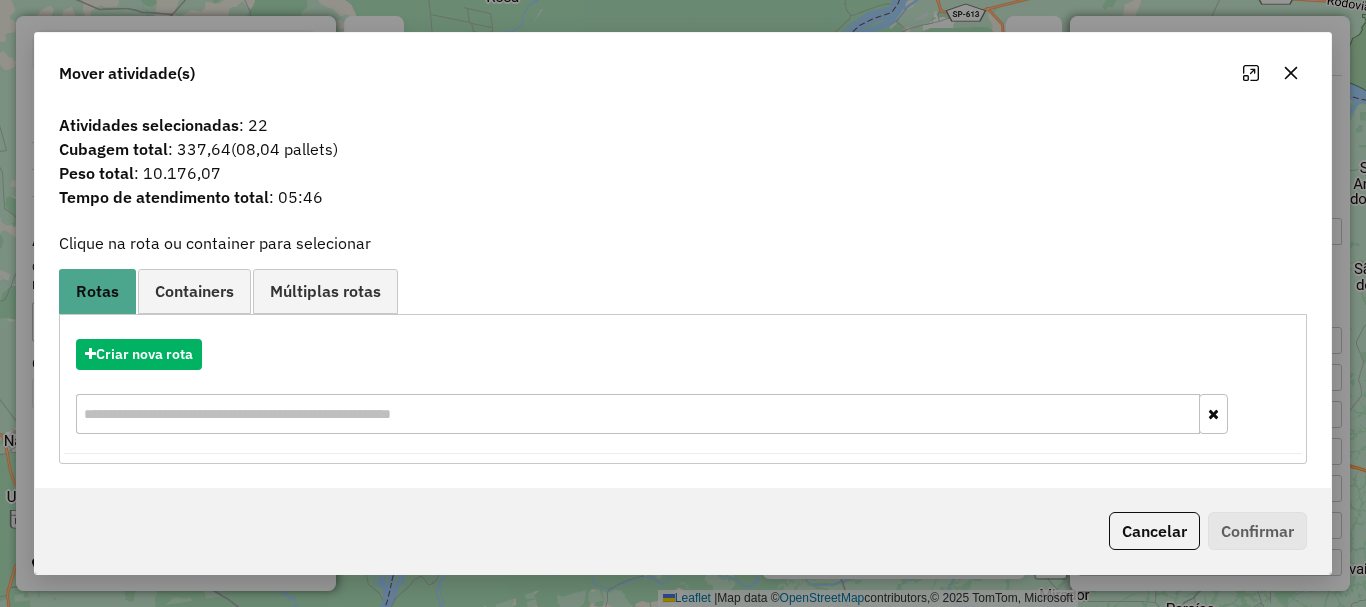 click 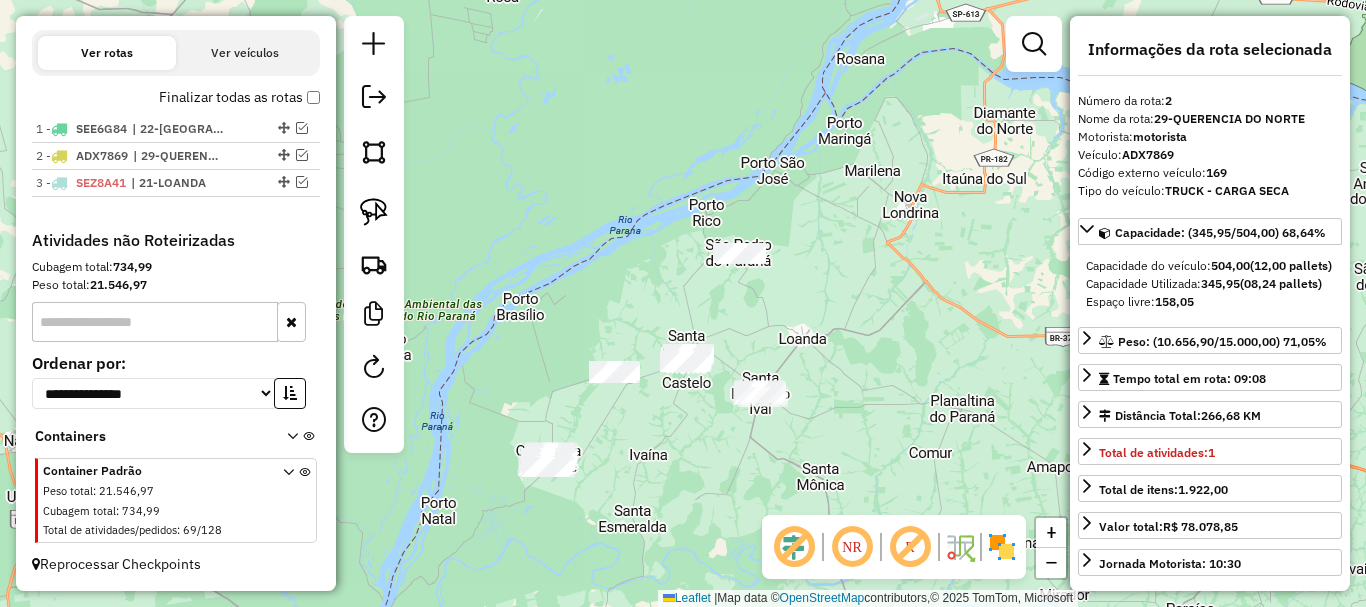 drag, startPoint x: 572, startPoint y: 281, endPoint x: 571, endPoint y: 163, distance: 118.004234 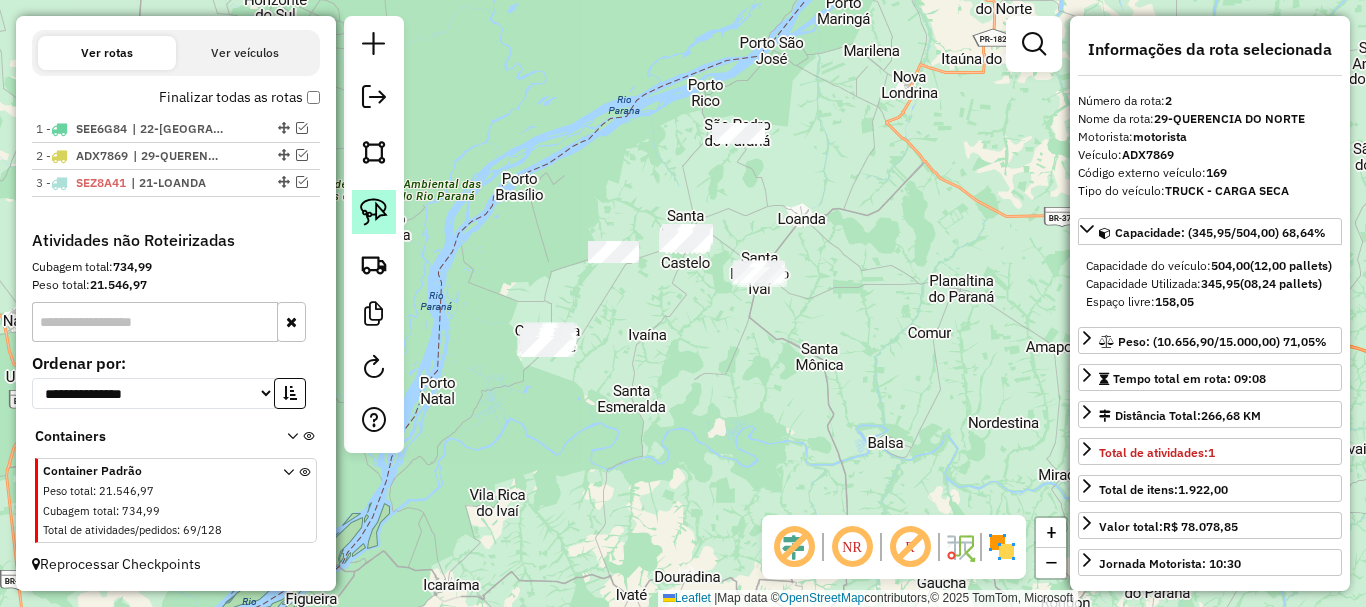 click 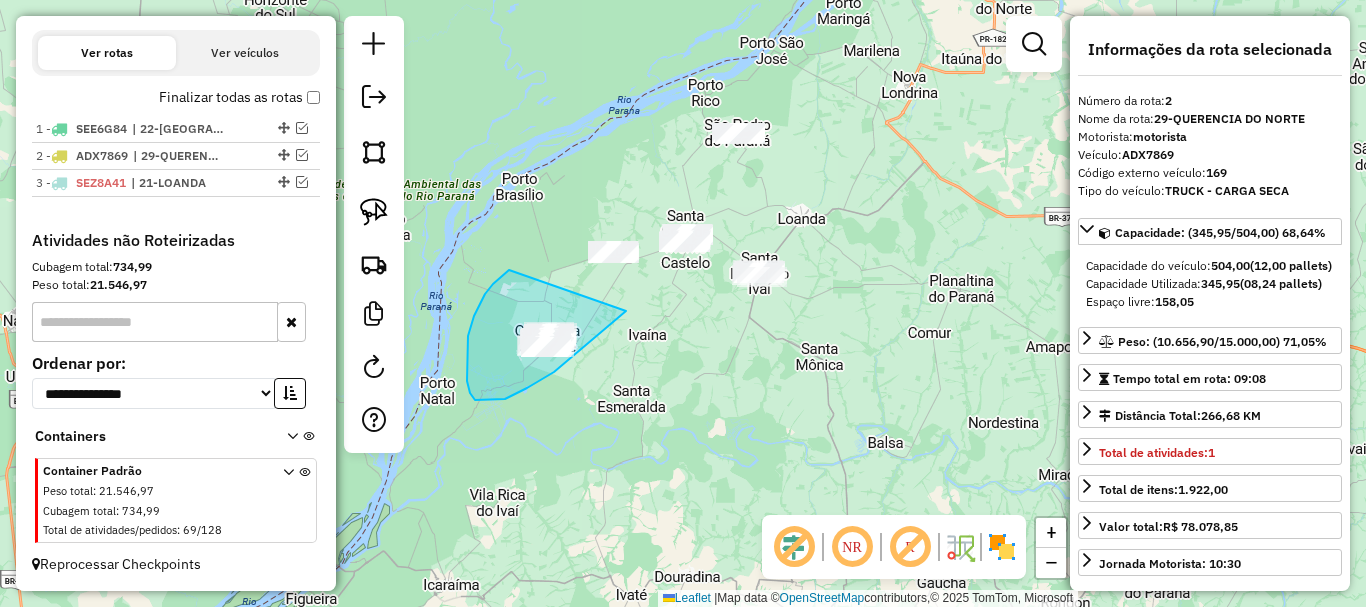 drag, startPoint x: 509, startPoint y: 270, endPoint x: 626, endPoint y: 311, distance: 123.97581 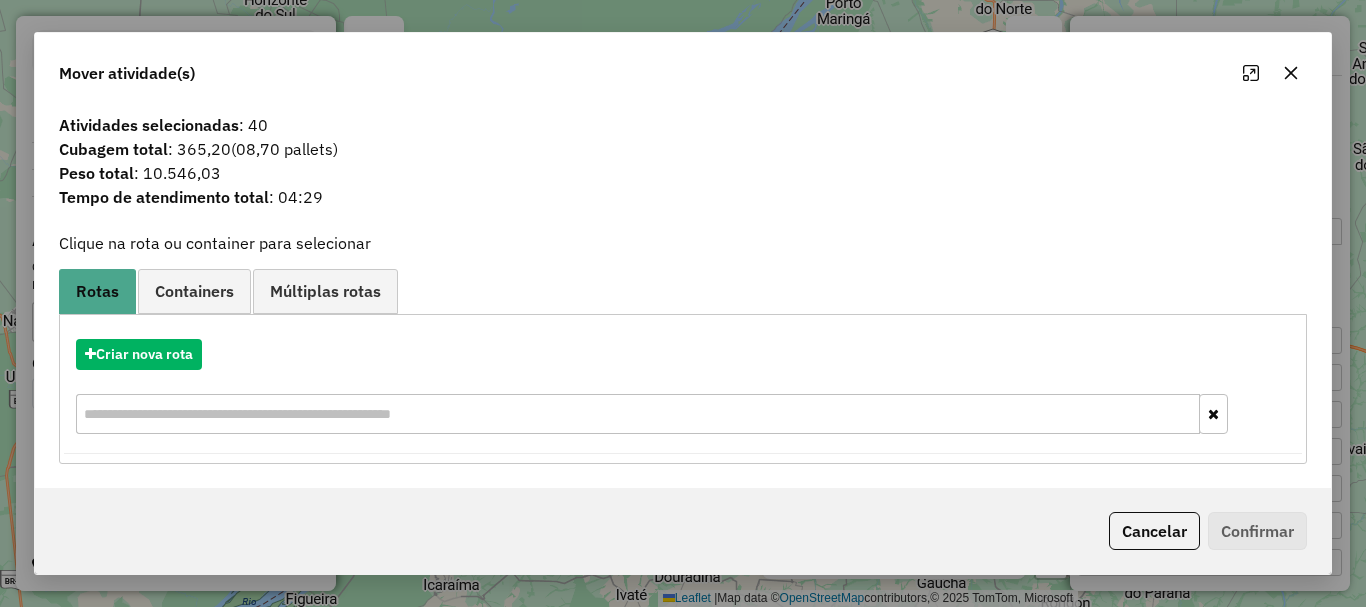 click 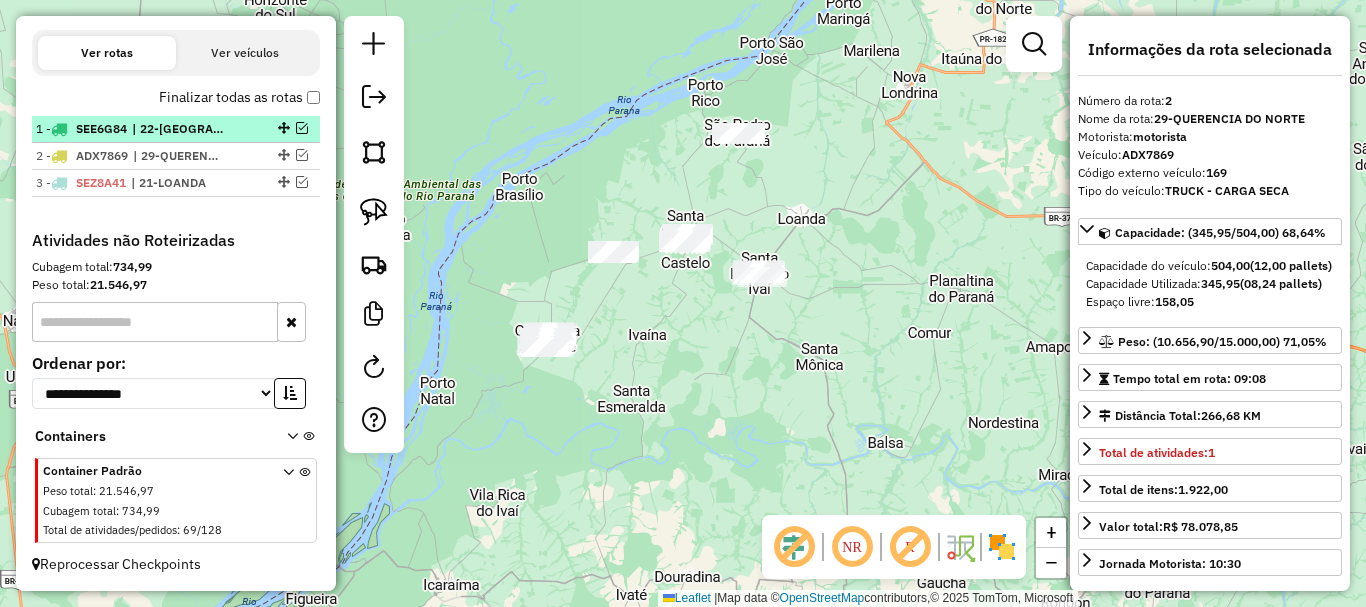 click on "| 22-[GEOGRAPHIC_DATA], 24-[GEOGRAPHIC_DATA]" at bounding box center [178, 129] 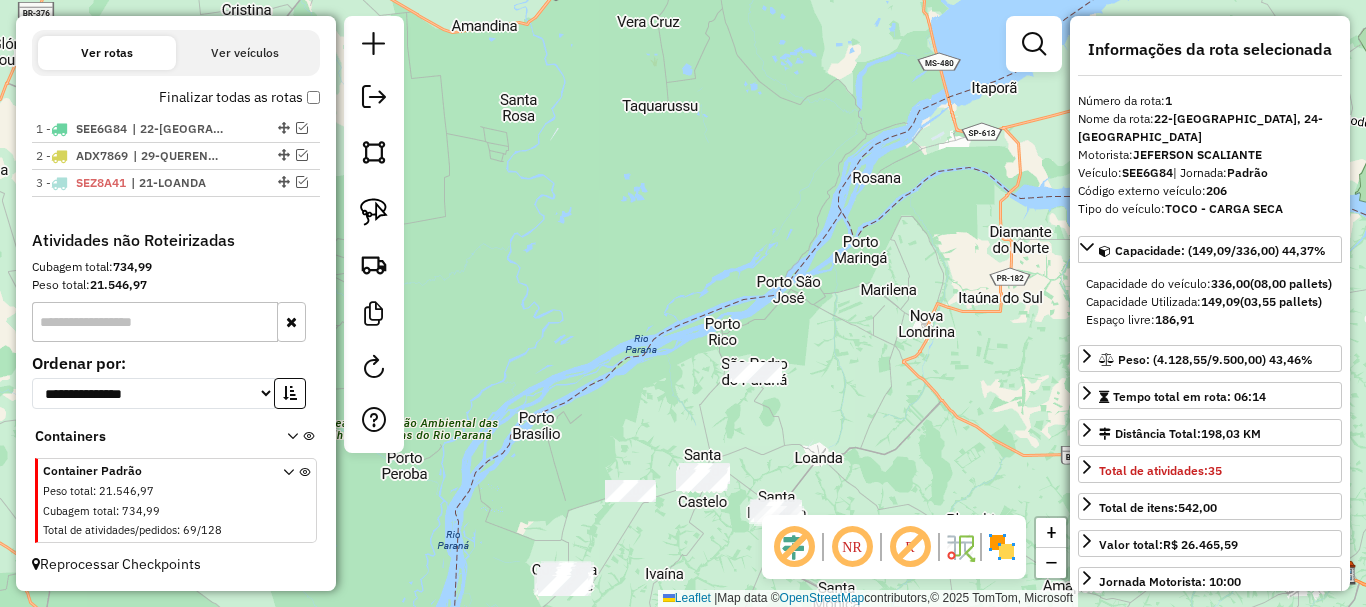 drag, startPoint x: 647, startPoint y: 396, endPoint x: 614, endPoint y: 325, distance: 78.29432 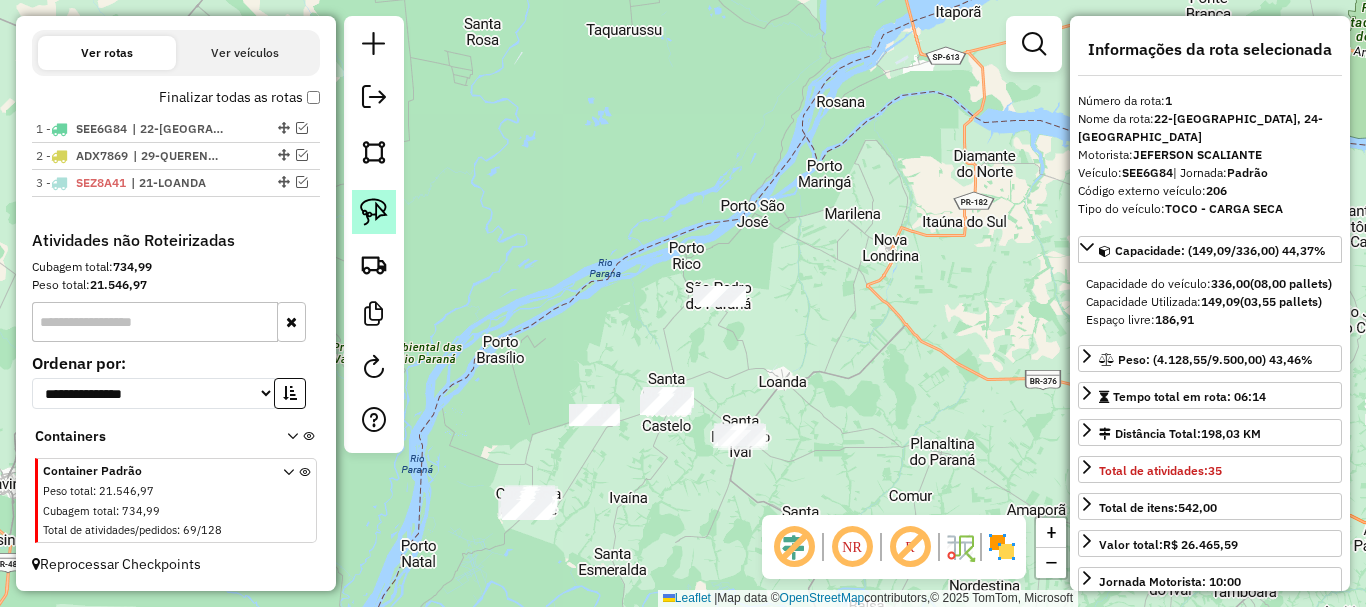 click 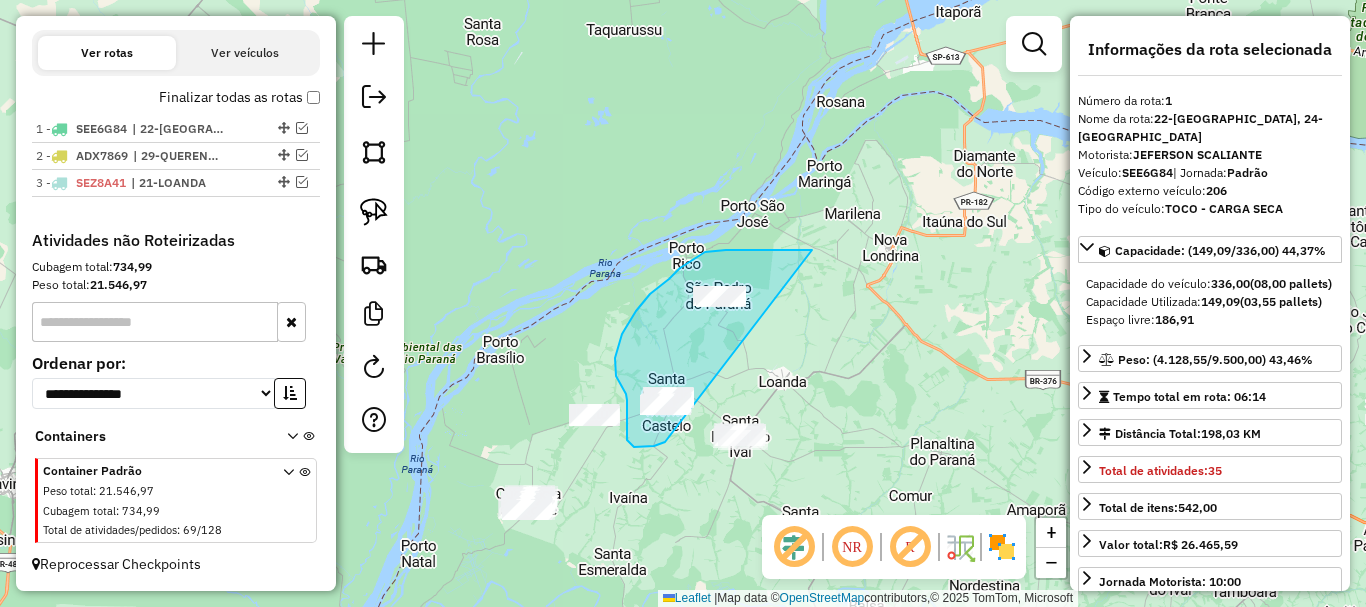 drag, startPoint x: 812, startPoint y: 250, endPoint x: 665, endPoint y: 442, distance: 241.8119 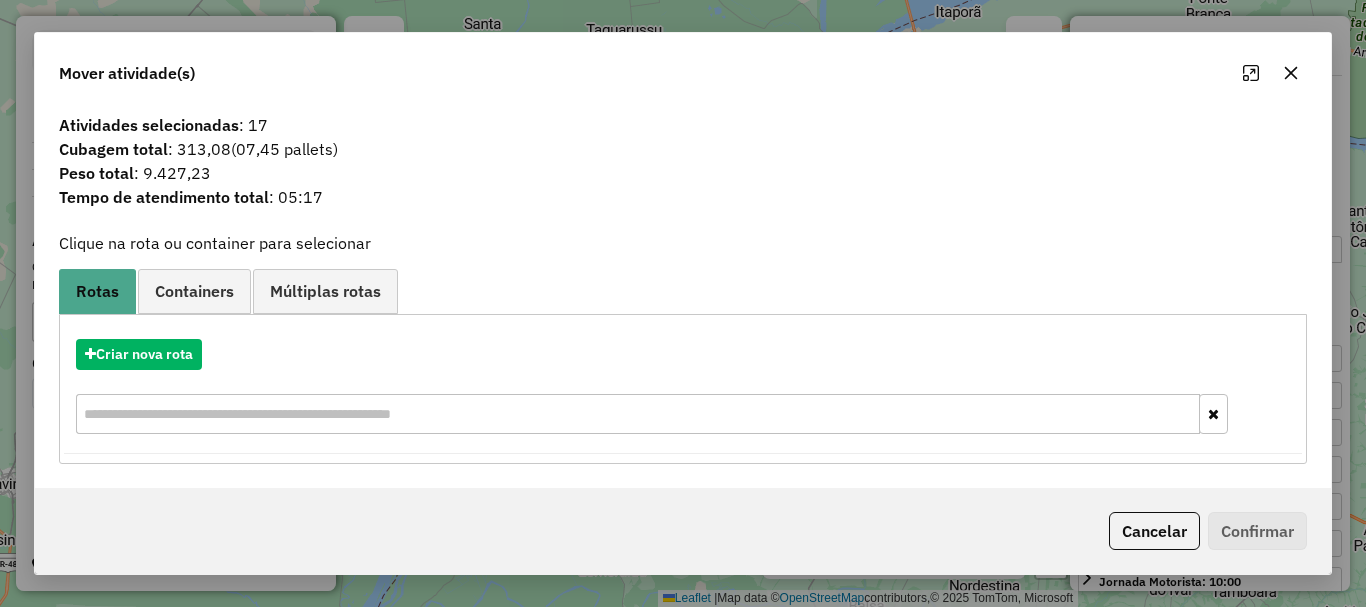 drag, startPoint x: 1289, startPoint y: 75, endPoint x: 1280, endPoint y: 80, distance: 10.29563 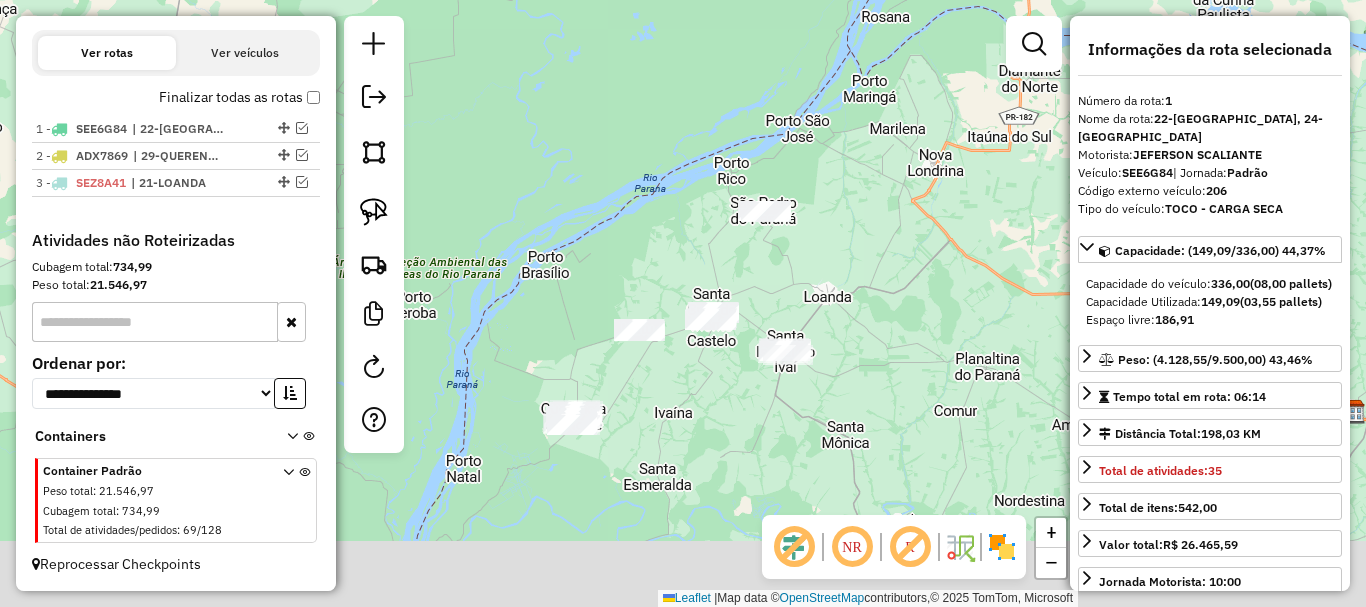 drag, startPoint x: 591, startPoint y: 264, endPoint x: 632, endPoint y: 195, distance: 80.26207 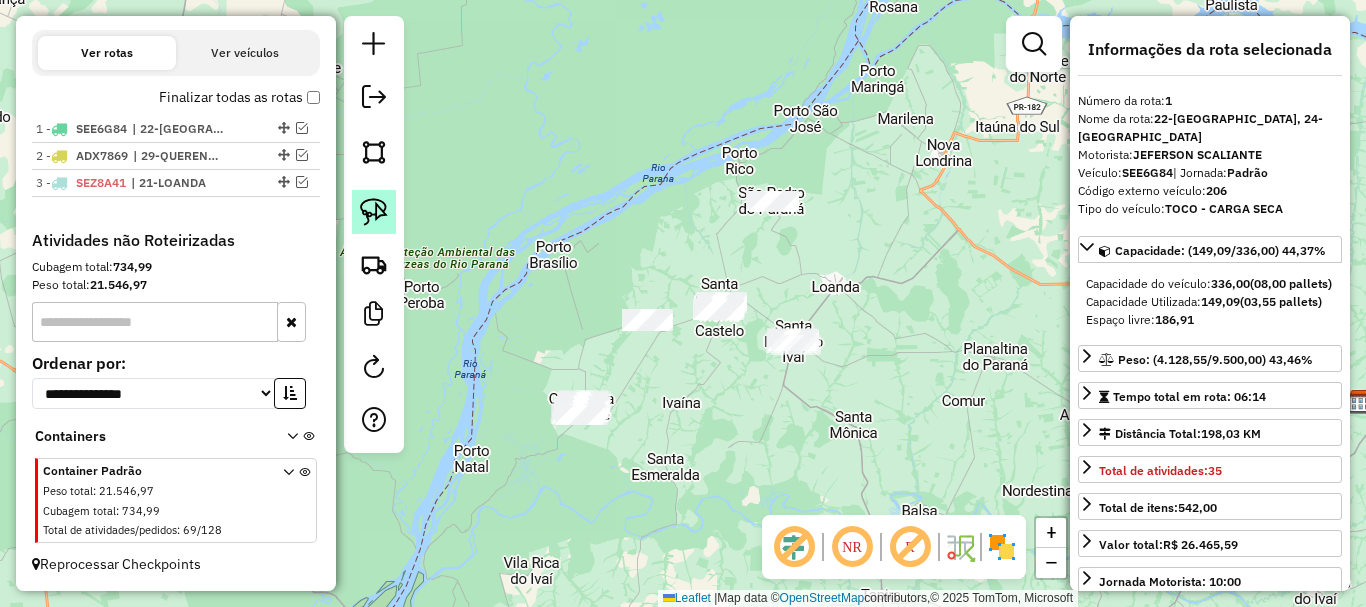 click 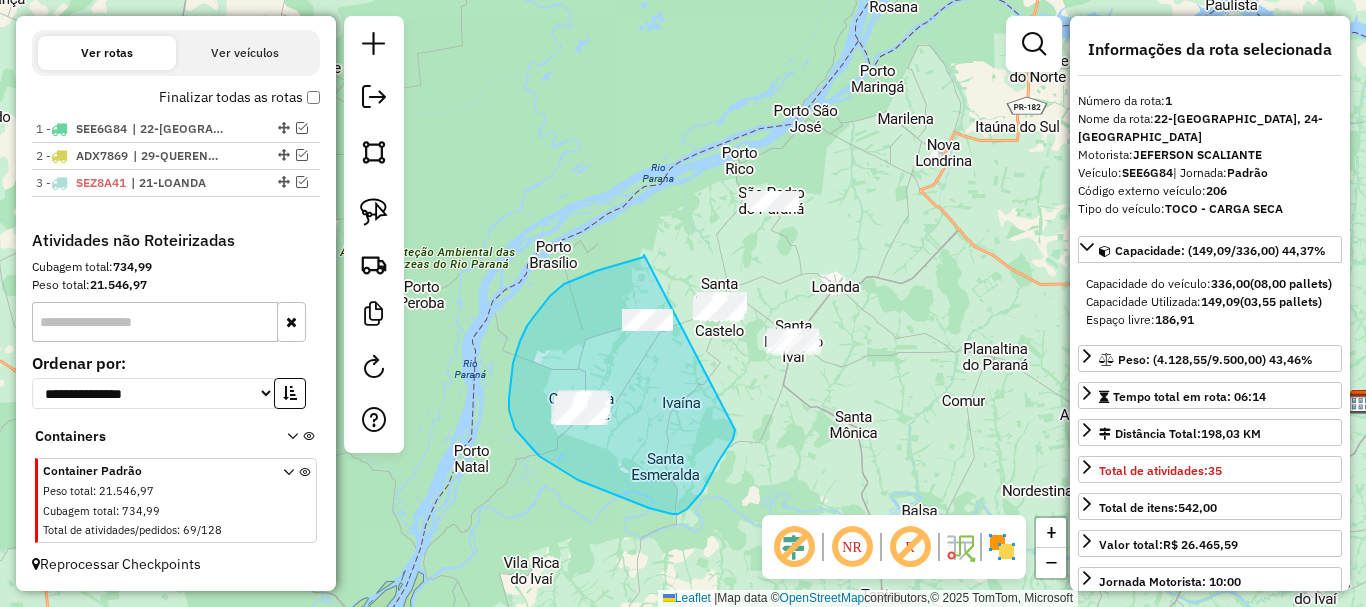 drag, startPoint x: 644, startPoint y: 255, endPoint x: 736, endPoint y: 429, distance: 196.8248 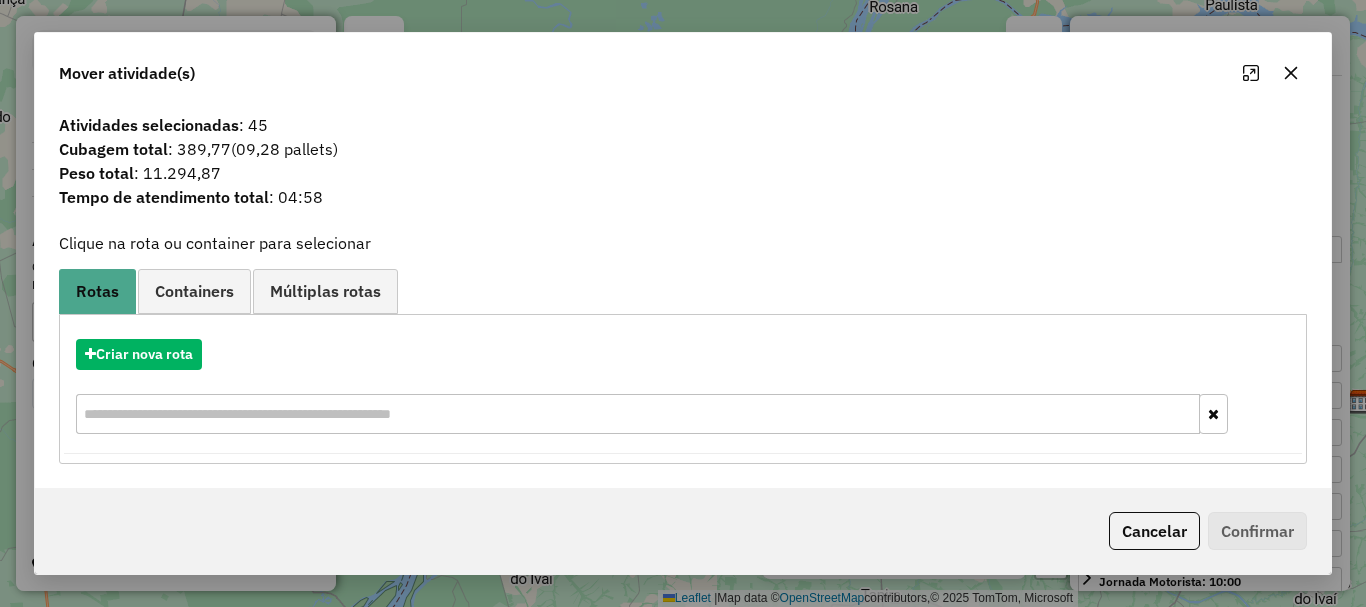 click 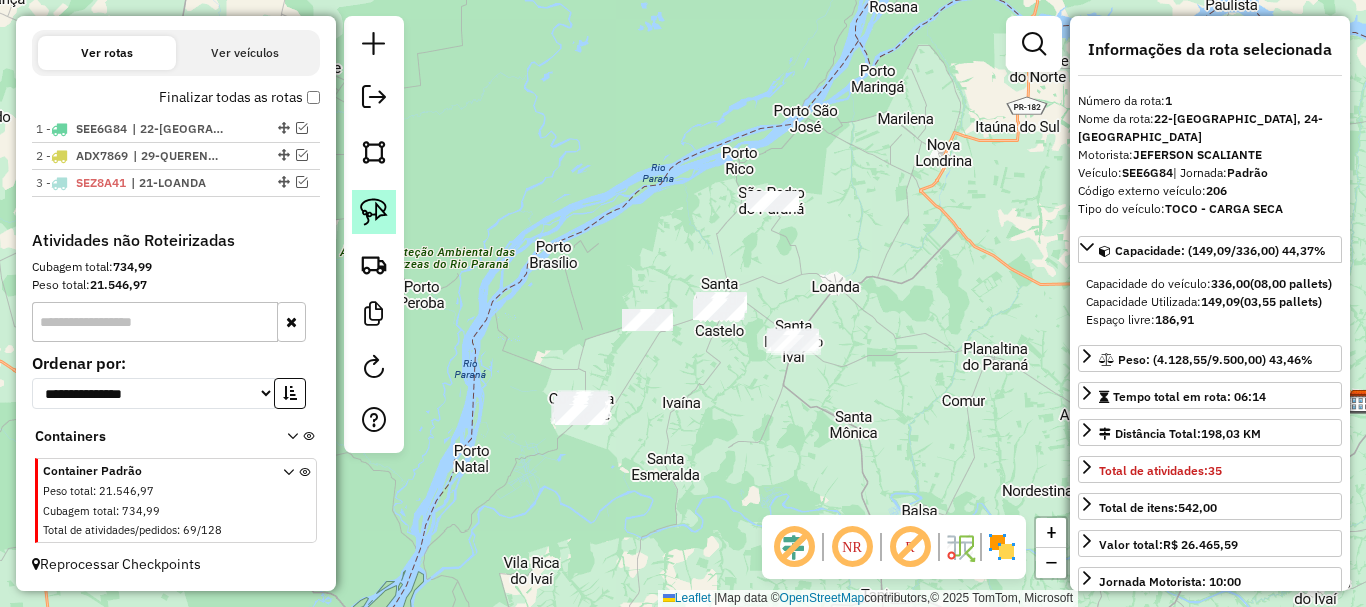 click 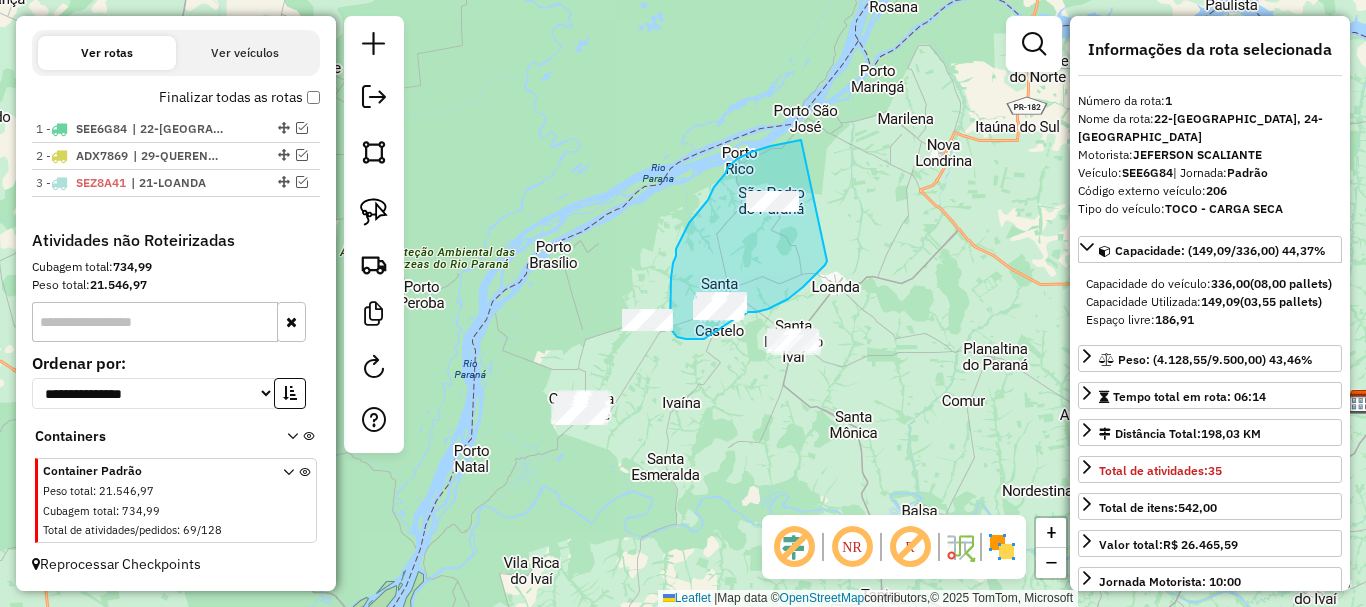 drag, startPoint x: 801, startPoint y: 140, endPoint x: 834, endPoint y: 249, distance: 113.88591 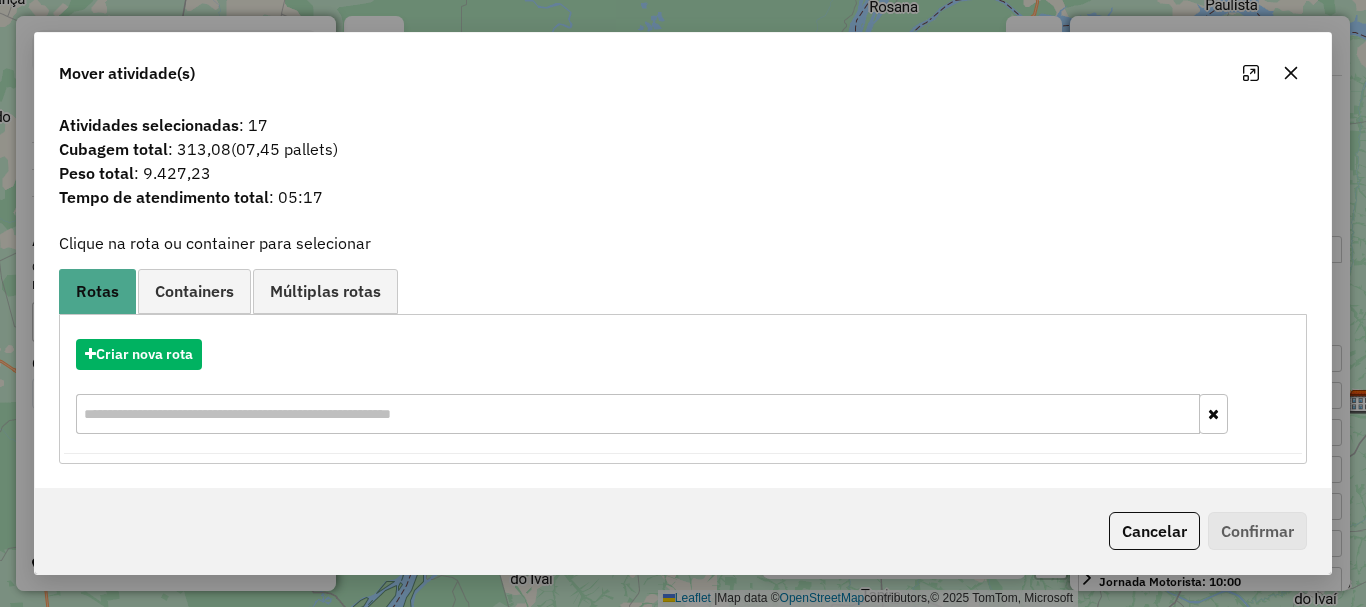 click 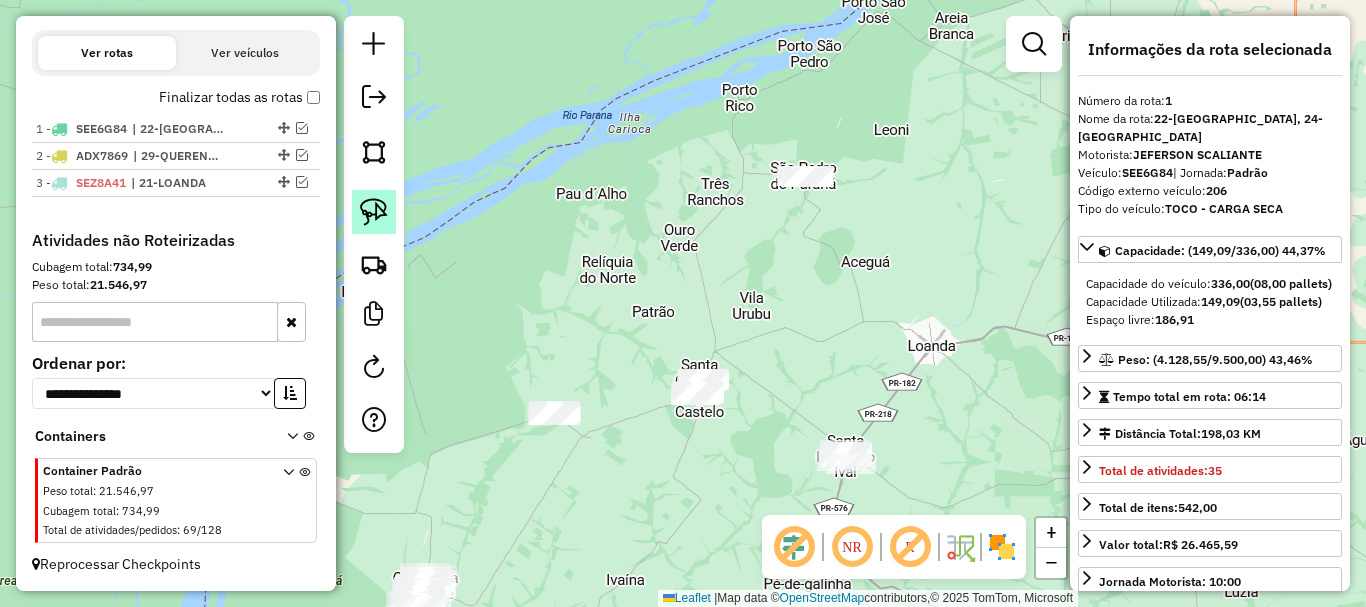 drag, startPoint x: 371, startPoint y: 206, endPoint x: 391, endPoint y: 208, distance: 20.09975 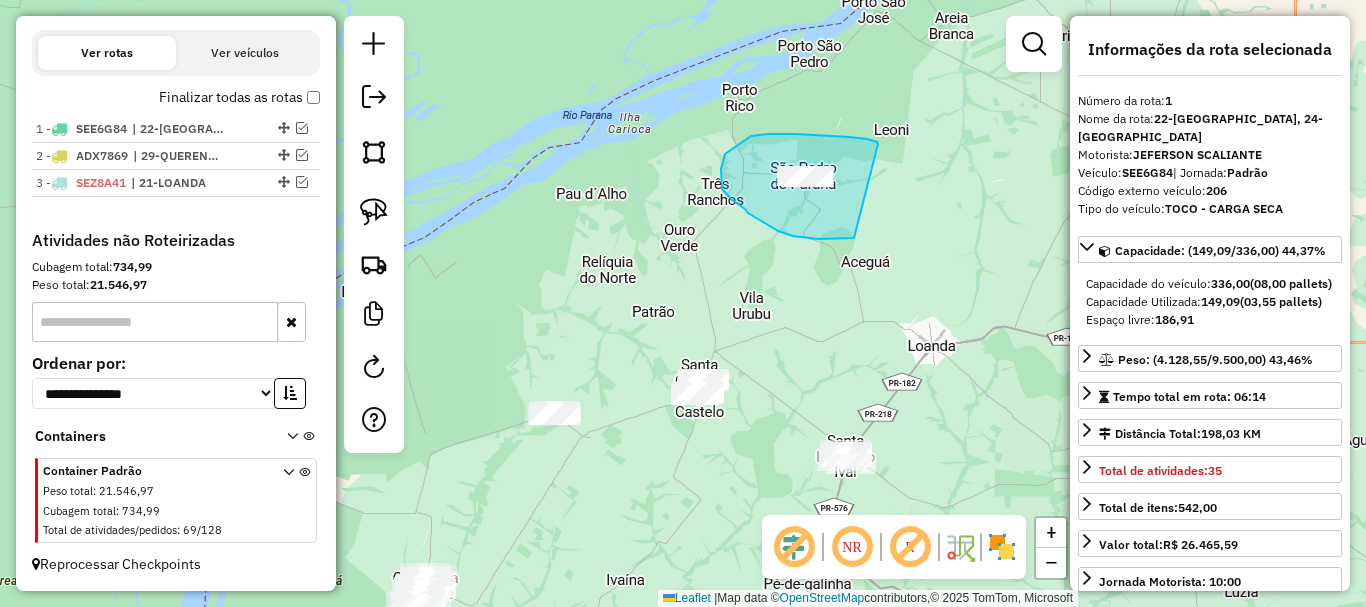 drag, startPoint x: 878, startPoint y: 144, endPoint x: 882, endPoint y: 221, distance: 77.10383 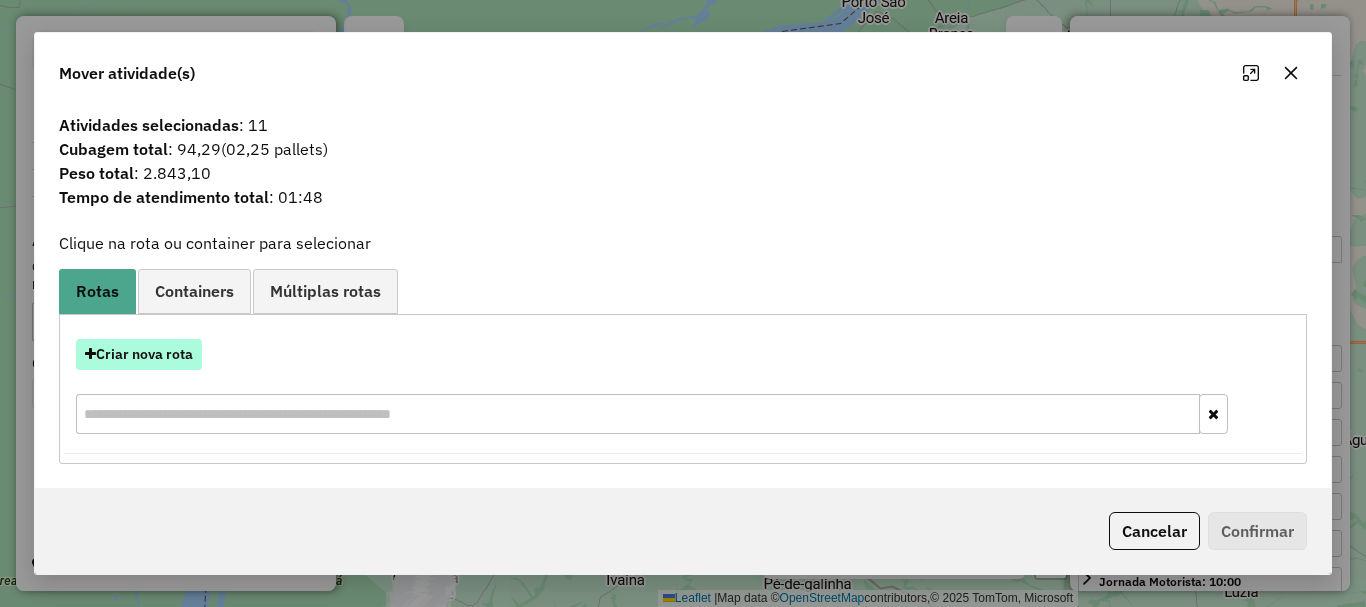 click on "Criar nova rota" at bounding box center [139, 354] 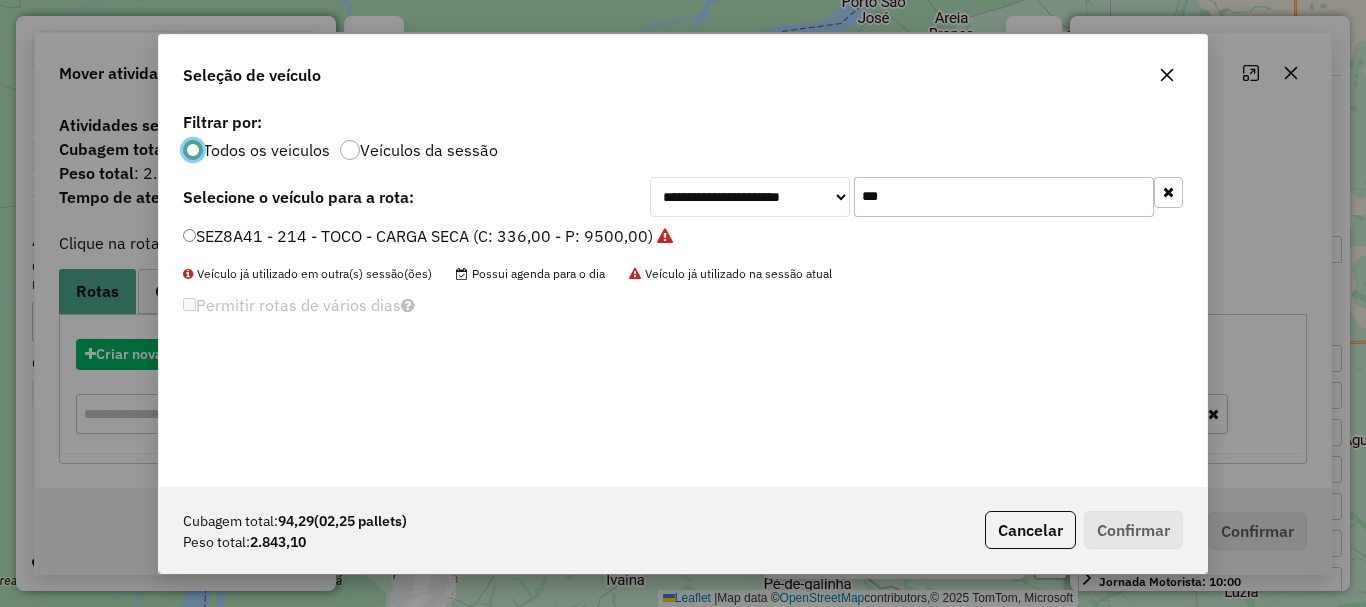 scroll, scrollTop: 11, scrollLeft: 6, axis: both 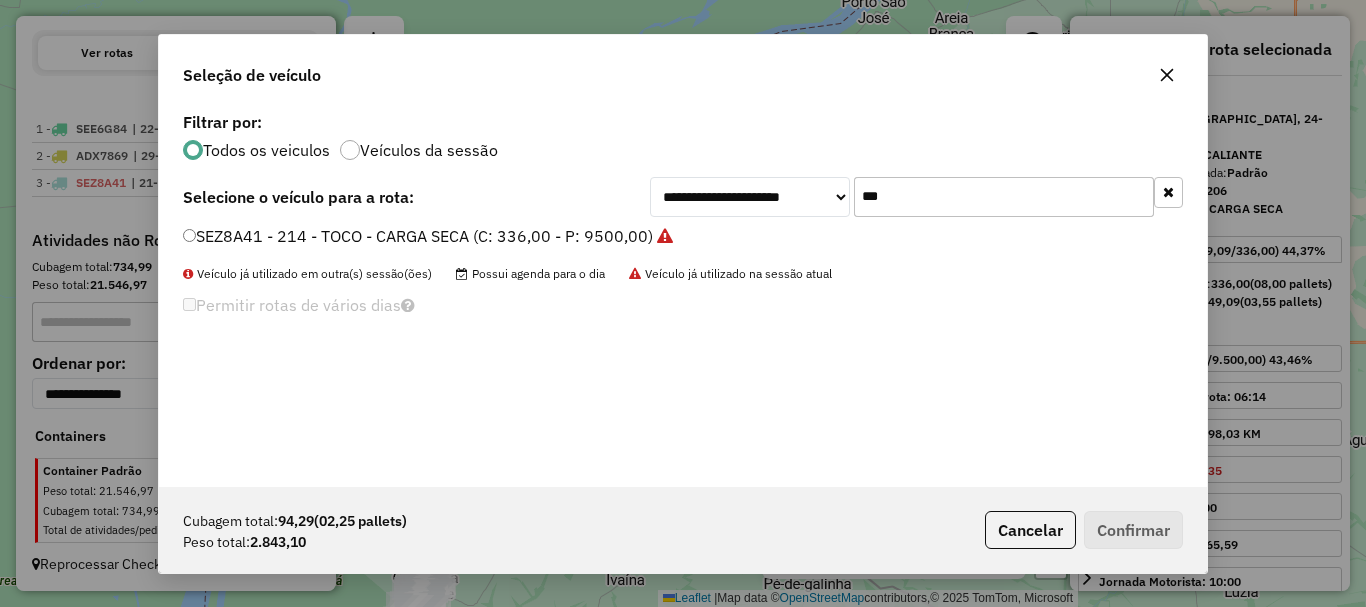 drag, startPoint x: 910, startPoint y: 196, endPoint x: 708, endPoint y: 187, distance: 202.2004 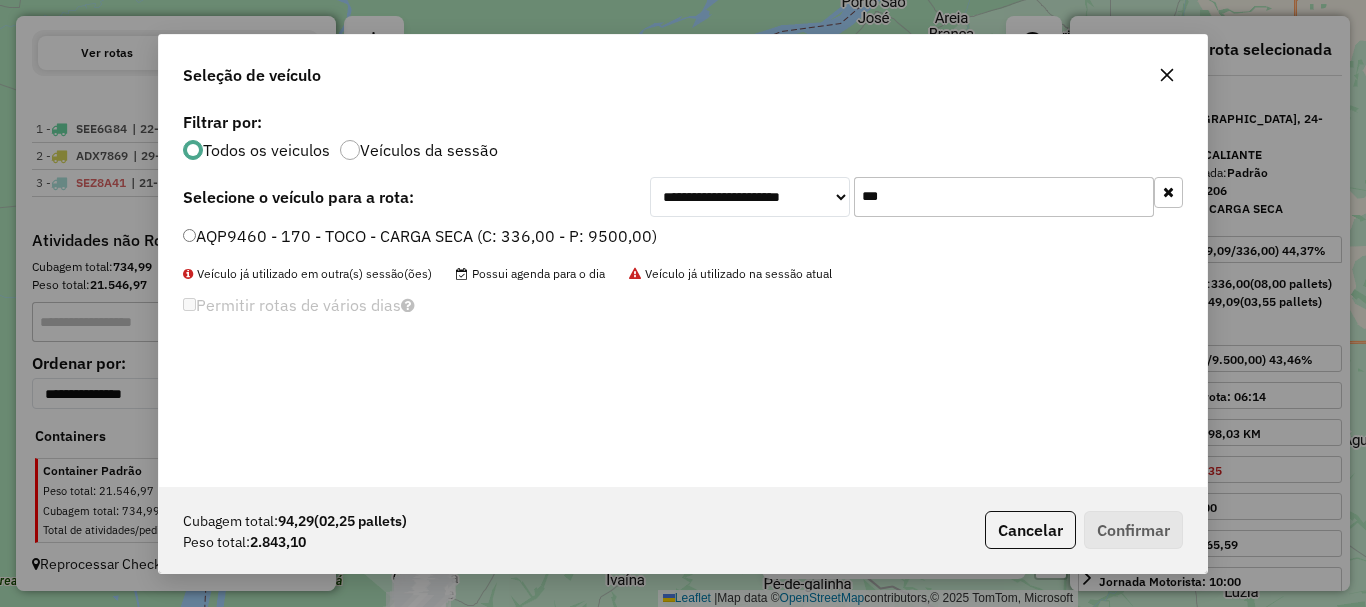 type on "***" 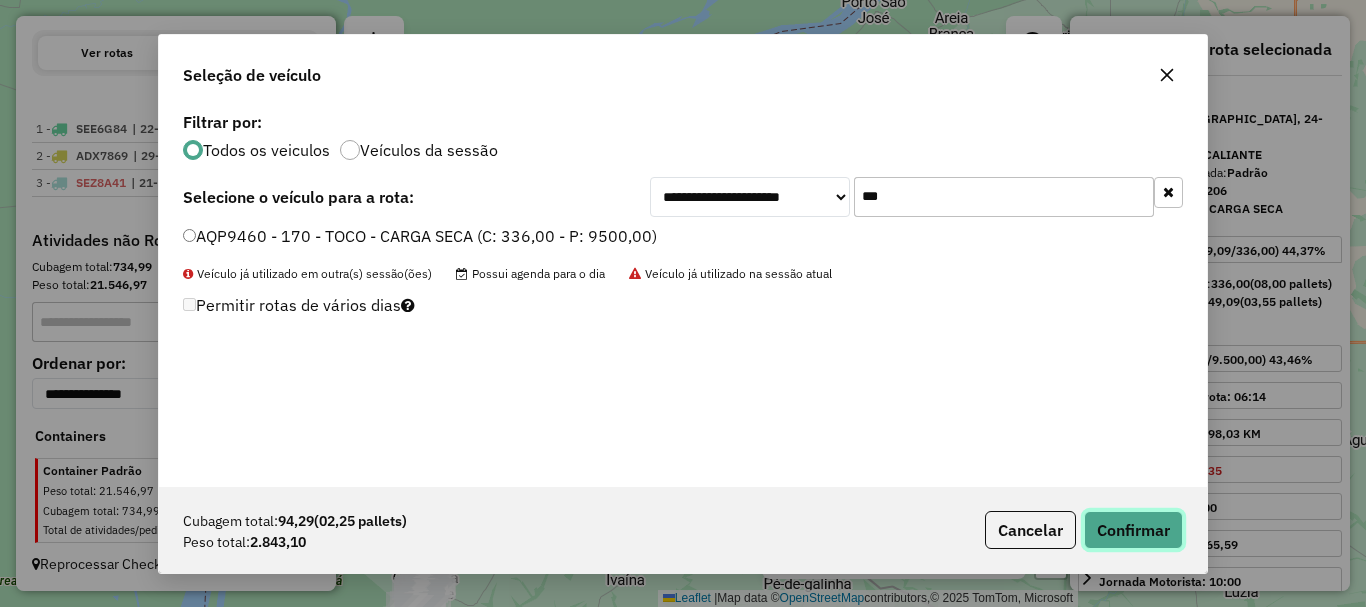 click on "Confirmar" 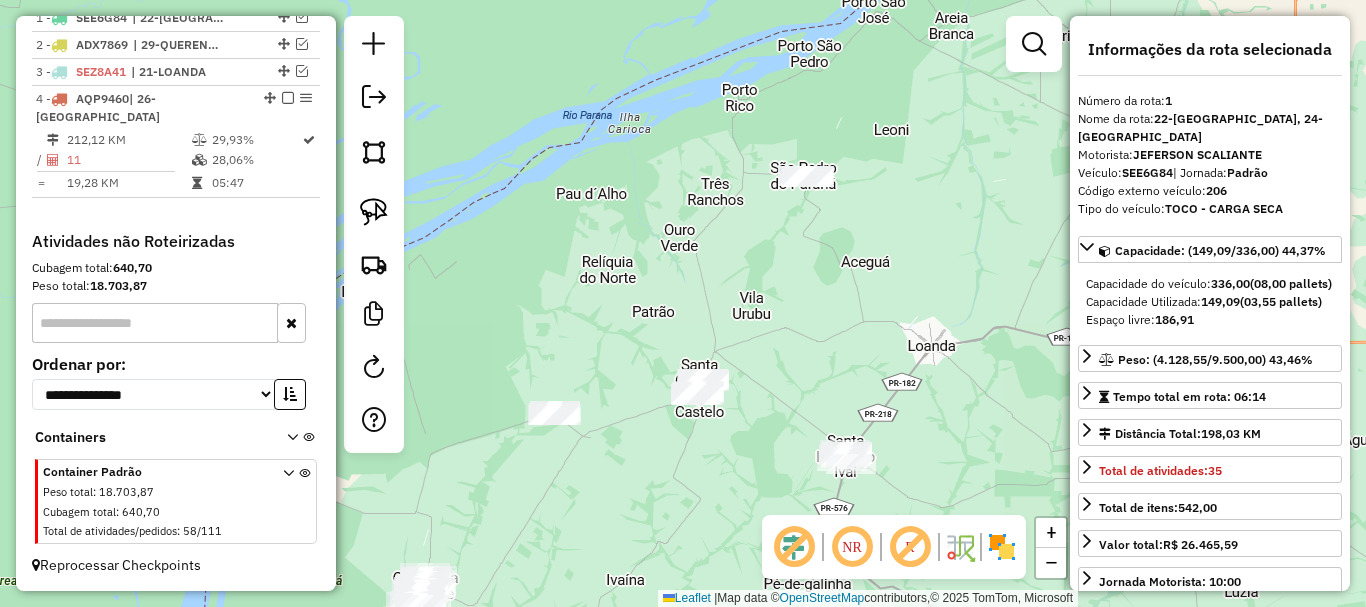 scroll, scrollTop: 799, scrollLeft: 0, axis: vertical 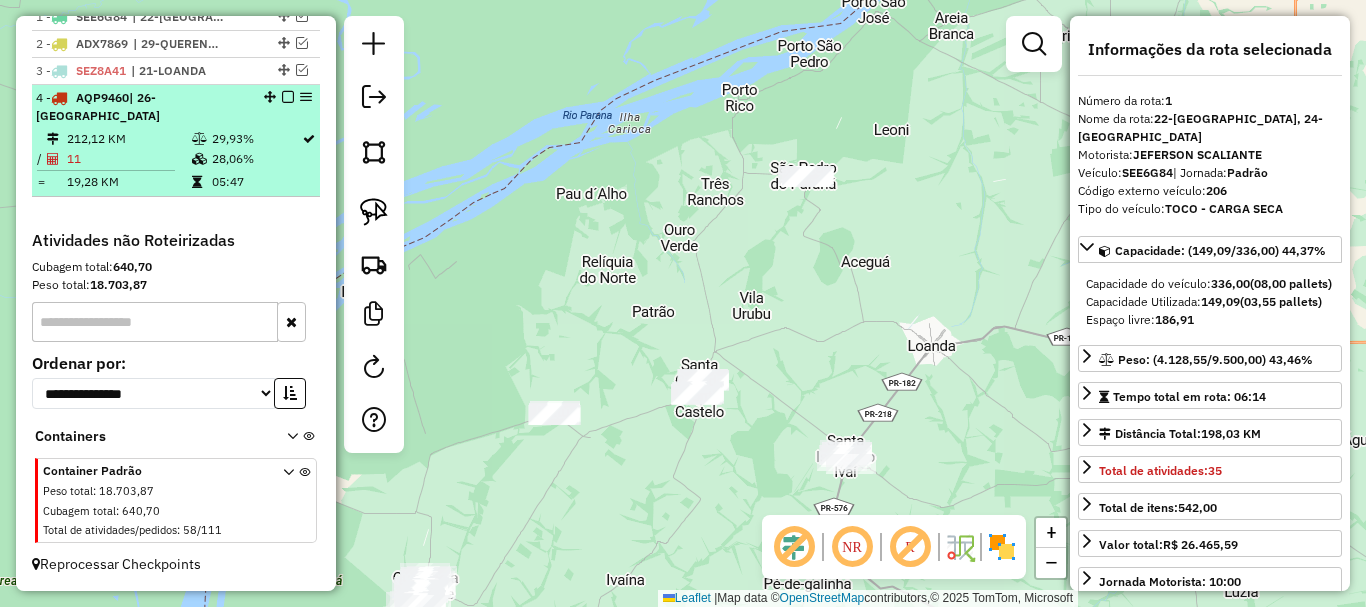click on "05:47" at bounding box center [256, 182] 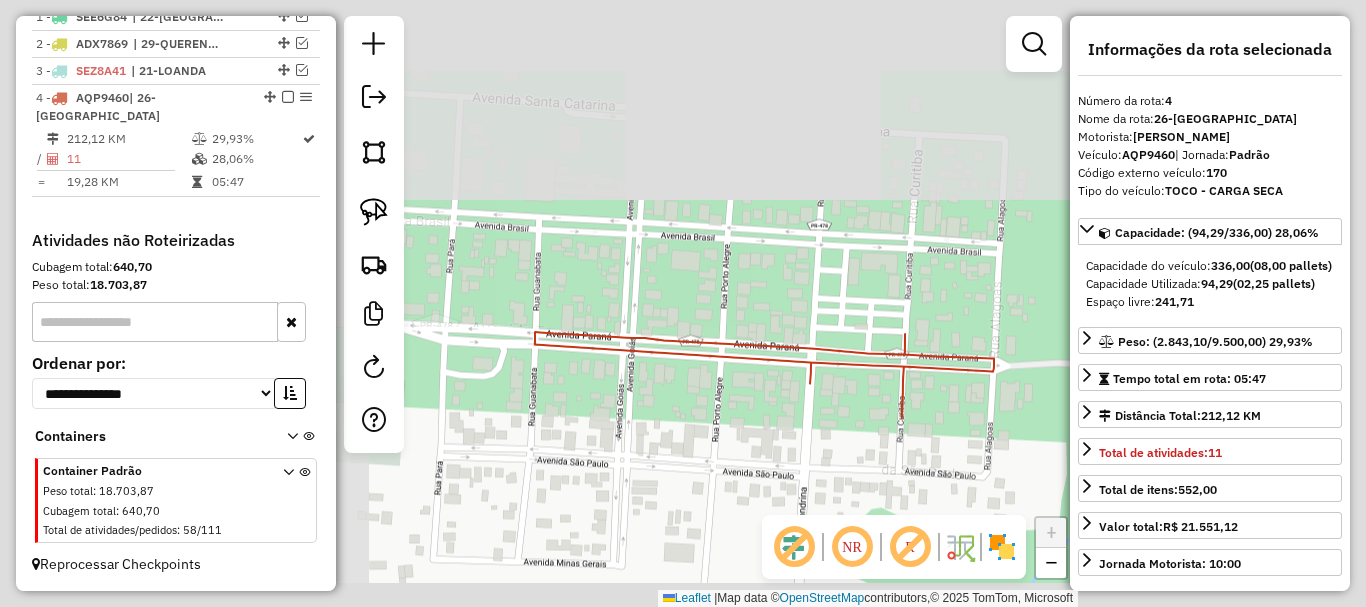 drag, startPoint x: 789, startPoint y: 441, endPoint x: 783, endPoint y: 453, distance: 13.416408 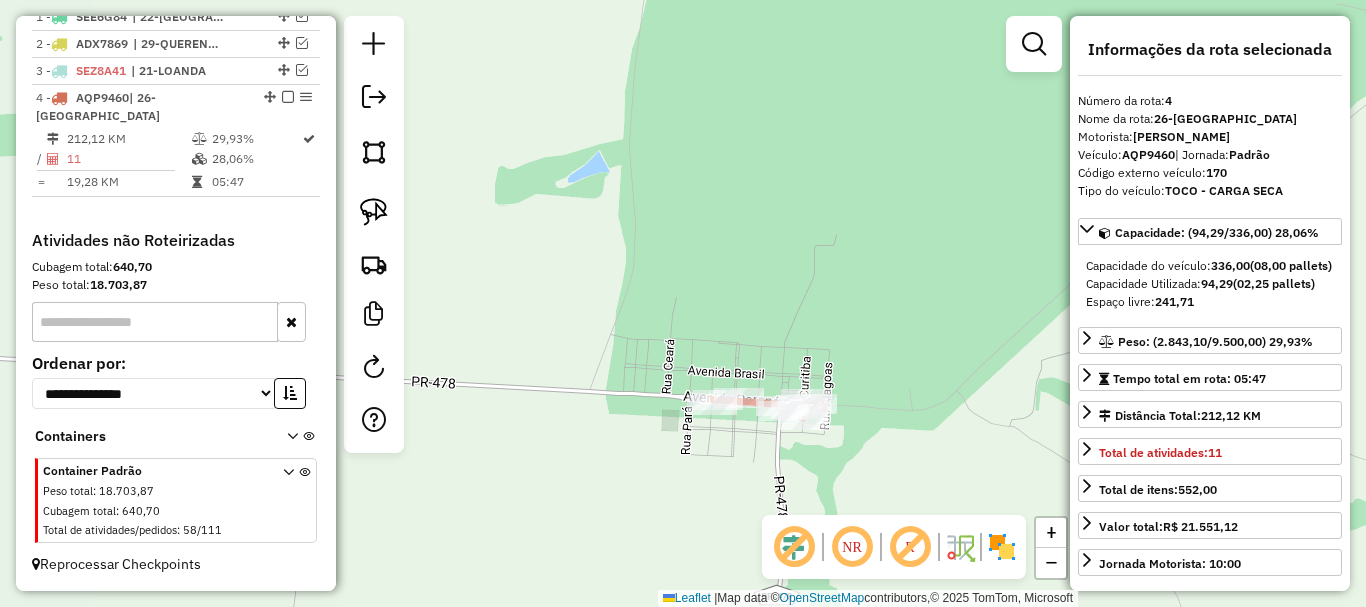 drag, startPoint x: 538, startPoint y: 357, endPoint x: 640, endPoint y: 285, distance: 124.85191 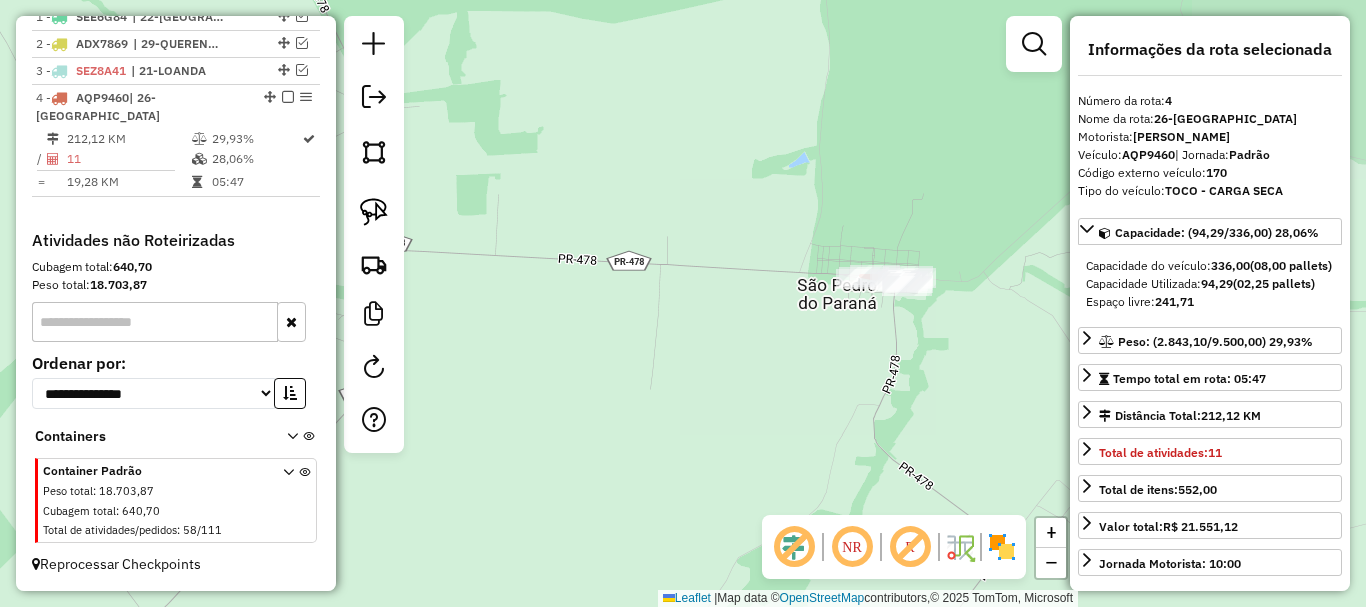 drag, startPoint x: 699, startPoint y: 321, endPoint x: 776, endPoint y: 310, distance: 77.781746 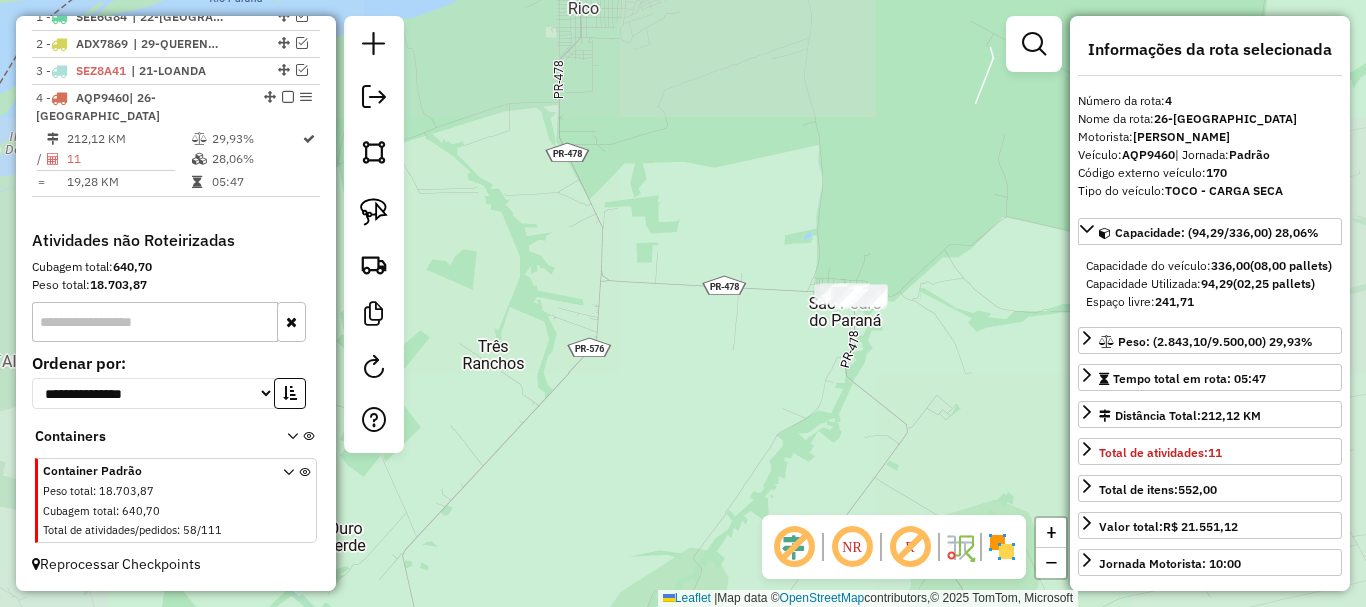 drag, startPoint x: 646, startPoint y: 433, endPoint x: 733, endPoint y: 324, distance: 139.46326 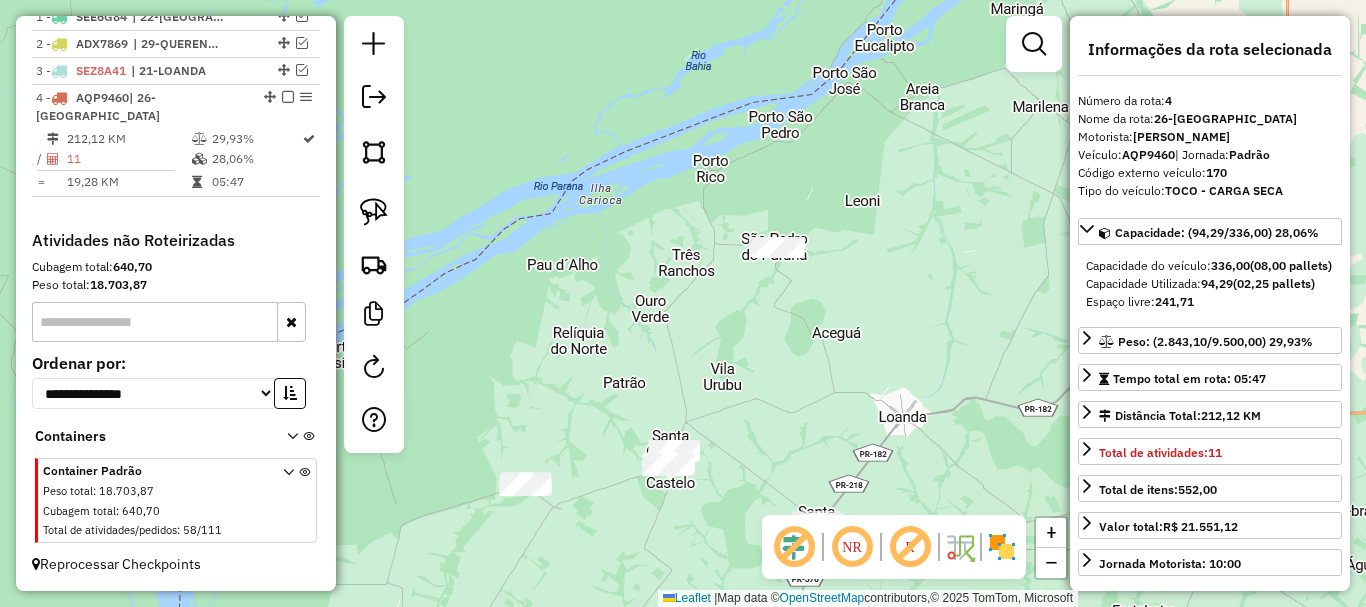 drag, startPoint x: 658, startPoint y: 384, endPoint x: 669, endPoint y: 354, distance: 31.95309 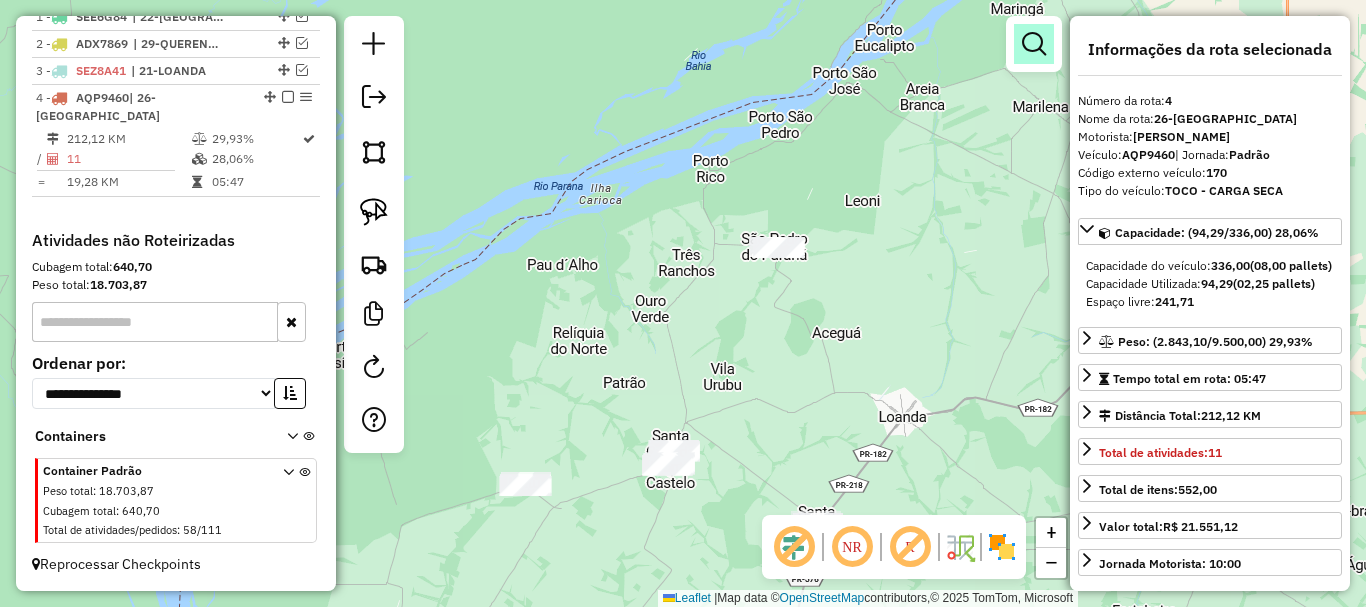 click at bounding box center (1034, 44) 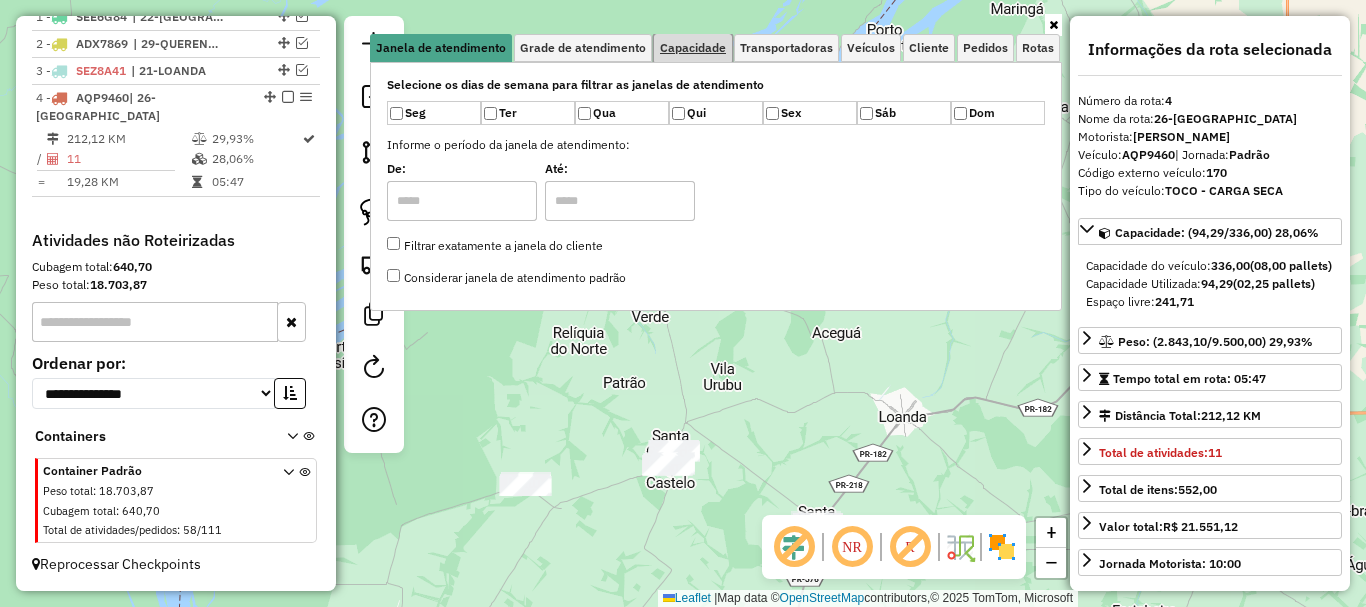click on "Capacidade" at bounding box center (693, 48) 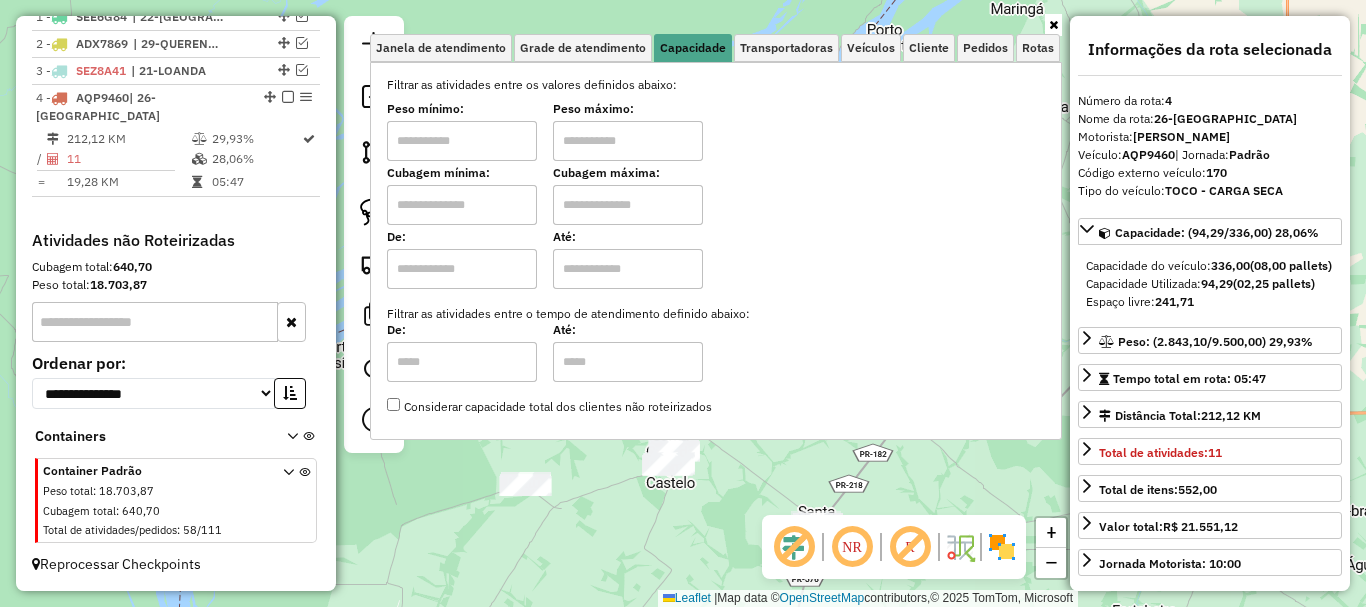 click at bounding box center [462, 141] 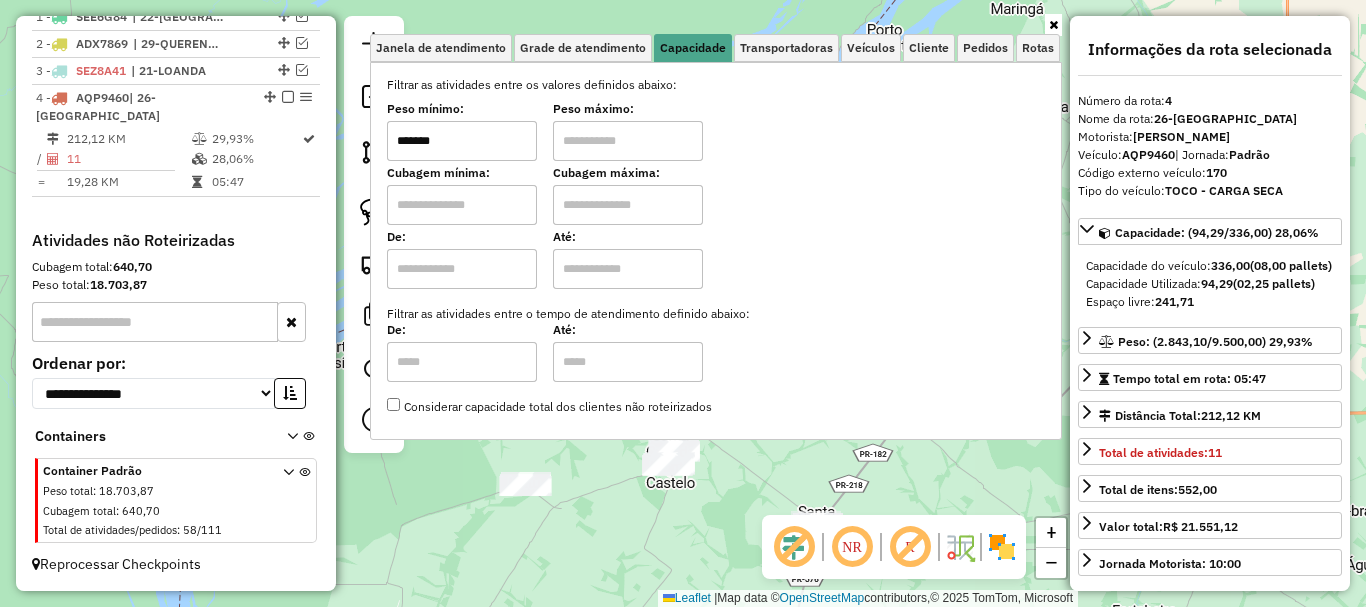 type on "*******" 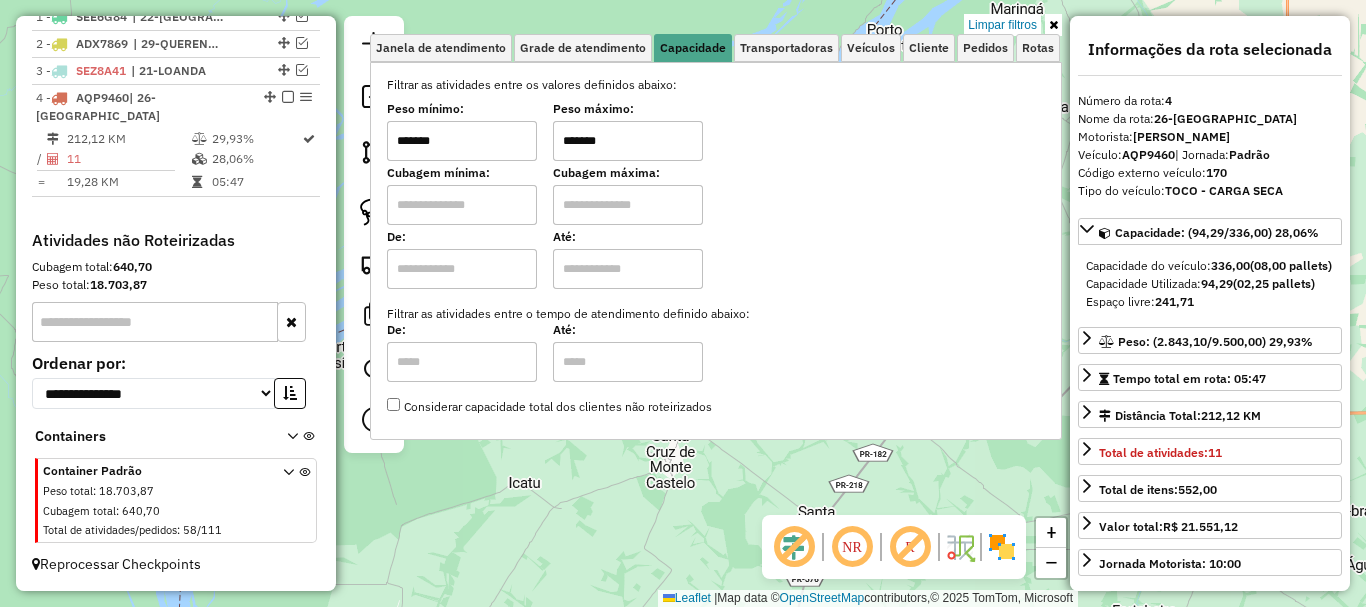 click on "Limpar filtros Janela de atendimento Grade de atendimento Capacidade Transportadoras Veículos Cliente Pedidos  Rotas Selecione os dias de semana para filtrar as janelas de atendimento  Seg   Ter   Qua   Qui   Sex   Sáb   Dom  Informe o período da janela de atendimento: De: Até:  Filtrar exatamente a janela do cliente  Considerar janela de atendimento padrão  Selecione os dias de semana para filtrar as grades de atendimento  Seg   Ter   Qua   Qui   Sex   Sáb   Dom   Considerar clientes sem dia de atendimento cadastrado  Clientes fora do dia de atendimento selecionado Filtrar as atividades entre os valores definidos abaixo:  Peso mínimo:  *******  Peso máximo:  *******  Cubagem mínima:   Cubagem máxima:   De:   Até:  Filtrar as atividades entre o tempo de atendimento definido abaixo:  De:   Até:   Considerar capacidade total dos clientes não roteirizados Transportadora: Selecione um ou mais itens Tipo de veículo: Selecione um ou mais itens Veículo: Selecione um ou mais itens Motorista: Nome: De:" 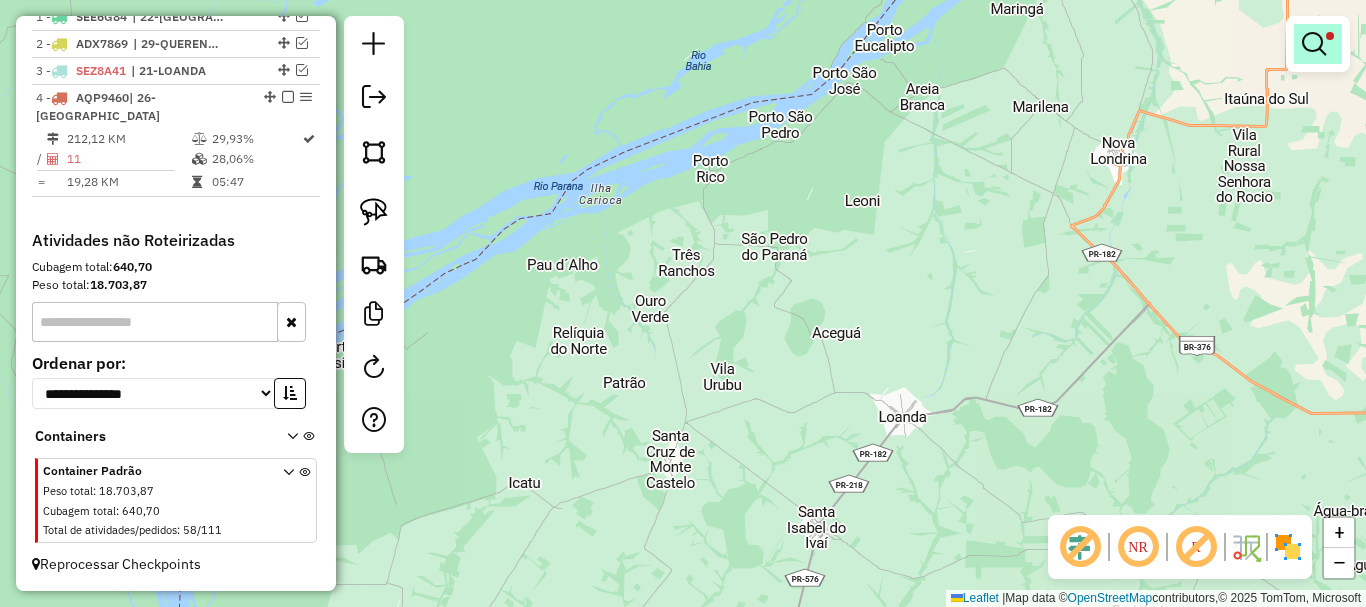 click at bounding box center (1314, 44) 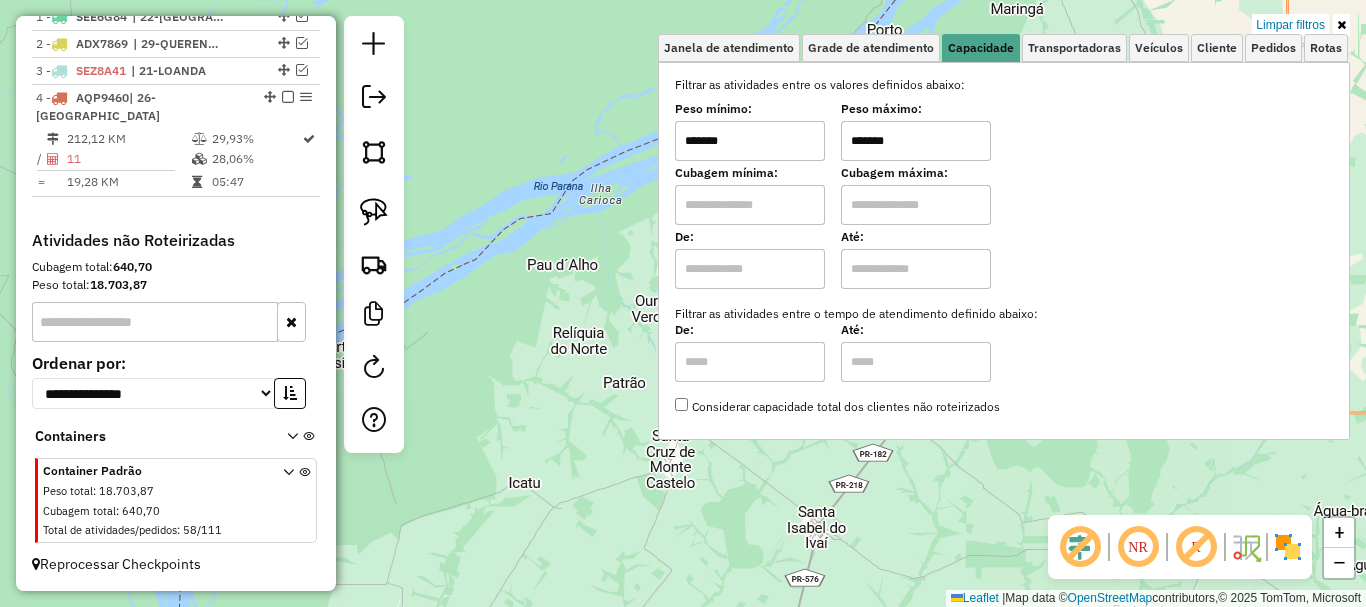 drag, startPoint x: 921, startPoint y: 146, endPoint x: 841, endPoint y: 138, distance: 80.399 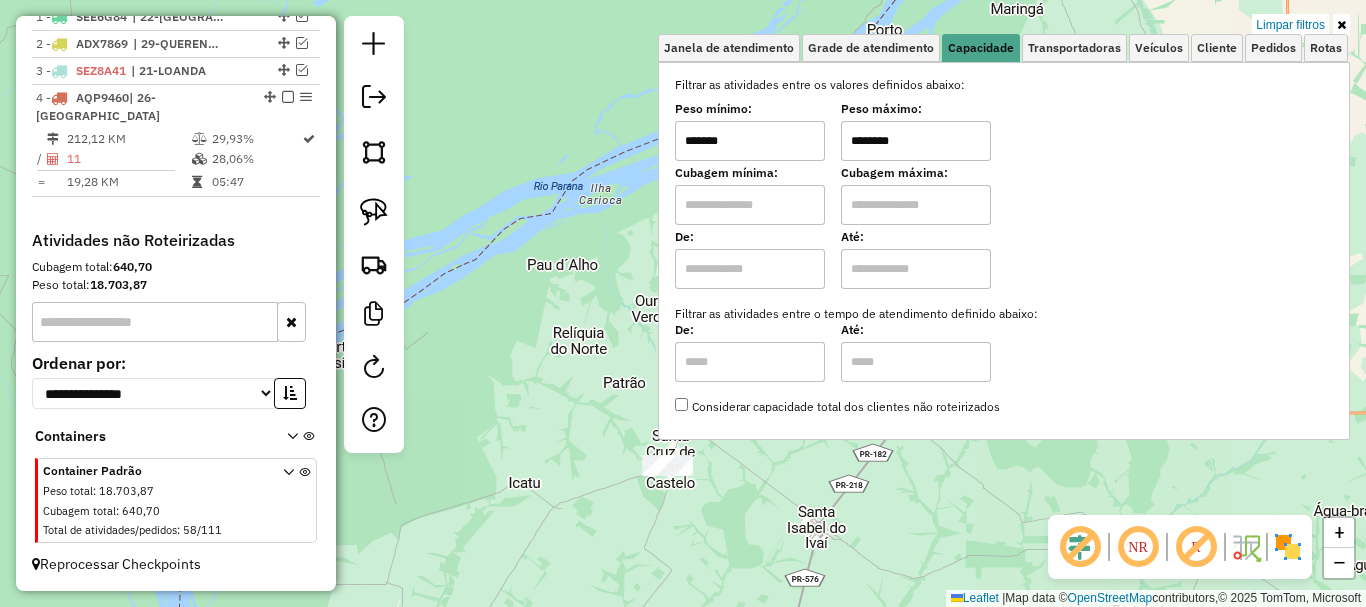 type on "********" 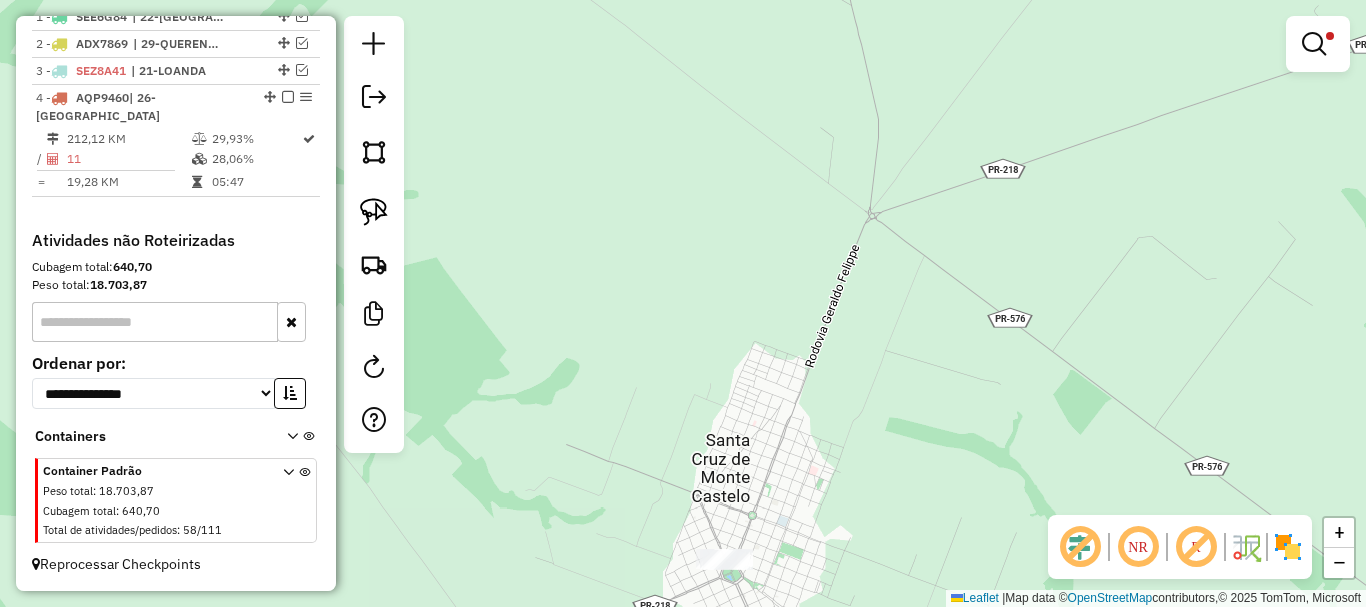 drag, startPoint x: 672, startPoint y: 441, endPoint x: 669, endPoint y: 349, distance: 92.0489 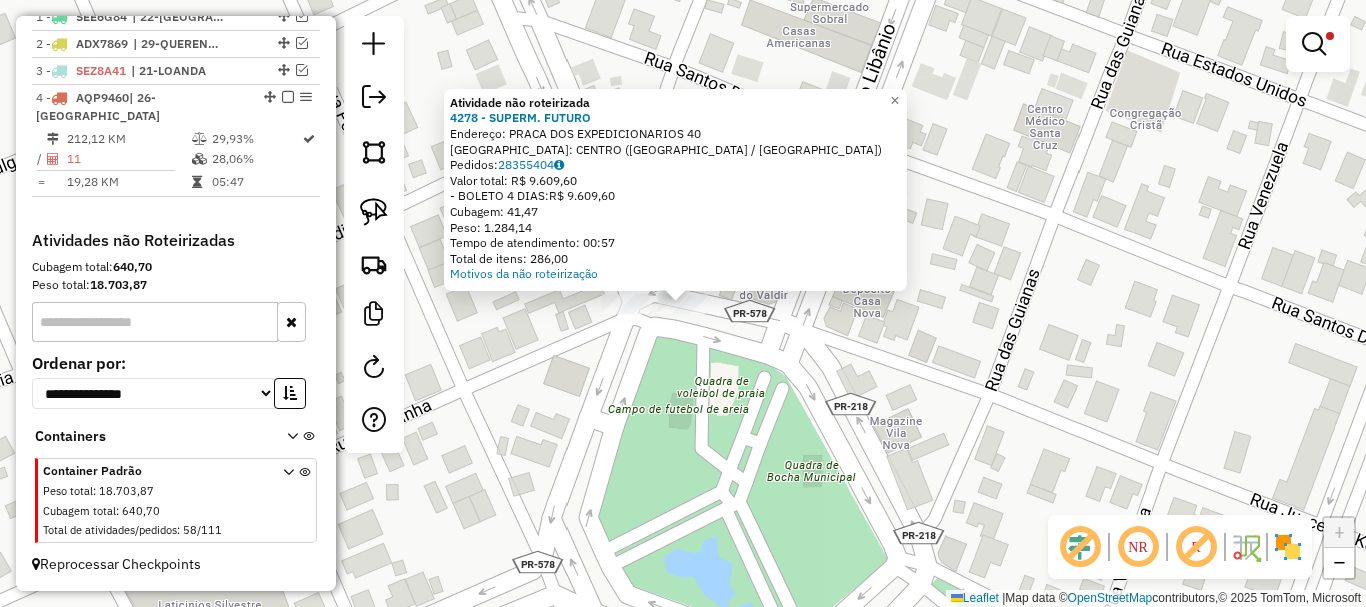 click on "Atividade não roteirizada 4278 - SUPERM. FUTURO  Endereço:  PRACA DOS EXPEDICIONARIOS 40   Bairro: CENTRO ([GEOGRAPHIC_DATA] / [GEOGRAPHIC_DATA])   Pedidos:  28355404   Valor total: R$ 9.609,60   - BOLETO 4 DIAS:  R$ 9.609,60   Cubagem: 41,47   Peso: 1.284,14   Tempo de atendimento: 00:57   Total de itens: 286,00  Motivos da não roteirização × Limpar filtros Janela de atendimento Grade de atendimento Capacidade Transportadoras Veículos Cliente Pedidos  Rotas Selecione os dias de semana para filtrar as janelas de atendimento  Seg   Ter   Qua   Qui   Sex   Sáb   Dom  Informe o período da janela de atendimento: De: Até:  Filtrar exatamente a janela do cliente  Considerar janela de atendimento padrão  Selecione os dias de semana para filtrar as grades de atendimento  Seg   Ter   Qua   Qui   Sex   Sáb   Dom   Considerar clientes sem dia de atendimento cadastrado  Clientes fora do dia de atendimento selecionado Filtrar as atividades entre os valores definidos abaixo:  Peso mínimo:  *******  Peso máximo:  +" 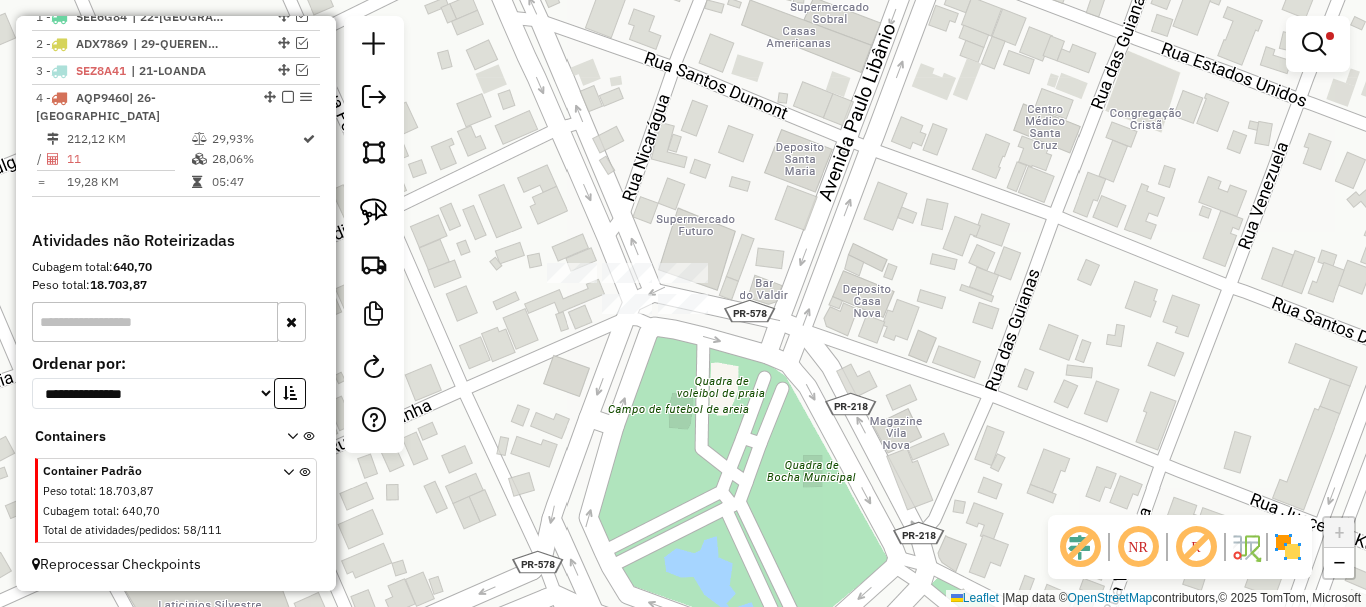click 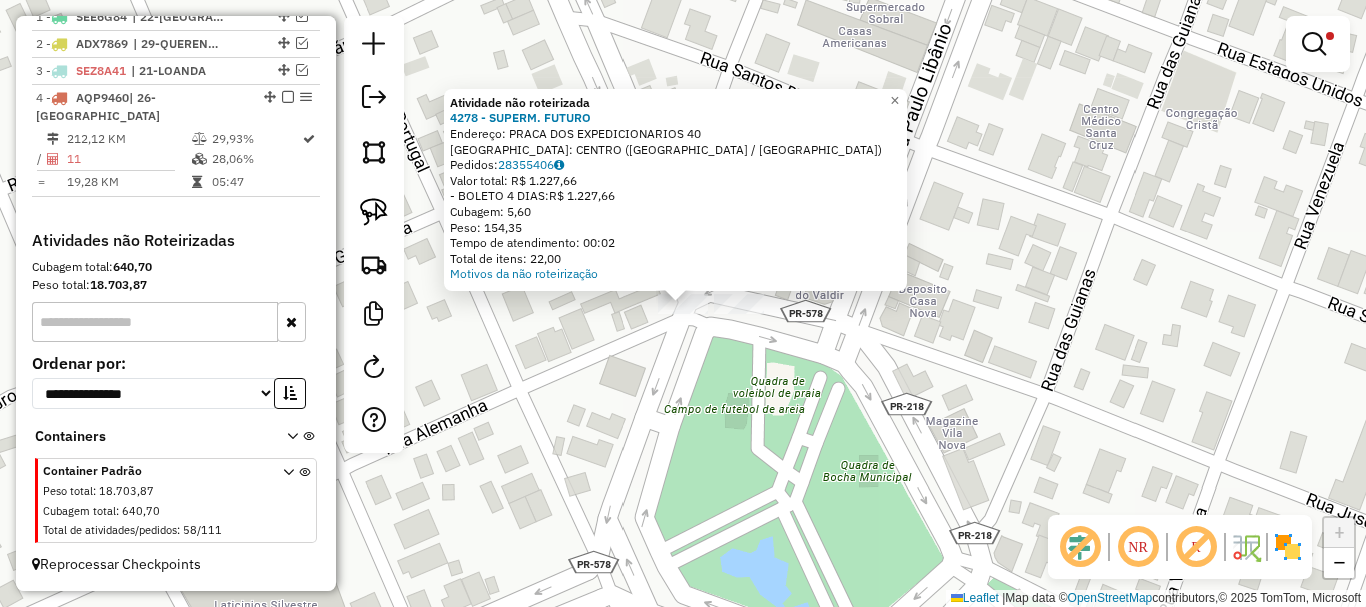 click on "Atividade não roteirizada 4278 - SUPERM. FUTURO  Endereço:  PRACA DOS EXPEDICIONARIOS 40   Bairro: CENTRO ([GEOGRAPHIC_DATA] / [GEOGRAPHIC_DATA])   Pedidos:  28355406   Valor total: R$ 1.227,66   - BOLETO 4 DIAS:  R$ 1.227,66   Cubagem: 5,60   Peso: 154,35   Tempo de atendimento: 00:02   Total de itens: 22,00  Motivos da não roteirização × Limpar filtros Janela de atendimento Grade de atendimento Capacidade Transportadoras Veículos Cliente Pedidos  Rotas Selecione os dias de semana para filtrar as janelas de atendimento  Seg   Ter   Qua   Qui   Sex   Sáb   Dom  Informe o período da janela de atendimento: De: Até:  Filtrar exatamente a janela do cliente  Considerar janela de atendimento padrão  Selecione os dias de semana para filtrar as grades de atendimento  Seg   Ter   Qua   Qui   Sex   Sáb   Dom   Considerar clientes sem dia de atendimento cadastrado  Clientes fora do dia de atendimento selecionado Filtrar as atividades entre os valores definidos abaixo:  Peso mínimo:  *******  Peso máximo:   De:" 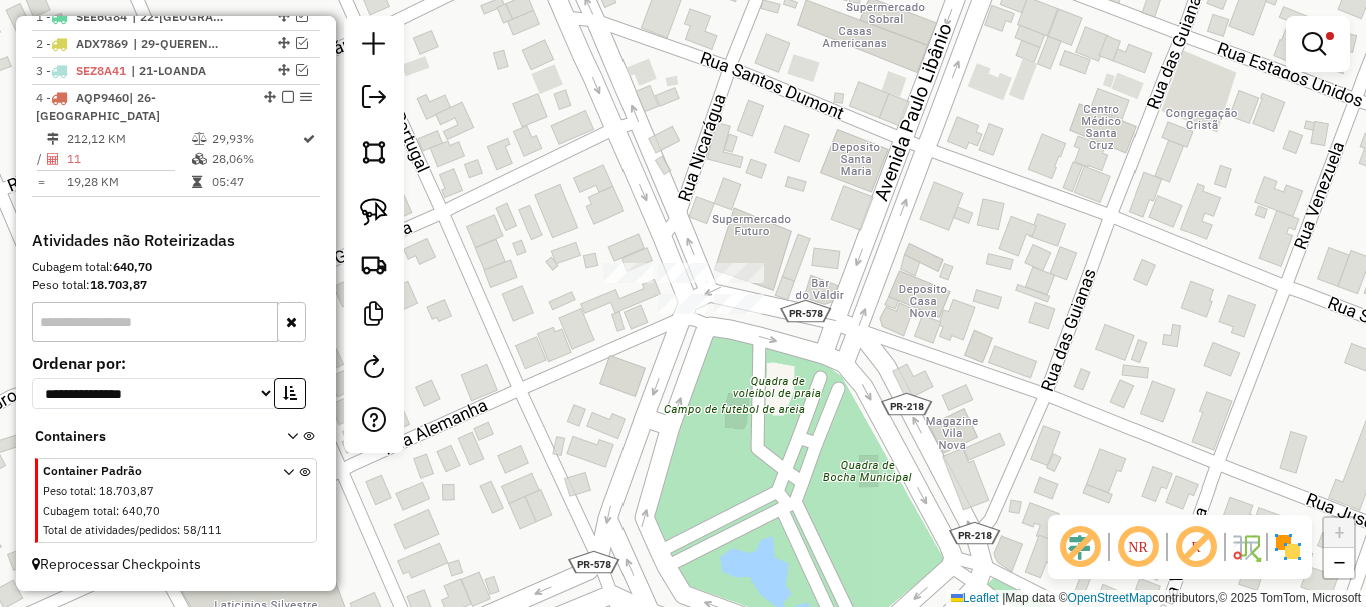 click 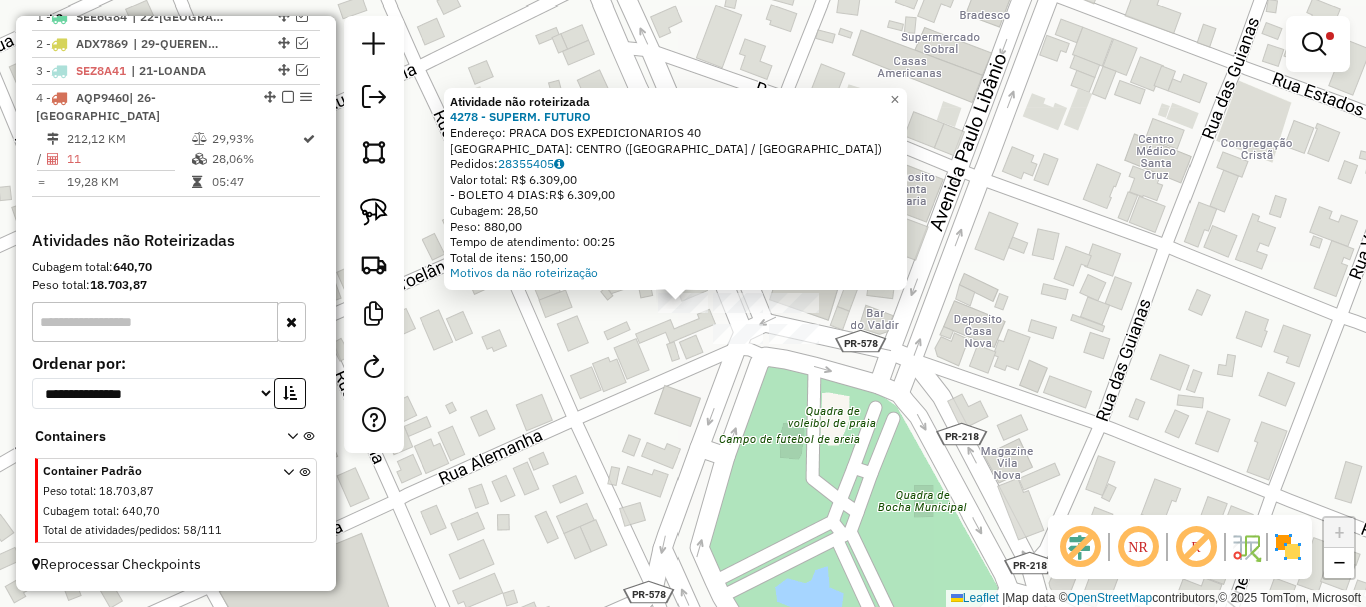 click on "Atividade não roteirizada 4278 - SUPERM. FUTURO  Endereço:  PRACA DOS EXPEDICIONARIOS 40   Bairro: CENTRO ([GEOGRAPHIC_DATA] / [GEOGRAPHIC_DATA])   Pedidos:  28355405   Valor total: R$ 6.309,00   - BOLETO 4 DIAS:  R$ 6.309,00   Cubagem: 28,50   Peso: 880,00   Tempo de atendimento: 00:25   Total de itens: 150,00  Motivos da não roteirização × Limpar filtros Janela de atendimento Grade de atendimento Capacidade Transportadoras Veículos Cliente Pedidos  Rotas Selecione os dias de semana para filtrar as janelas de atendimento  Seg   Ter   Qua   Qui   Sex   Sáb   Dom  Informe o período da janela de atendimento: De: Até:  Filtrar exatamente a janela do cliente  Considerar janela de atendimento padrão  Selecione os dias de semana para filtrar as grades de atendimento  Seg   Ter   Qua   Qui   Sex   Sáb   Dom   Considerar clientes sem dia de atendimento cadastrado  Clientes fora do dia de atendimento selecionado Filtrar as atividades entre os valores definidos abaixo:  Peso mínimo:  *******  Peso máximo:  De:" 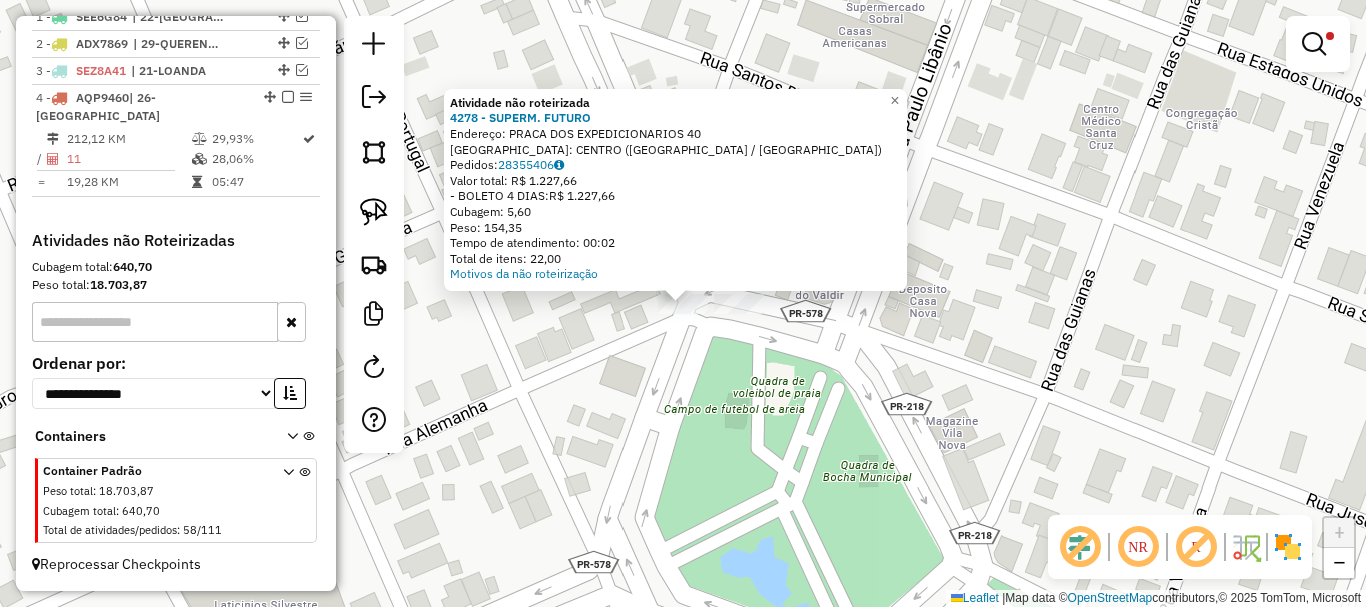 click on "Atividade não roteirizada 4278 - SUPERM. FUTURO  Endereço:  PRACA DOS EXPEDICIONARIOS 40   Bairro: CENTRO ([GEOGRAPHIC_DATA] / [GEOGRAPHIC_DATA])   Pedidos:  28355406   Valor total: R$ 1.227,66   - BOLETO 4 DIAS:  R$ 1.227,66   Cubagem: 5,60   Peso: 154,35   Tempo de atendimento: 00:02   Total de itens: 22,00  Motivos da não roteirização × Limpar filtros Janela de atendimento Grade de atendimento Capacidade Transportadoras Veículos Cliente Pedidos  Rotas Selecione os dias de semana para filtrar as janelas de atendimento  Seg   Ter   Qua   Qui   Sex   Sáb   Dom  Informe o período da janela de atendimento: De: Até:  Filtrar exatamente a janela do cliente  Considerar janela de atendimento padrão  Selecione os dias de semana para filtrar as grades de atendimento  Seg   Ter   Qua   Qui   Sex   Sáb   Dom   Considerar clientes sem dia de atendimento cadastrado  Clientes fora do dia de atendimento selecionado Filtrar as atividades entre os valores definidos abaixo:  Peso mínimo:  *******  Peso máximo:   De:" 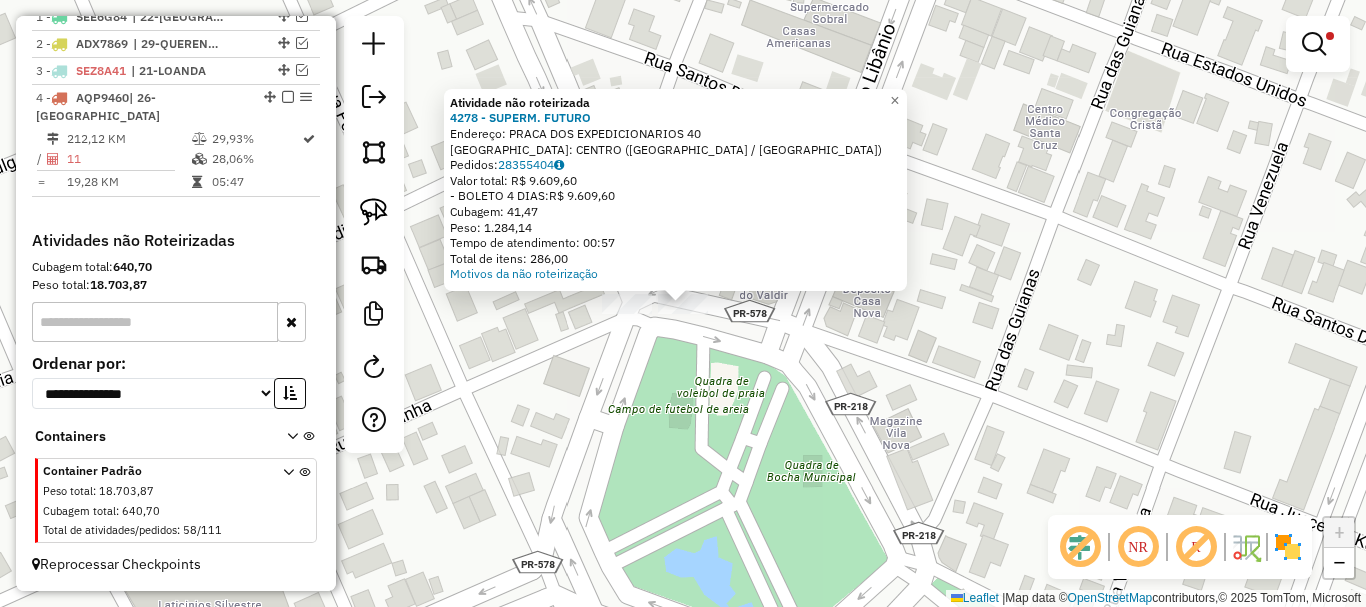 click on "Atividade não roteirizada 4278 - SUPERM. FUTURO  Endereço:  PRACA DOS EXPEDICIONARIOS 40   Bairro: CENTRO ([GEOGRAPHIC_DATA] / [GEOGRAPHIC_DATA])   Pedidos:  28355404   Valor total: R$ 9.609,60   - BOLETO 4 DIAS:  R$ 9.609,60   Cubagem: 41,47   Peso: 1.284,14   Tempo de atendimento: 00:57   Total de itens: 286,00  Motivos da não roteirização × Limpar filtros Janela de atendimento Grade de atendimento Capacidade Transportadoras Veículos Cliente Pedidos  Rotas Selecione os dias de semana para filtrar as janelas de atendimento  Seg   Ter   Qua   Qui   Sex   Sáb   Dom  Informe o período da janela de atendimento: De: Até:  Filtrar exatamente a janela do cliente  Considerar janela de atendimento padrão  Selecione os dias de semana para filtrar as grades de atendimento  Seg   Ter   Qua   Qui   Sex   Sáb   Dom   Considerar clientes sem dia de atendimento cadastrado  Clientes fora do dia de atendimento selecionado Filtrar as atividades entre os valores definidos abaixo:  Peso mínimo:  *******  Peso máximo:  +" 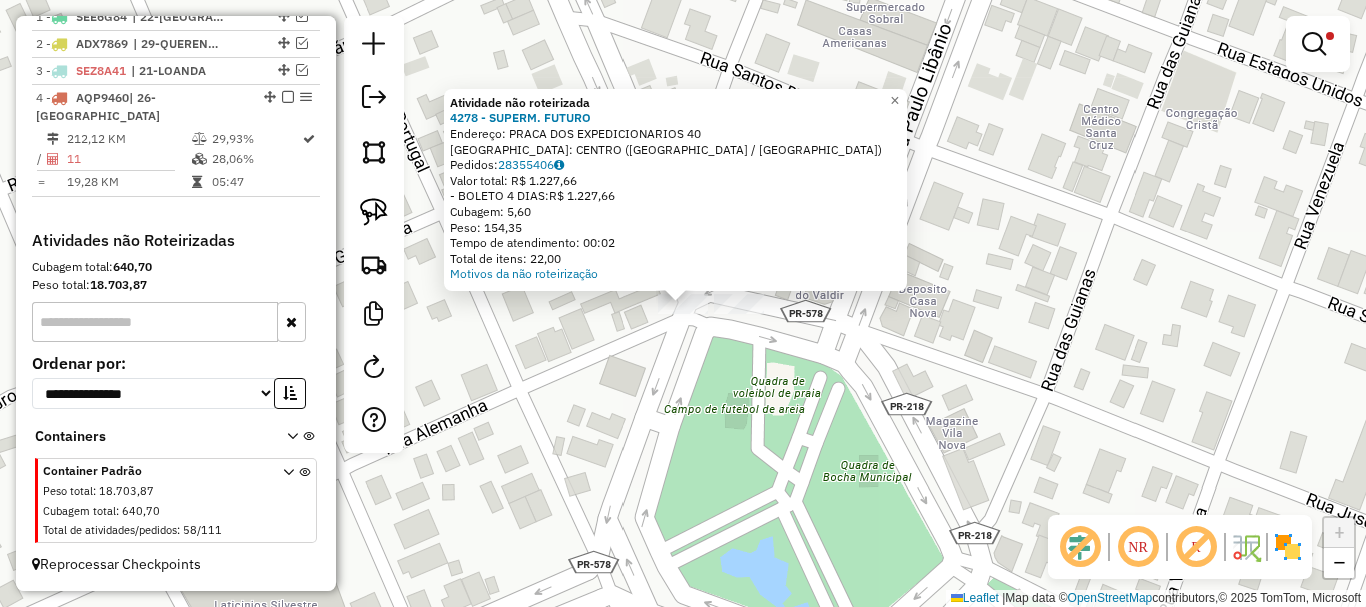 click on "Atividade não roteirizada 4278 - SUPERM. FUTURO  Endereço:  PRACA DOS EXPEDICIONARIOS 40   Bairro: CENTRO ([GEOGRAPHIC_DATA] / [GEOGRAPHIC_DATA])   Pedidos:  28355406   Valor total: R$ 1.227,66   - BOLETO 4 DIAS:  R$ 1.227,66   Cubagem: 5,60   Peso: 154,35   Tempo de atendimento: 00:02   Total de itens: 22,00  Motivos da não roteirização × Limpar filtros Janela de atendimento Grade de atendimento Capacidade Transportadoras Veículos Cliente Pedidos  Rotas Selecione os dias de semana para filtrar as janelas de atendimento  Seg   Ter   Qua   Qui   Sex   Sáb   Dom  Informe o período da janela de atendimento: De: Até:  Filtrar exatamente a janela do cliente  Considerar janela de atendimento padrão  Selecione os dias de semana para filtrar as grades de atendimento  Seg   Ter   Qua   Qui   Sex   Sáb   Dom   Considerar clientes sem dia de atendimento cadastrado  Clientes fora do dia de atendimento selecionado Filtrar as atividades entre os valores definidos abaixo:  Peso mínimo:  *******  Peso máximo:   De:" 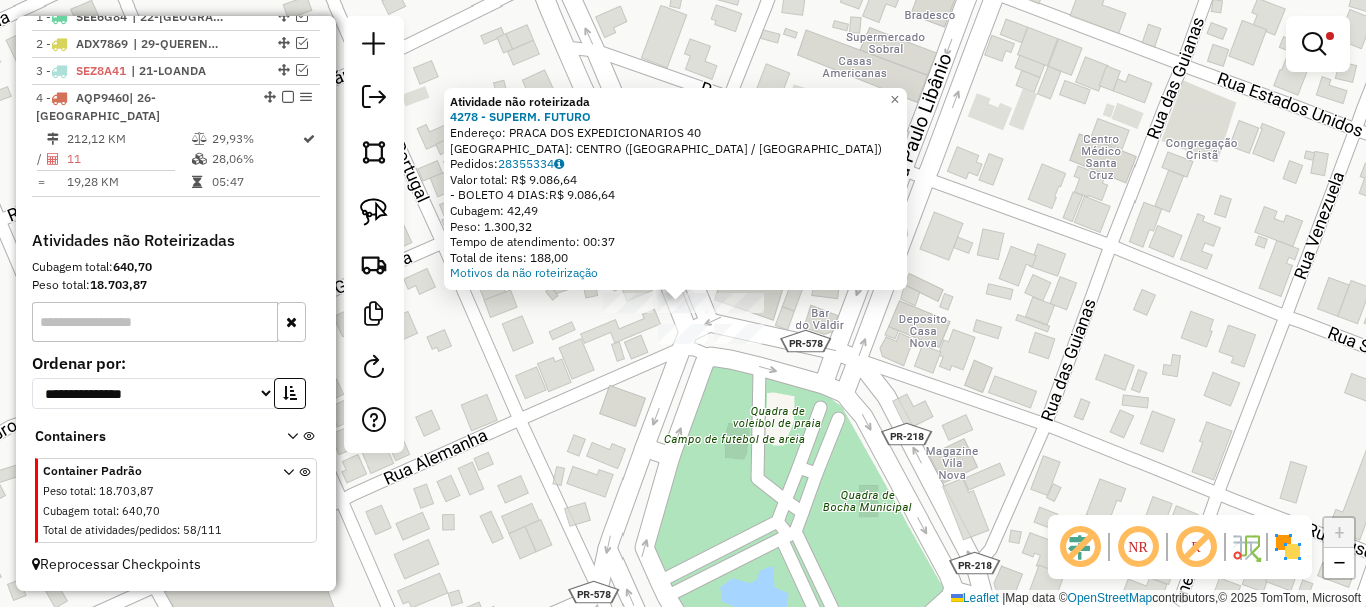 click on "Atividade não roteirizada 4278 - SUPERM. FUTURO  Endereço:  PRACA DOS EXPEDICIONARIOS 40   Bairro: CENTRO ([GEOGRAPHIC_DATA] / [GEOGRAPHIC_DATA])   Pedidos:  28355334   Valor total: R$ 9.086,64   - BOLETO 4 DIAS:  R$ 9.086,64   Cubagem: 42,49   Peso: 1.300,32   Tempo de atendimento: 00:37   Total de itens: 188,00  Motivos da não roteirização × Limpar filtros Janela de atendimento Grade de atendimento Capacidade Transportadoras Veículos Cliente Pedidos  Rotas Selecione os dias de semana para filtrar as janelas de atendimento  Seg   Ter   Qua   Qui   Sex   Sáb   Dom  Informe o período da janela de atendimento: De: Até:  Filtrar exatamente a janela do cliente  Considerar janela de atendimento padrão  Selecione os dias de semana para filtrar as grades de atendimento  Seg   Ter   Qua   Qui   Sex   Sáb   Dom   Considerar clientes sem dia de atendimento cadastrado  Clientes fora do dia de atendimento selecionado Filtrar as atividades entre os valores definidos abaixo:  Peso mínimo:  *******  Peso máximo:  +" 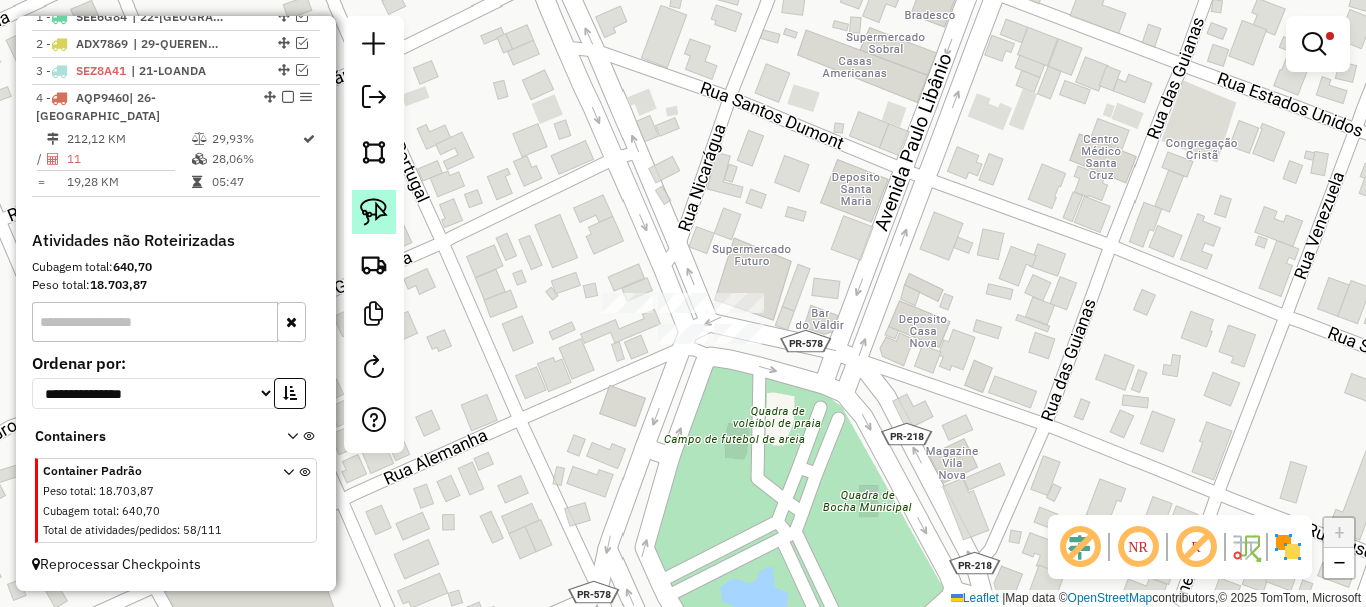 click 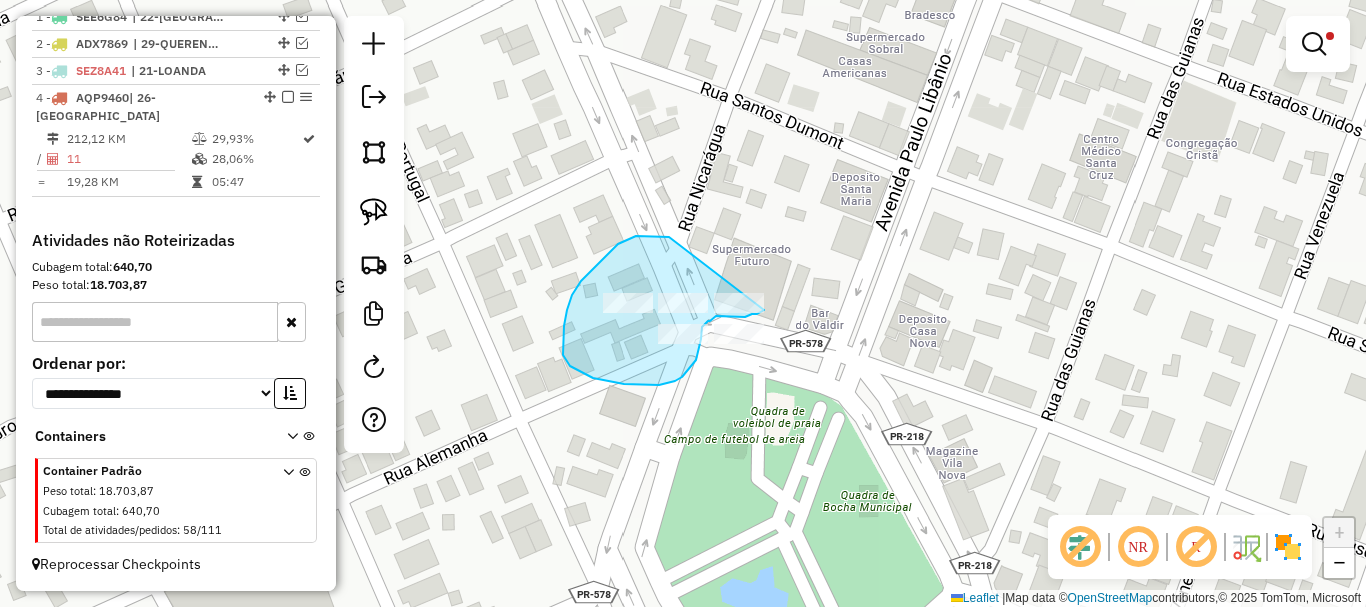 drag, startPoint x: 651, startPoint y: 236, endPoint x: 787, endPoint y: 263, distance: 138.65425 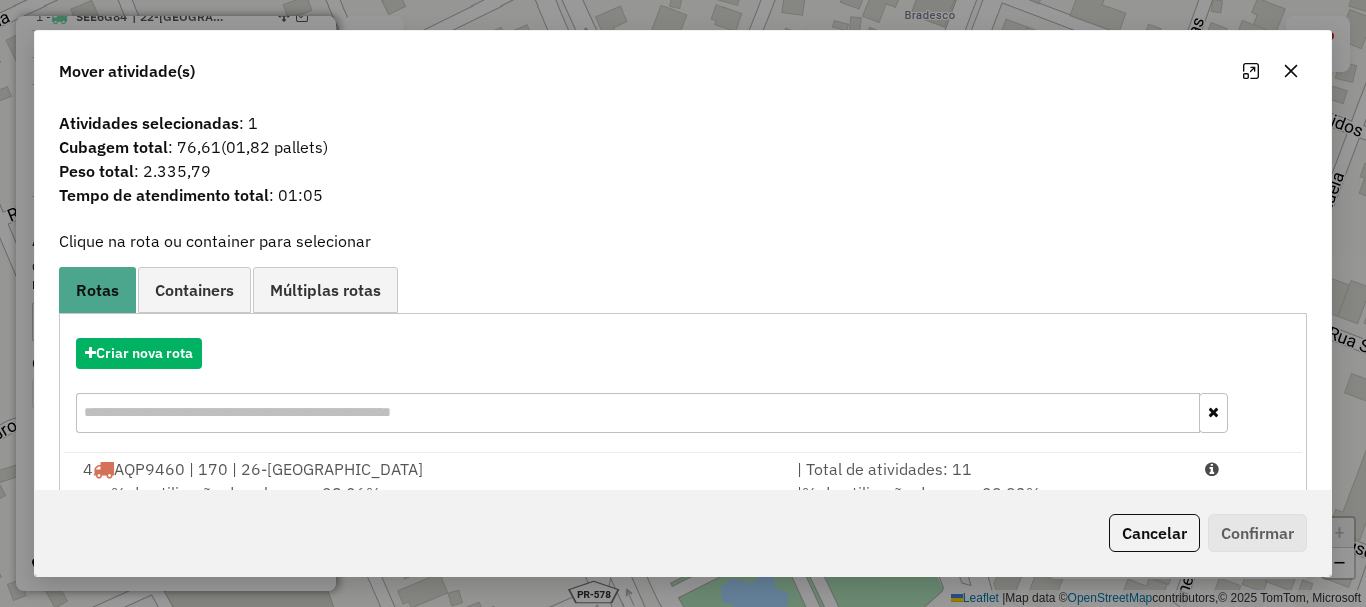 click 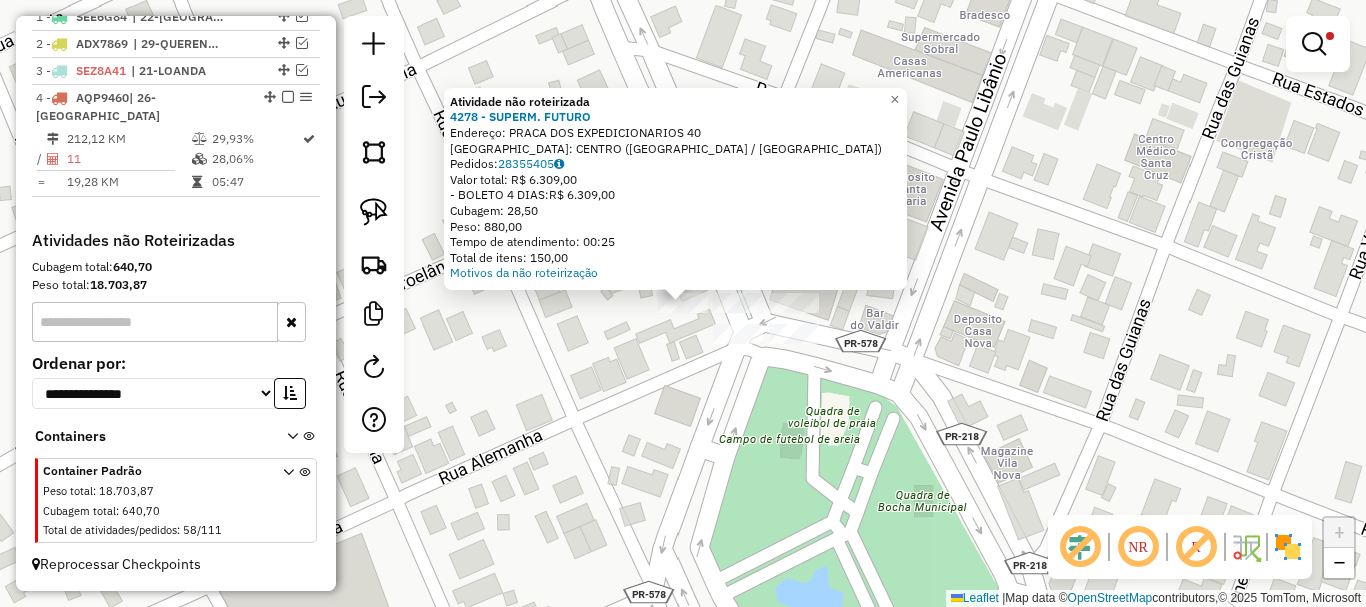 click on "Atividade não roteirizada 4278 - SUPERM. FUTURO  Endereço:  PRACA DOS EXPEDICIONARIOS 40   Bairro: CENTRO ([GEOGRAPHIC_DATA] / [GEOGRAPHIC_DATA])   Pedidos:  28355405   Valor total: R$ 6.309,00   - BOLETO 4 DIAS:  R$ 6.309,00   Cubagem: 28,50   Peso: 880,00   Tempo de atendimento: 00:25   Total de itens: 150,00  Motivos da não roteirização × Limpar filtros Janela de atendimento Grade de atendimento Capacidade Transportadoras Veículos Cliente Pedidos  Rotas Selecione os dias de semana para filtrar as janelas de atendimento  Seg   Ter   Qua   Qui   Sex   Sáb   Dom  Informe o período da janela de atendimento: De: Até:  Filtrar exatamente a janela do cliente  Considerar janela de atendimento padrão  Selecione os dias de semana para filtrar as grades de atendimento  Seg   Ter   Qua   Qui   Sex   Sáb   Dom   Considerar clientes sem dia de atendimento cadastrado  Clientes fora do dia de atendimento selecionado Filtrar as atividades entre os valores definidos abaixo:  Peso mínimo:  *******  Peso máximo:  De:" 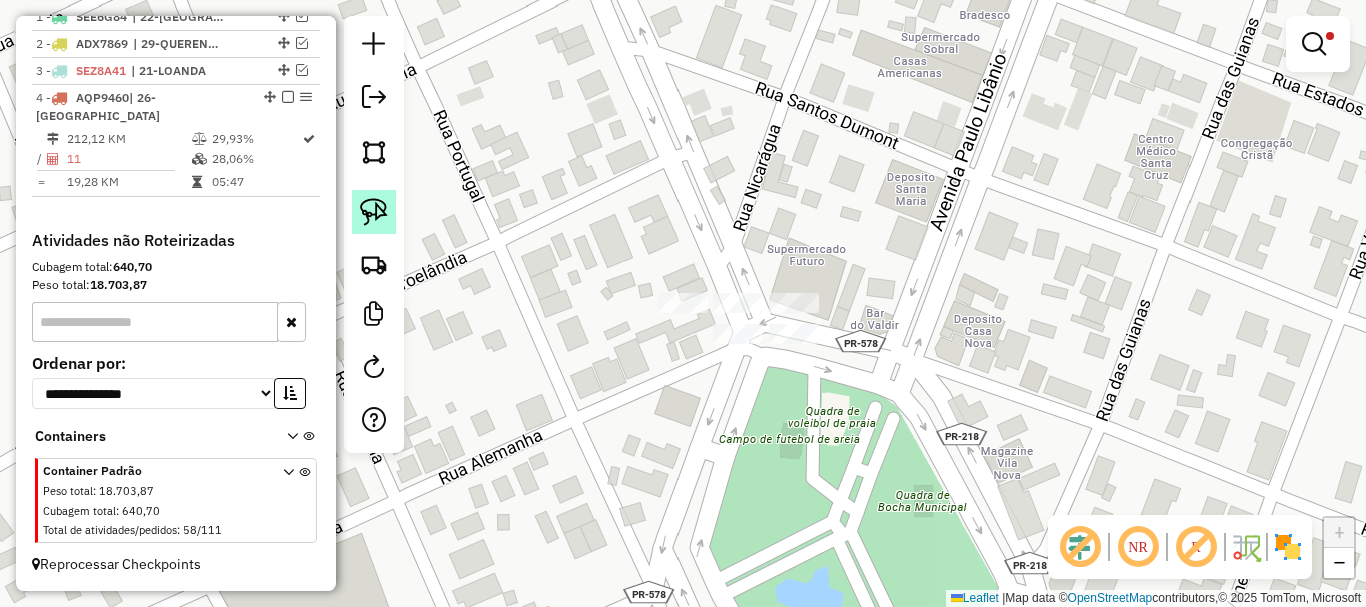 click 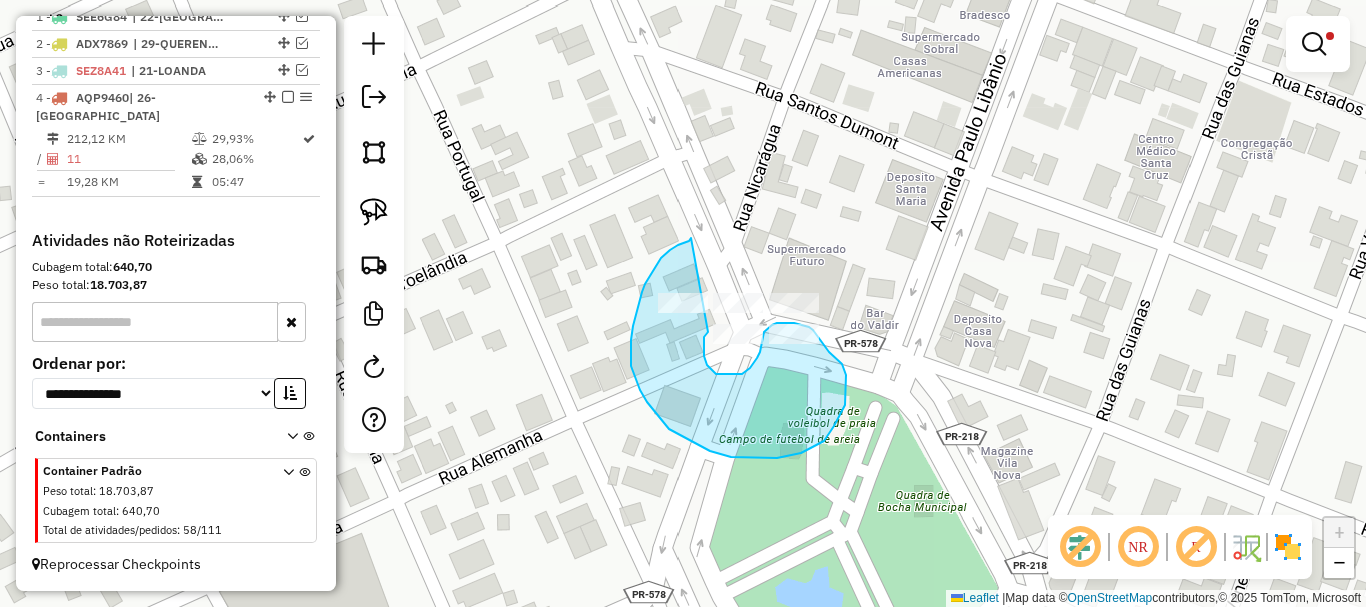 drag, startPoint x: 691, startPoint y: 238, endPoint x: 708, endPoint y: 332, distance: 95.524864 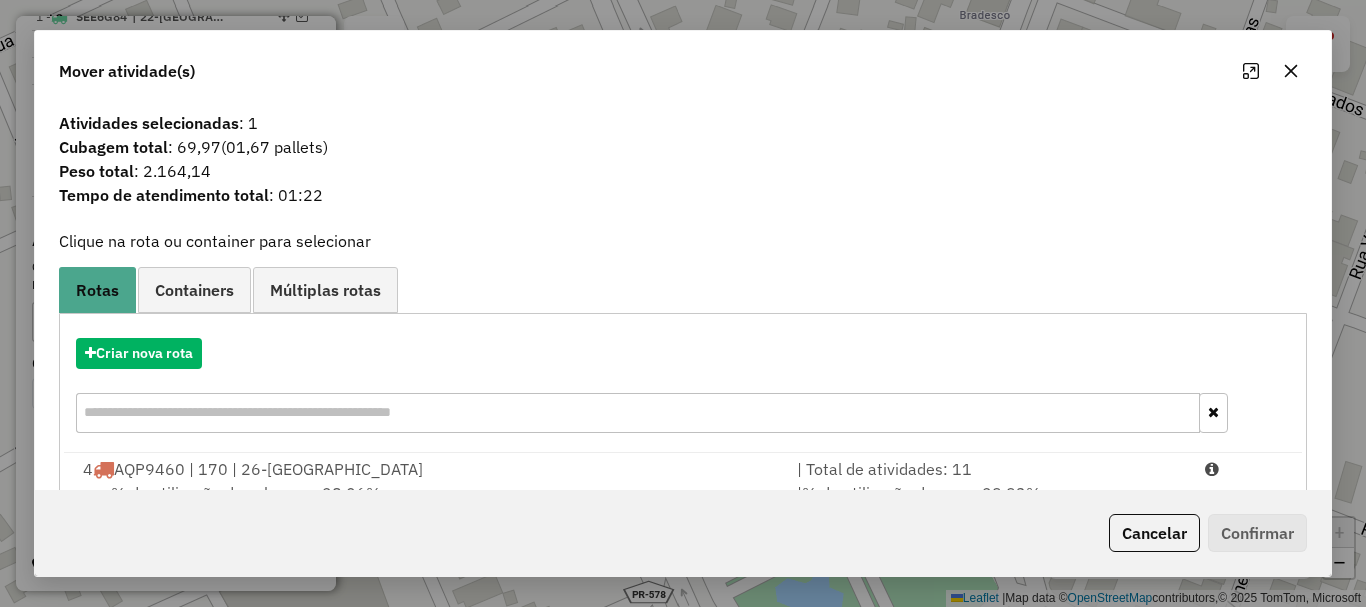 click 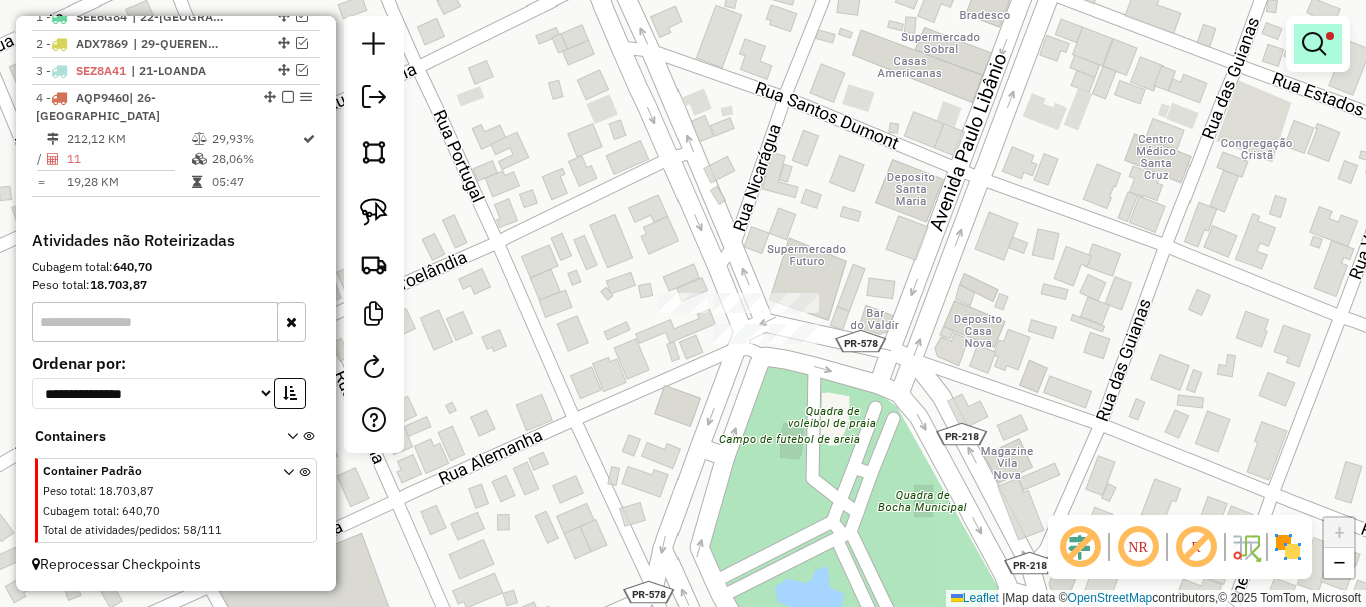 click at bounding box center [1314, 44] 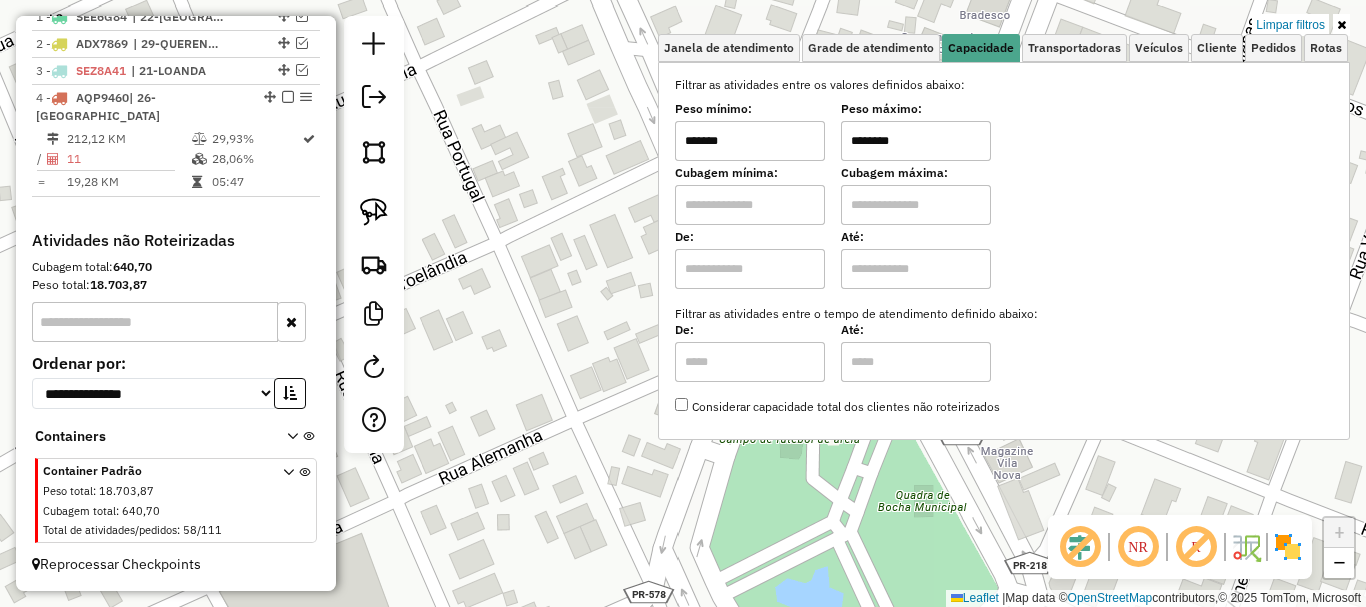 click on "Limpar filtros Janela de atendimento Grade de atendimento Capacidade Transportadoras Veículos Cliente Pedidos  Rotas Selecione os dias de semana para filtrar as janelas de atendimento  Seg   Ter   Qua   Qui   Sex   Sáb   Dom  Informe o período da janela de atendimento: De: Até:  Filtrar exatamente a janela do cliente  Considerar janela de atendimento padrão  Selecione os dias de semana para filtrar as grades de atendimento  Seg   Ter   Qua   Qui   Sex   Sáb   Dom   Considerar clientes sem dia de atendimento cadastrado  Clientes fora do dia de atendimento selecionado Filtrar as atividades entre os valores definidos abaixo:  Peso mínimo:  *******  Peso máximo:  ********  Cubagem mínima:   Cubagem máxima:   De:   Até:  Filtrar as atividades entre o tempo de atendimento definido abaixo:  De:   Até:   Considerar capacidade total dos clientes não roteirizados Transportadora: Selecione um ou mais itens Tipo de veículo: Selecione um ou mais itens Veículo: Selecione um ou mais itens Motorista: Nome: De:" 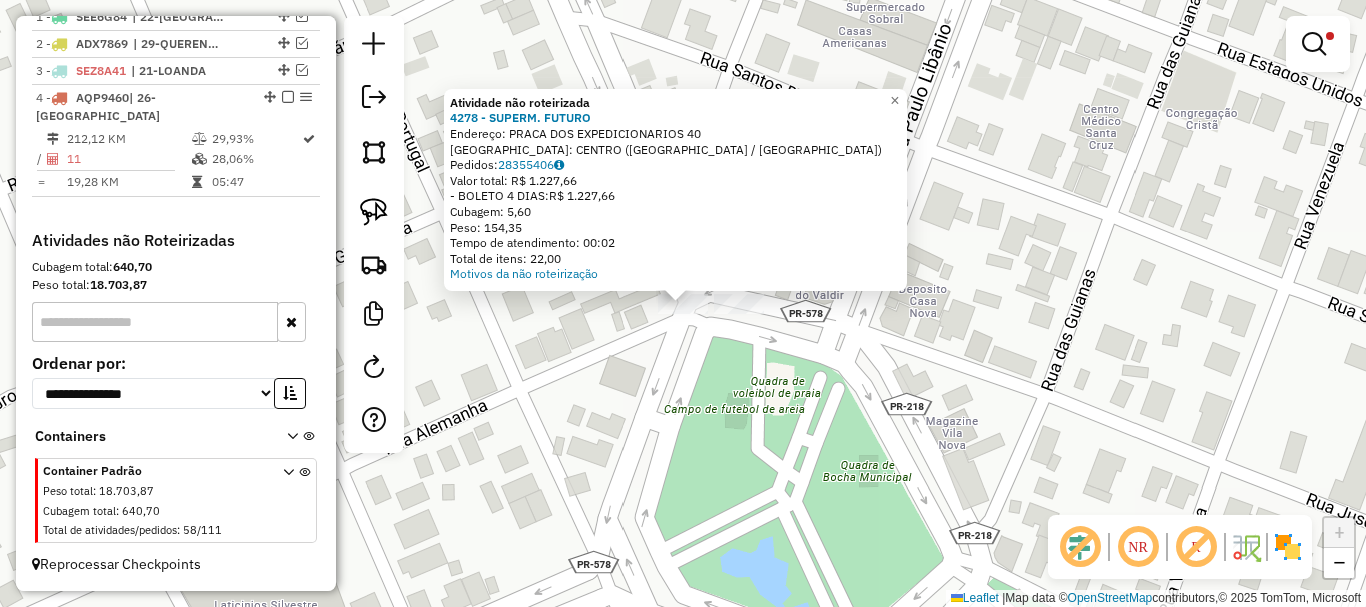 click on "Atividade não roteirizada 4278 - SUPERM. FUTURO  Endereço:  PRACA DOS EXPEDICIONARIOS 40   Bairro: CENTRO ([GEOGRAPHIC_DATA] / [GEOGRAPHIC_DATA])   Pedidos:  28355406   Valor total: R$ 1.227,66   - BOLETO 4 DIAS:  R$ 1.227,66   Cubagem: 5,60   Peso: 154,35   Tempo de atendimento: 00:02   Total de itens: 22,00  Motivos da não roteirização × Limpar filtros Janela de atendimento Grade de atendimento Capacidade Transportadoras Veículos Cliente Pedidos  Rotas Selecione os dias de semana para filtrar as janelas de atendimento  Seg   Ter   Qua   Qui   Sex   Sáb   Dom  Informe o período da janela de atendimento: De: Até:  Filtrar exatamente a janela do cliente  Considerar janela de atendimento padrão  Selecione os dias de semana para filtrar as grades de atendimento  Seg   Ter   Qua   Qui   Sex   Sáb   Dom   Considerar clientes sem dia de atendimento cadastrado  Clientes fora do dia de atendimento selecionado Filtrar as atividades entre os valores definidos abaixo:  Peso mínimo:  *******  Peso máximo:   De:" 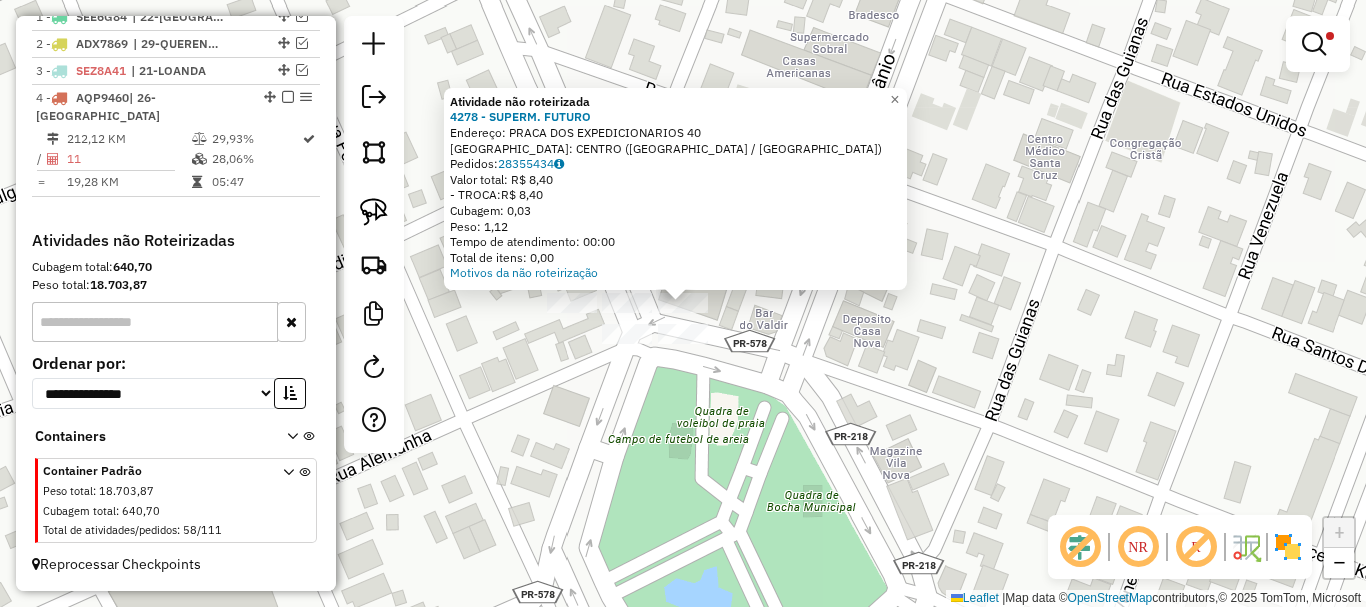 click on "Atividade não roteirizada 4278 - SUPERM. FUTURO  Endereço:  PRACA DOS EXPEDICIONARIOS 40   Bairro: CENTRO ([GEOGRAPHIC_DATA] / [GEOGRAPHIC_DATA])   [GEOGRAPHIC_DATA]:  28355434   Valor total: R$ 8,40   - TROCA:  R$ 8,40   Cubagem: 0,03   Peso: 1,12   Tempo de atendimento: 00:00   Total de itens: 0,00  Motivos da não roteirização × Limpar filtros Janela de atendimento Grade de atendimento Capacidade Transportadoras Veículos Cliente Pedidos  Rotas Selecione os dias de semana para filtrar as janelas de atendimento  Seg   Ter   Qua   Qui   Sex   Sáb   Dom  Informe o período da janela de atendimento: De: Até:  Filtrar exatamente a janela do cliente  Considerar janela de atendimento padrão  Selecione os dias de semana para filtrar as grades de atendimento  Seg   Ter   Qua   Qui   Sex   Sáb   Dom   Considerar clientes sem dia de atendimento cadastrado  Clientes fora do dia de atendimento selecionado Filtrar as atividades entre os valores definidos abaixo:  Peso mínimo:  *******  Peso máximo:  ********  De:   Até:  +" 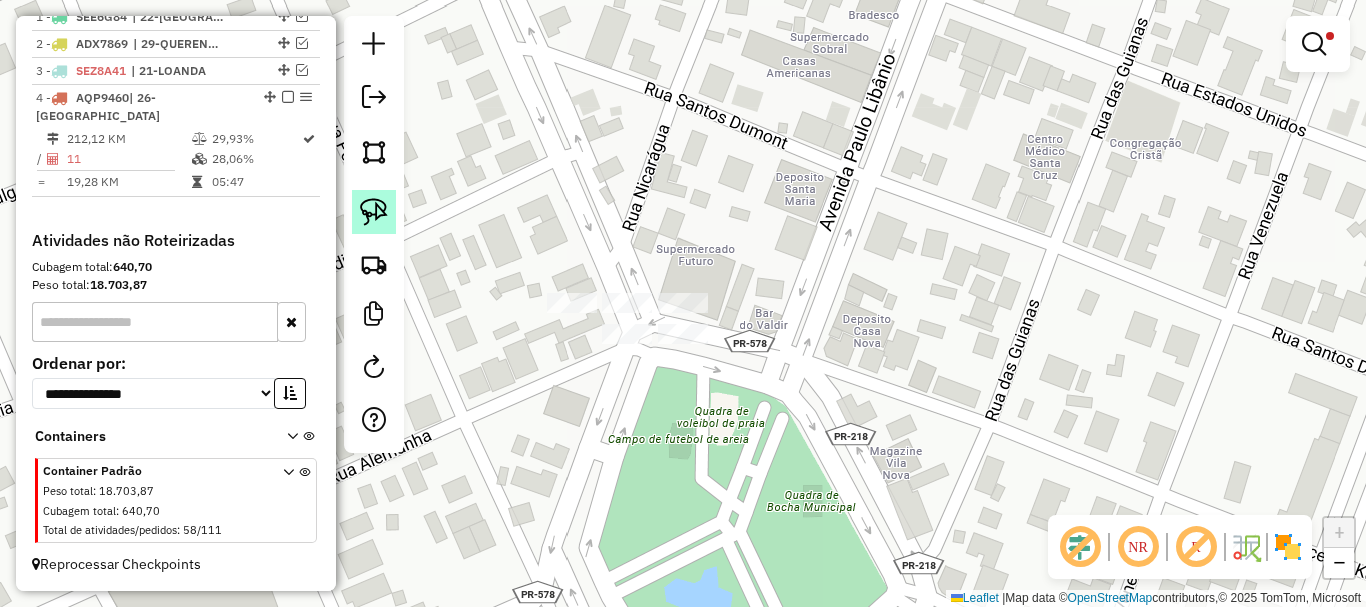 click 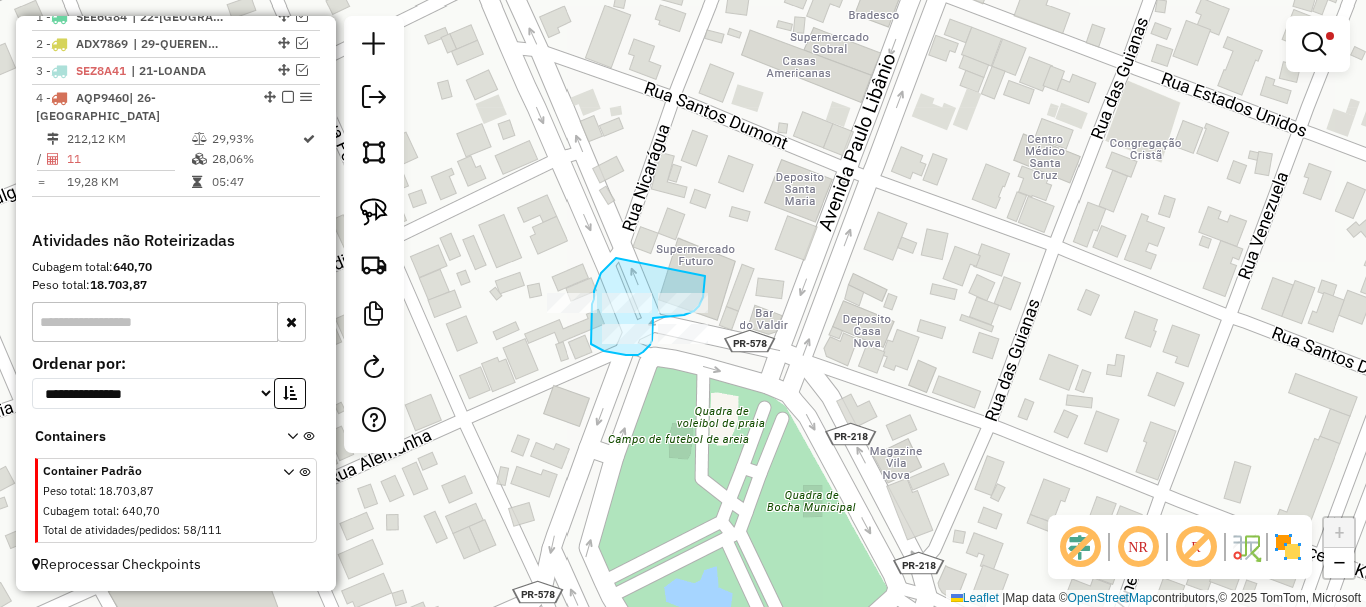 drag, startPoint x: 616, startPoint y: 258, endPoint x: 705, endPoint y: 256, distance: 89.02247 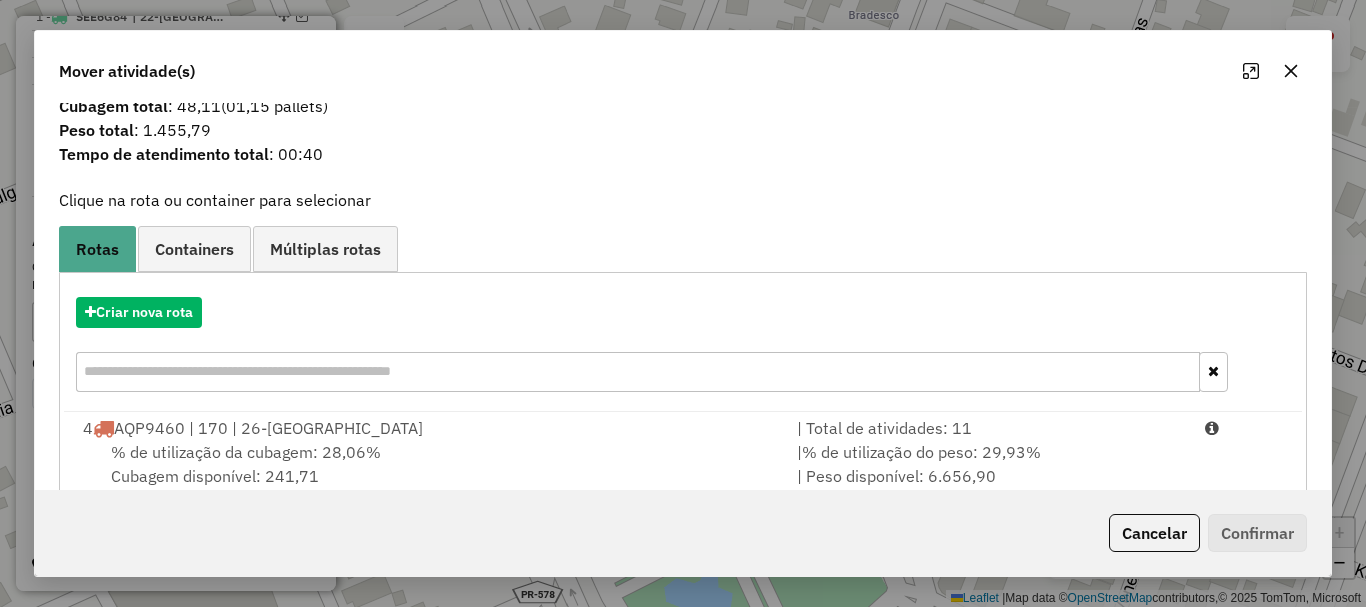 scroll, scrollTop: 78, scrollLeft: 0, axis: vertical 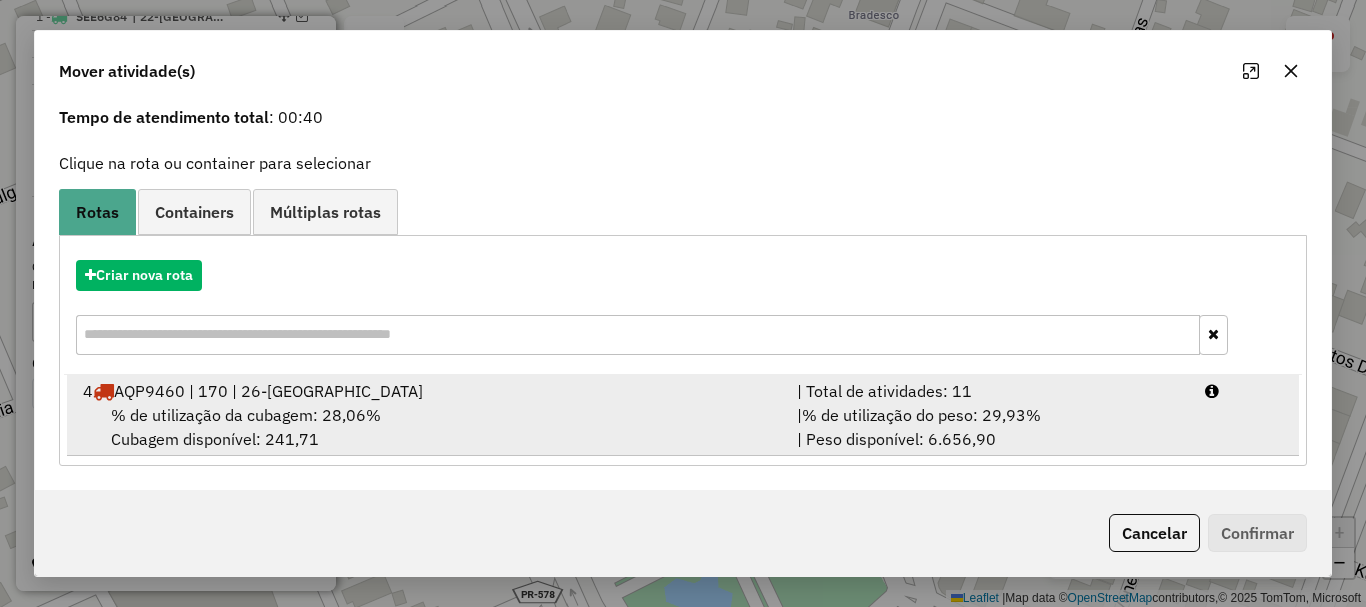 click on "% de utilização da cubagem: 28,06%  Cubagem disponível: 241,71" at bounding box center [428, 427] 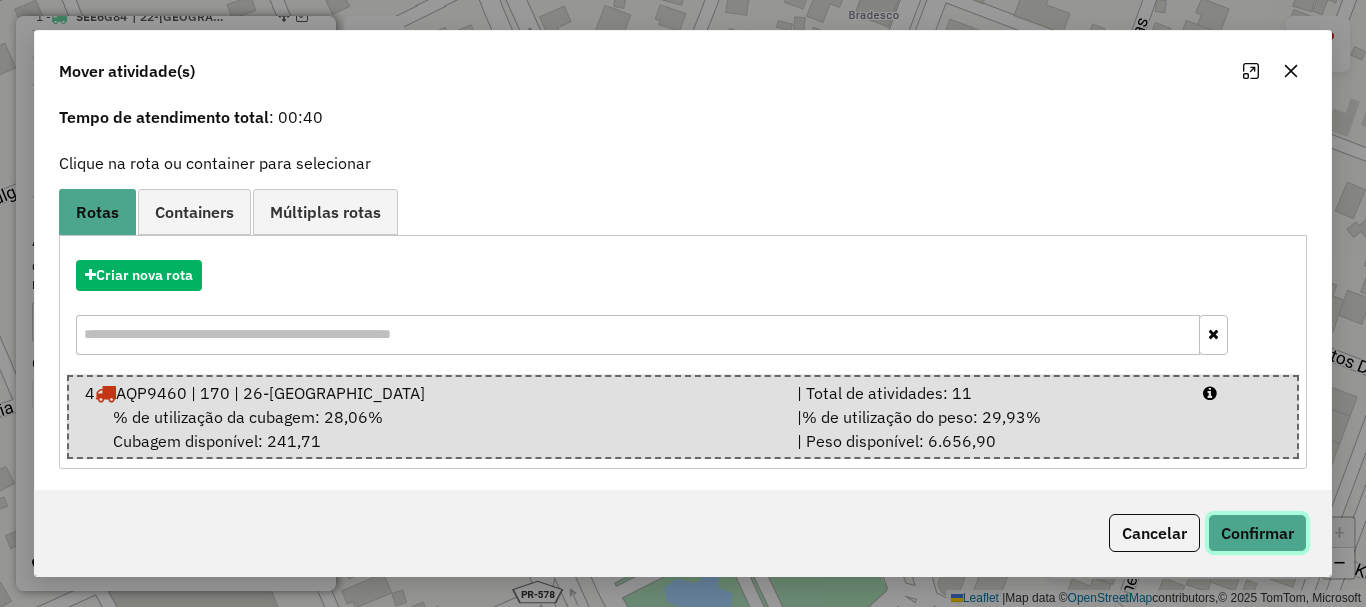 click on "Confirmar" 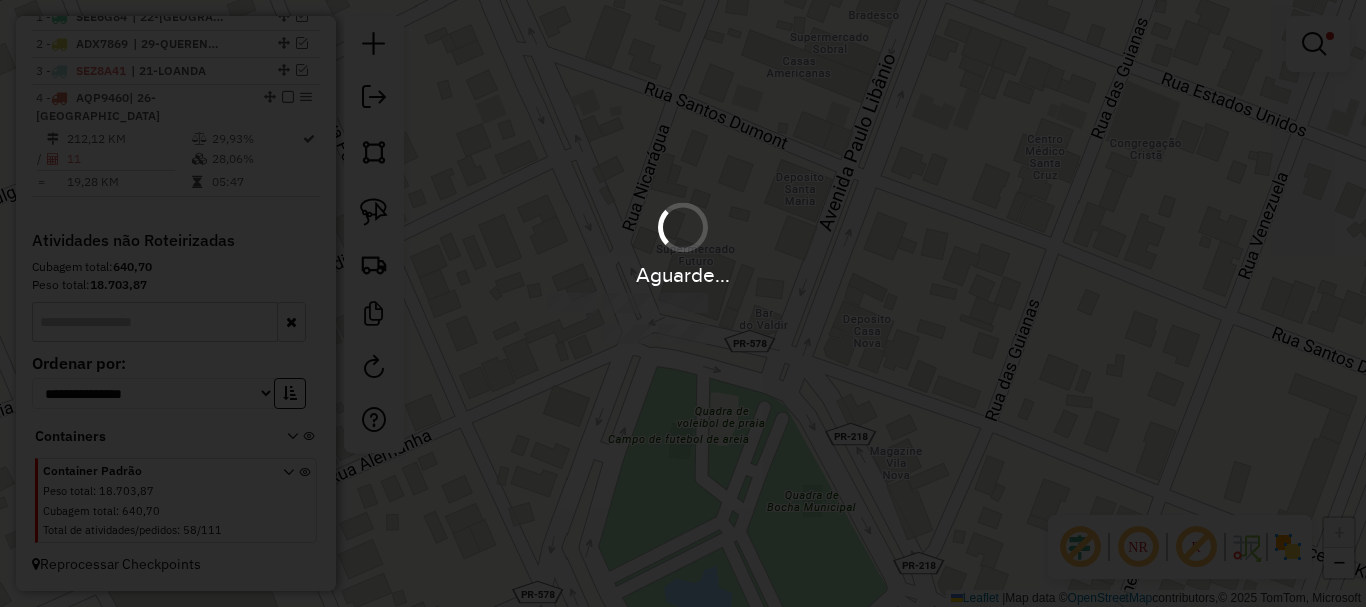 scroll, scrollTop: 0, scrollLeft: 0, axis: both 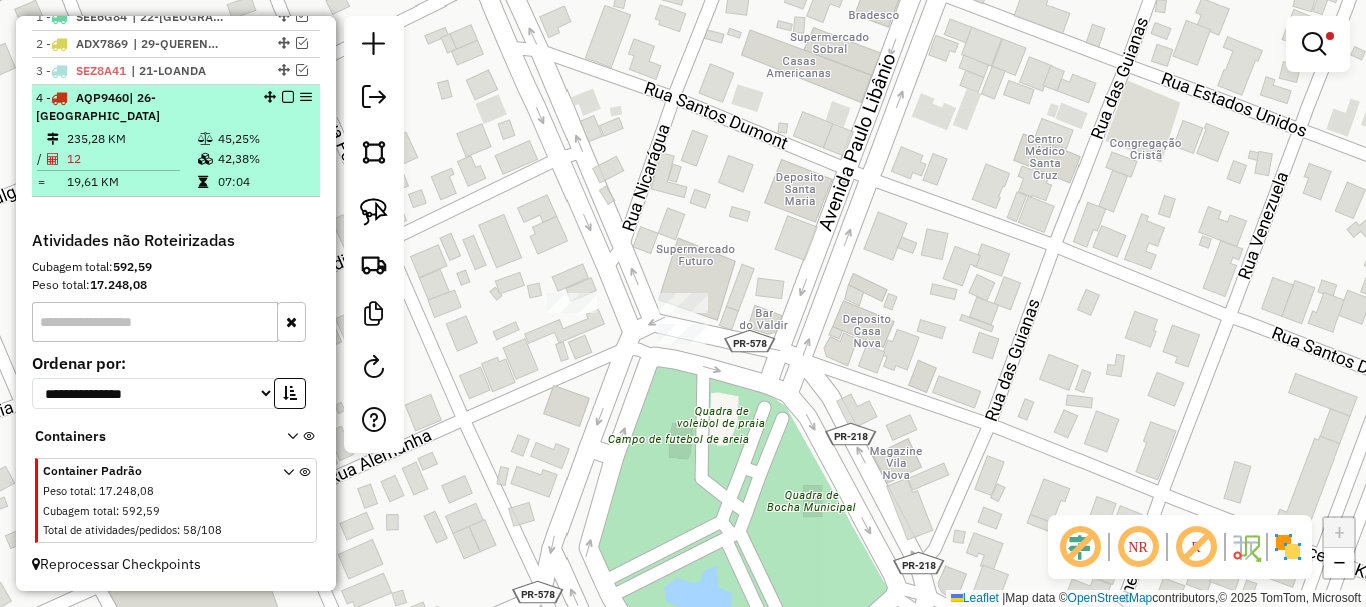 click on "12" at bounding box center [131, 159] 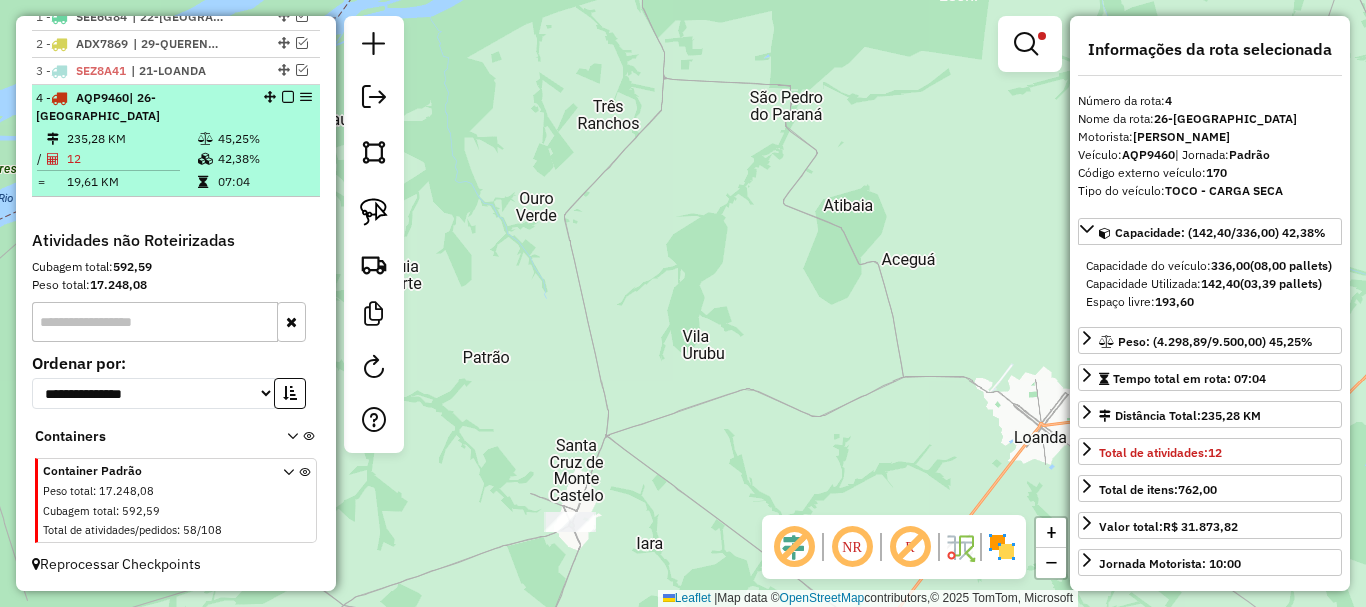 click at bounding box center [288, 97] 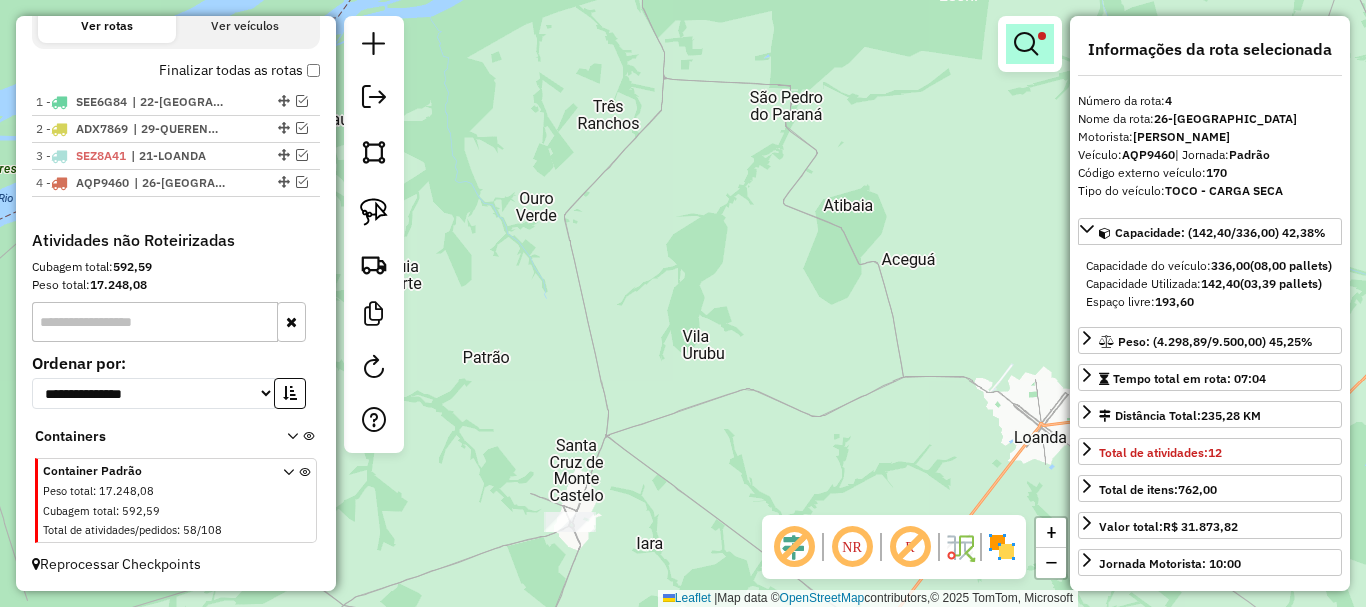click at bounding box center [1026, 44] 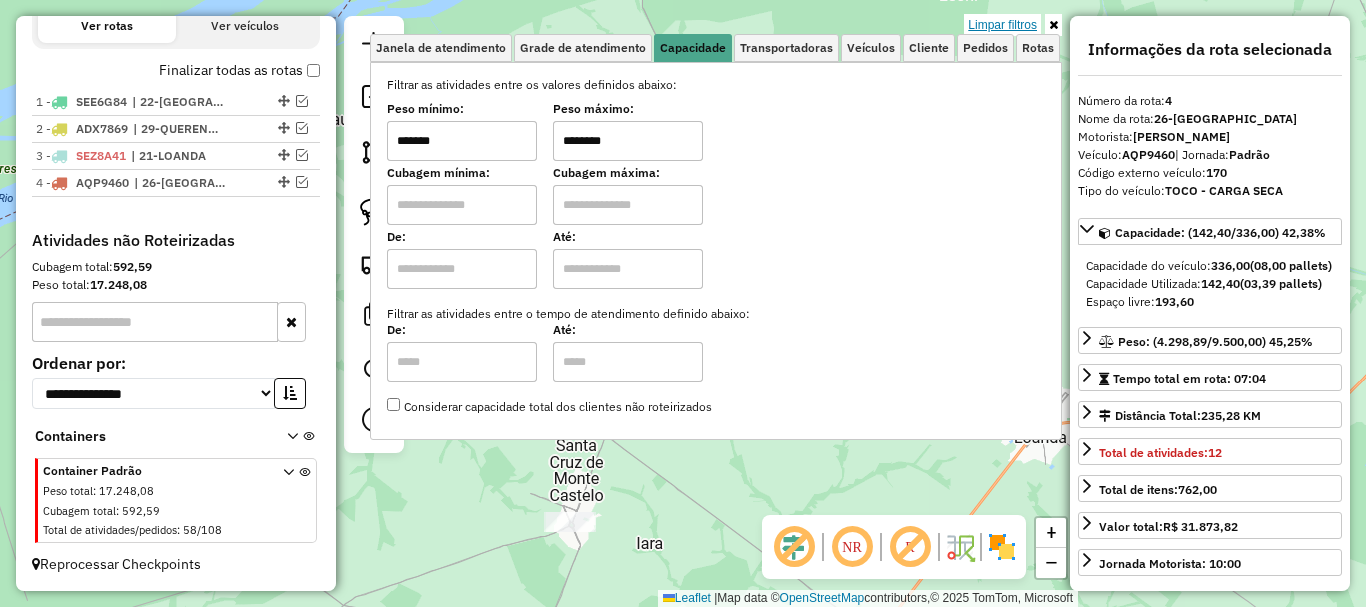 click on "Limpar filtros" at bounding box center [1002, 25] 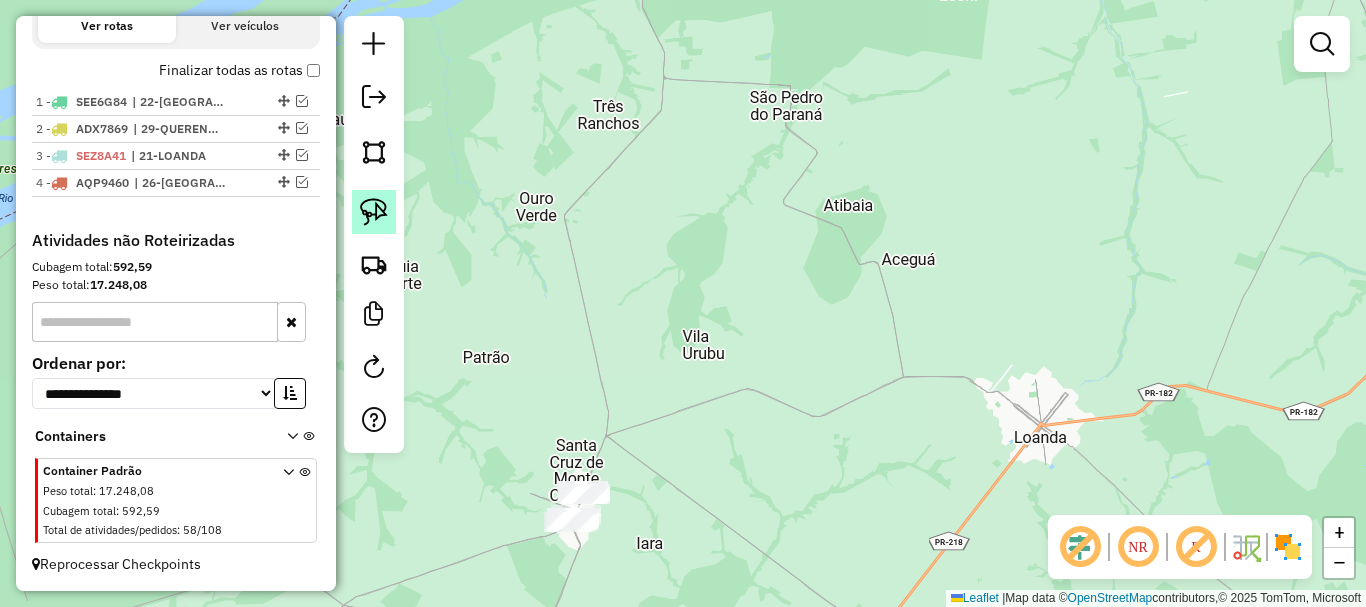 click 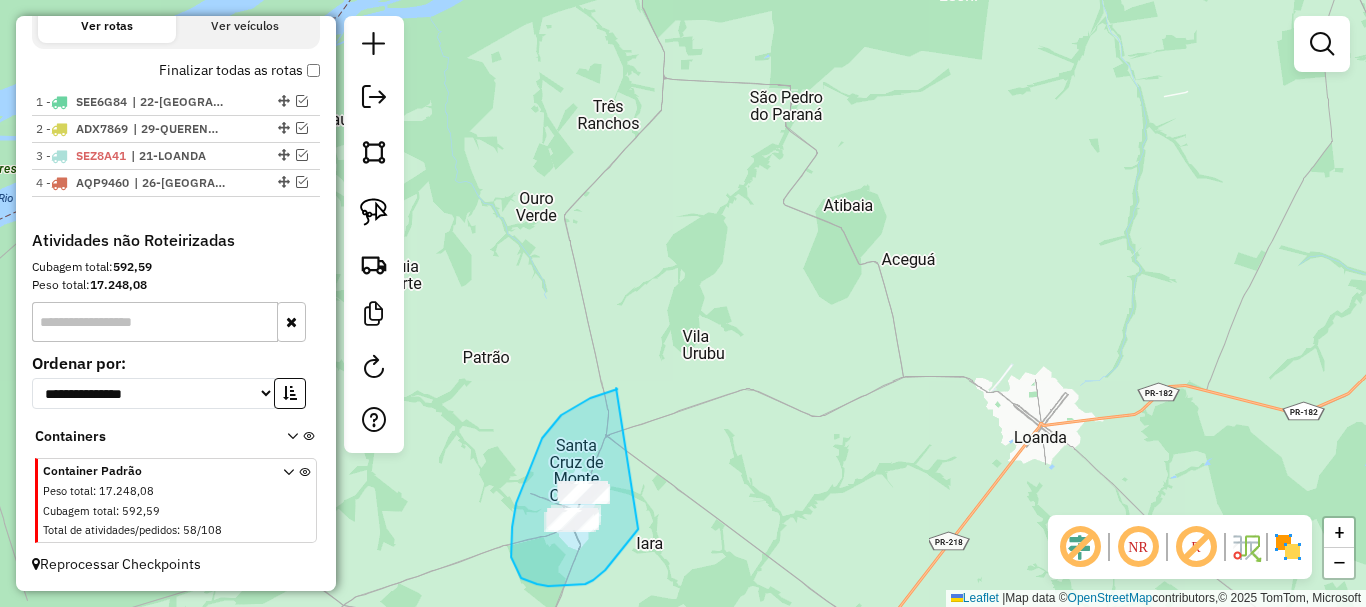 drag, startPoint x: 616, startPoint y: 388, endPoint x: 639, endPoint y: 523, distance: 136.94525 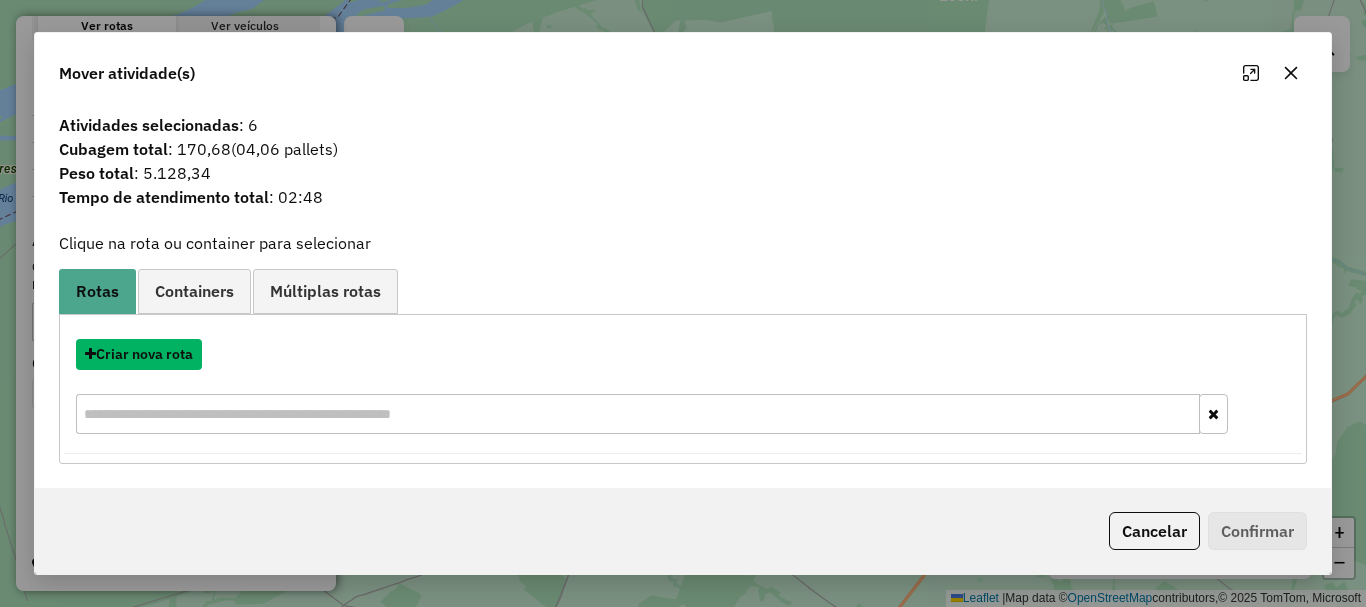 click on "Criar nova rota" at bounding box center (139, 354) 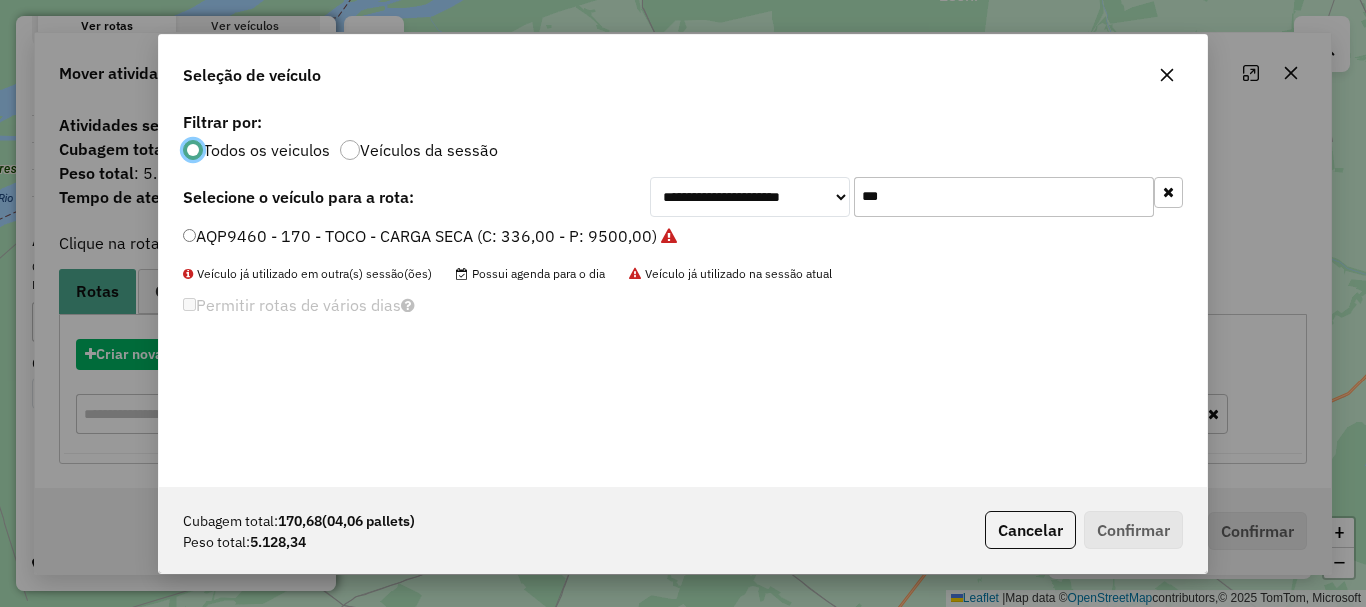 scroll, scrollTop: 11, scrollLeft: 6, axis: both 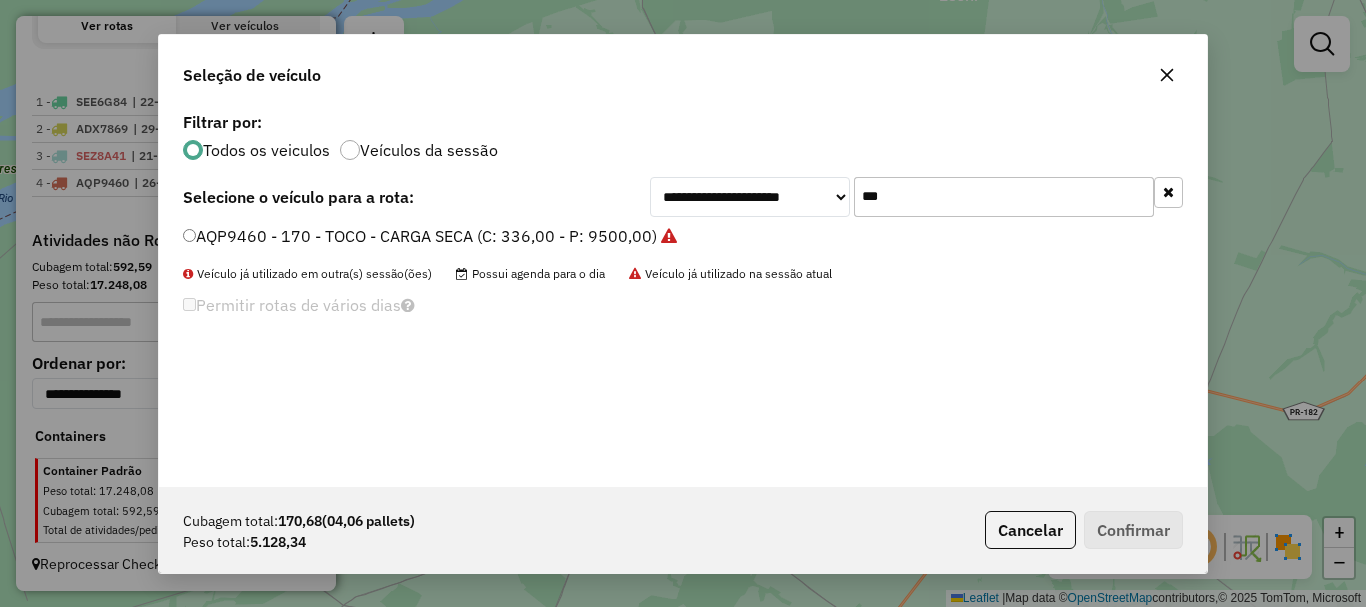 drag, startPoint x: 906, startPoint y: 199, endPoint x: 662, endPoint y: 144, distance: 250.12196 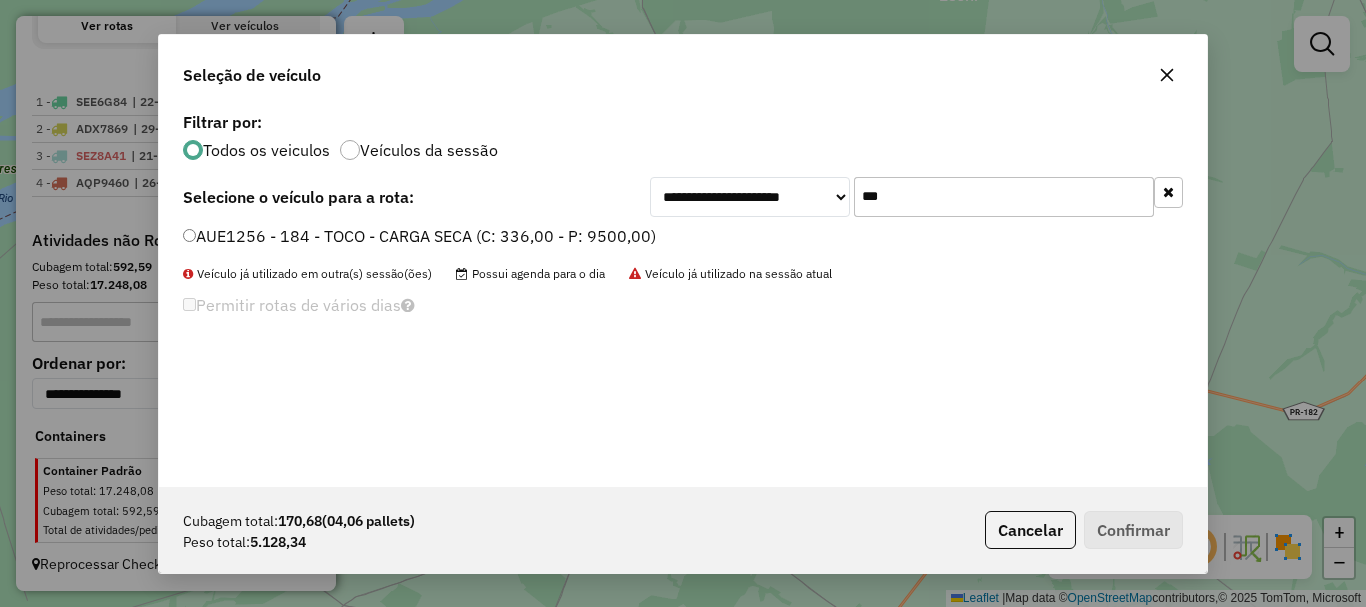 type on "***" 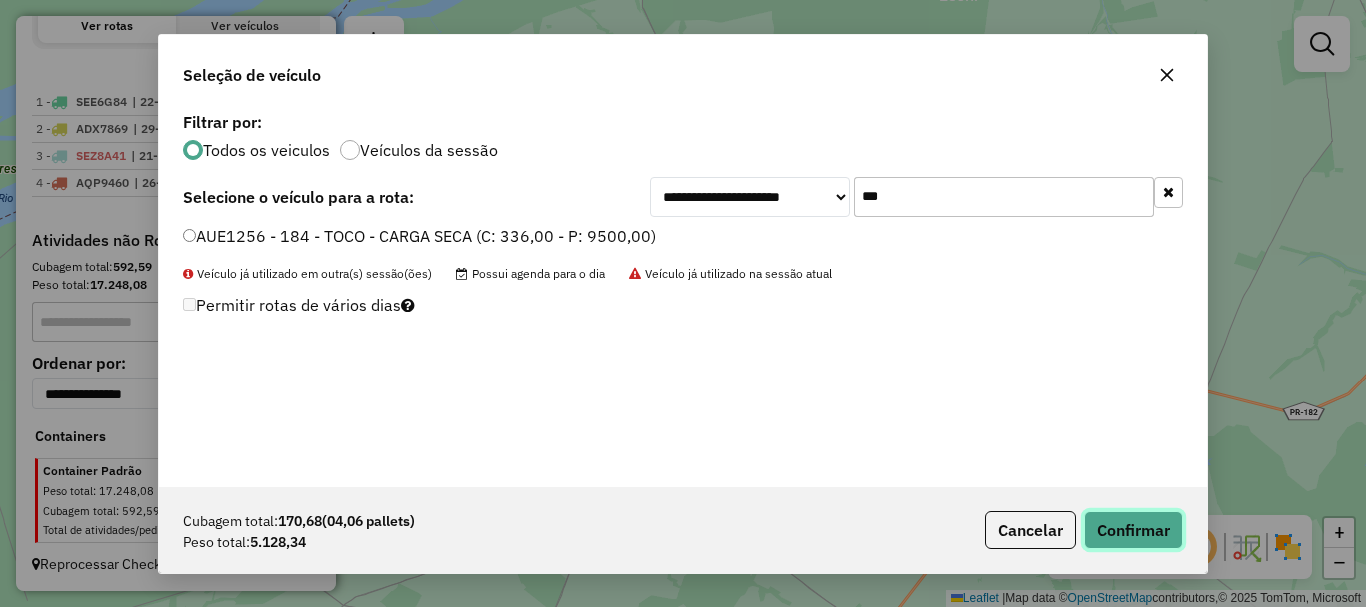 click on "Confirmar" 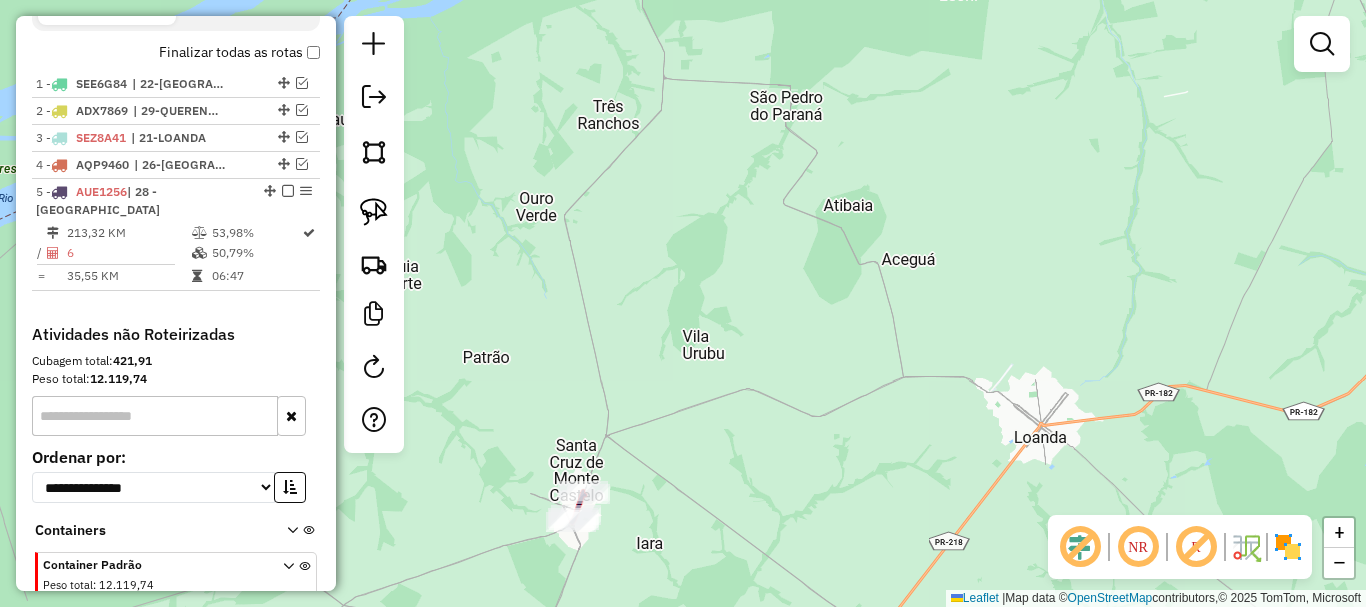 scroll, scrollTop: 799, scrollLeft: 0, axis: vertical 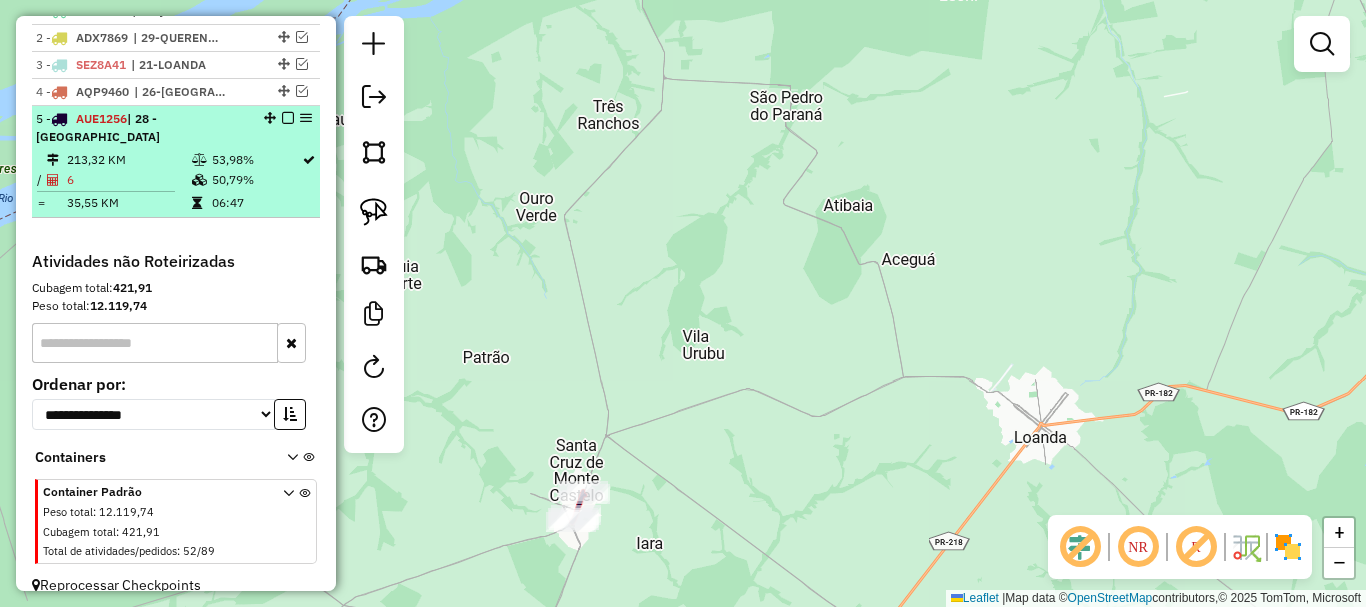 click at bounding box center [288, 118] 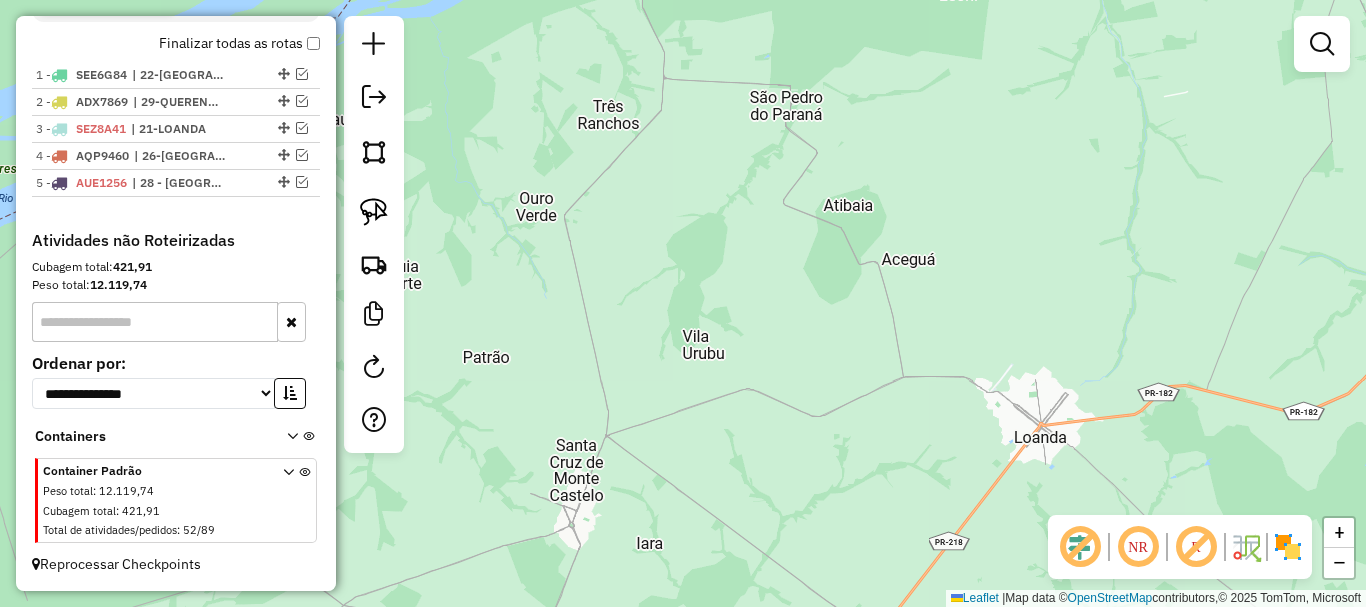 scroll, scrollTop: 753, scrollLeft: 0, axis: vertical 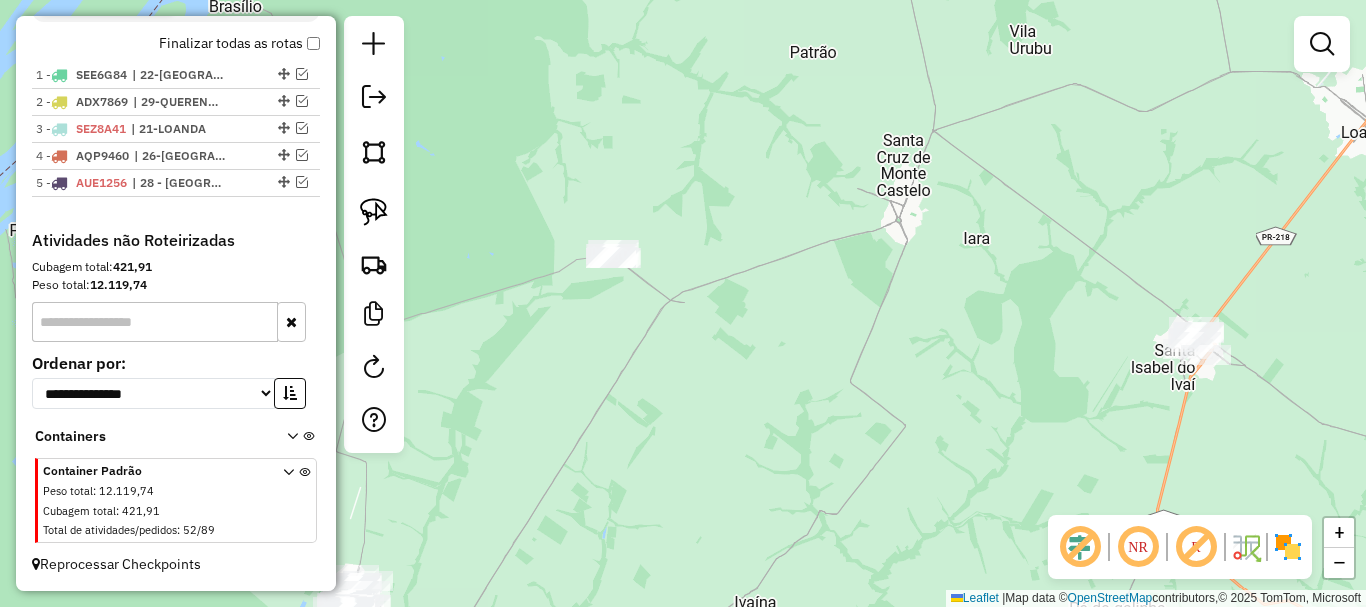 drag, startPoint x: 830, startPoint y: 343, endPoint x: 930, endPoint y: 178, distance: 192.93782 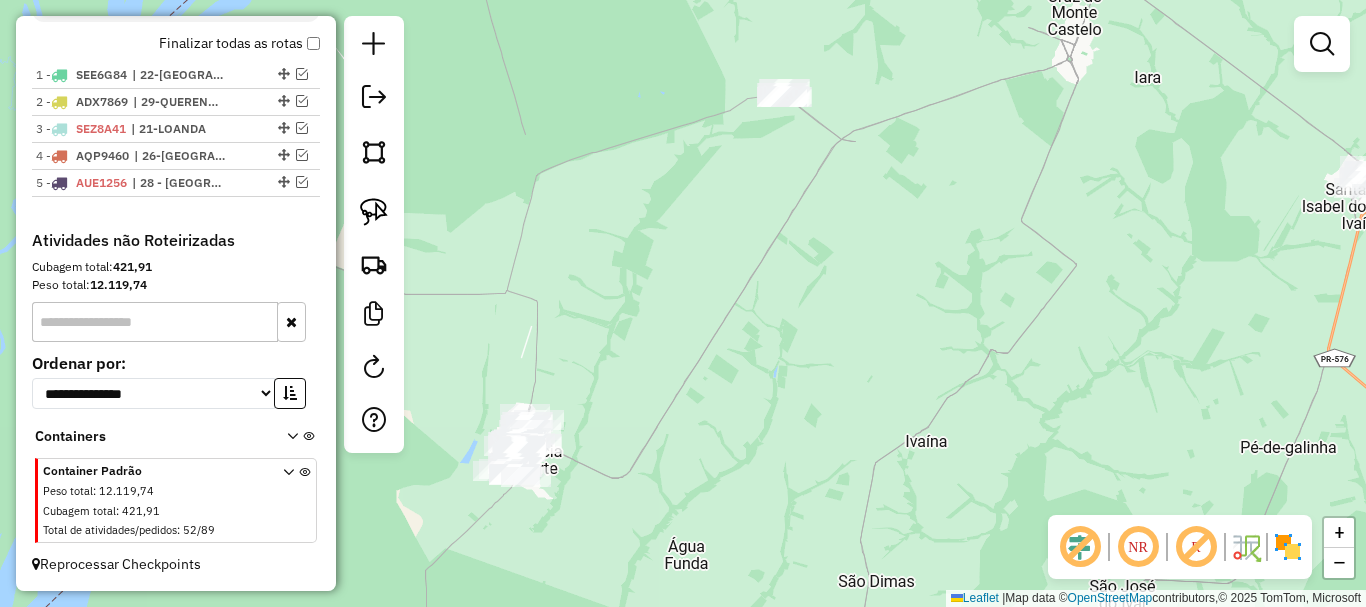 drag, startPoint x: 791, startPoint y: 311, endPoint x: 866, endPoint y: 316, distance: 75.16648 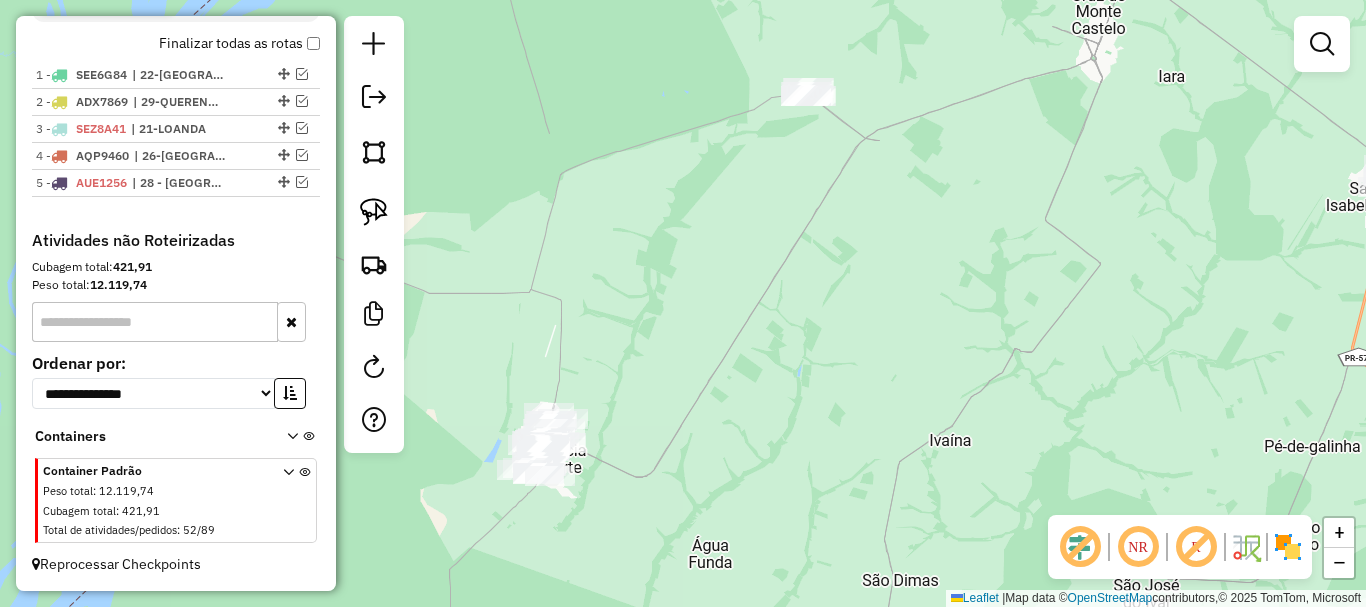 drag, startPoint x: 841, startPoint y: 349, endPoint x: 872, endPoint y: 342, distance: 31.780497 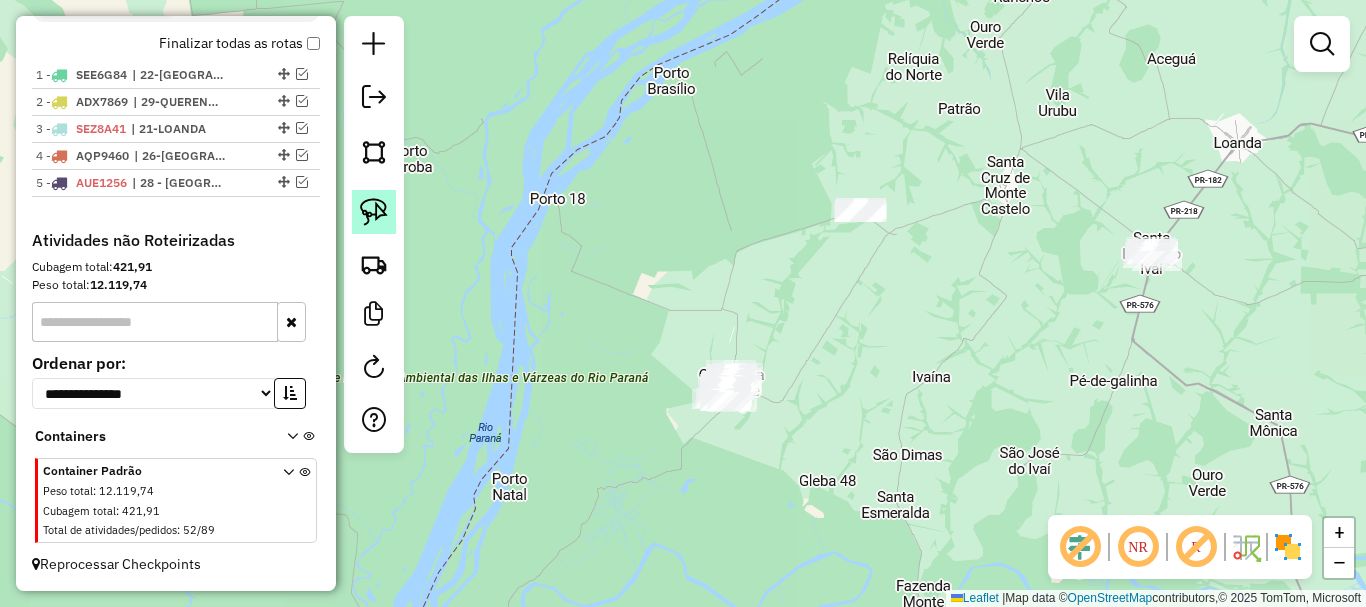 click 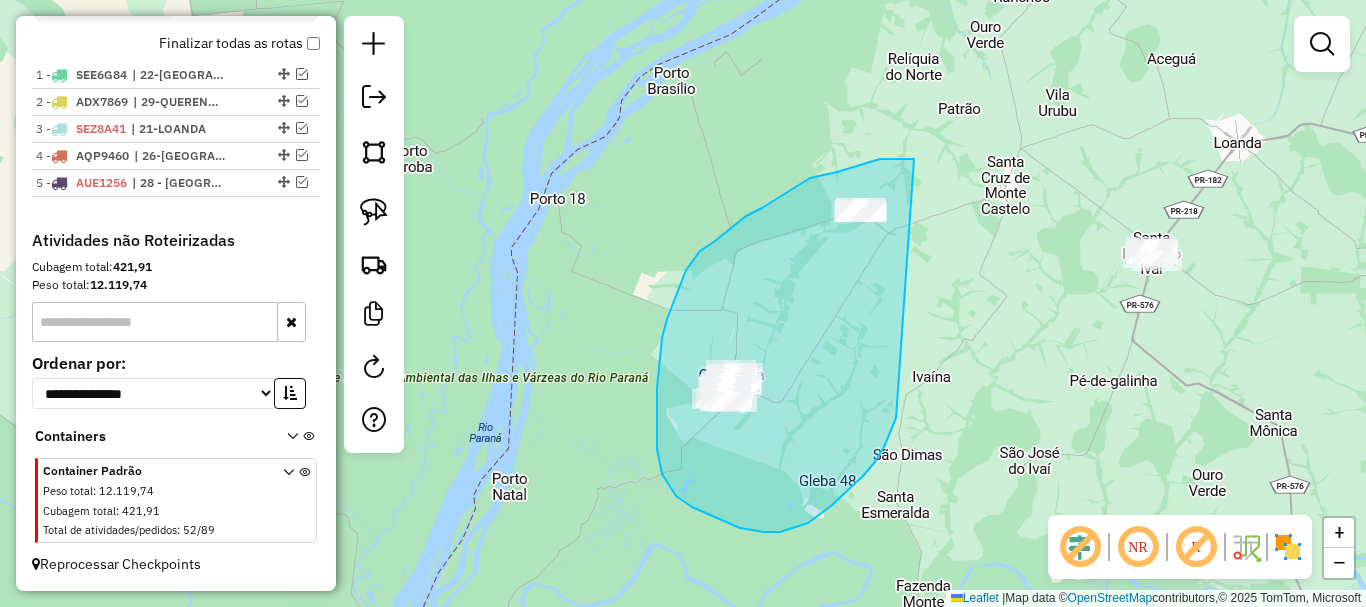 drag, startPoint x: 914, startPoint y: 159, endPoint x: 904, endPoint y: 406, distance: 247.20235 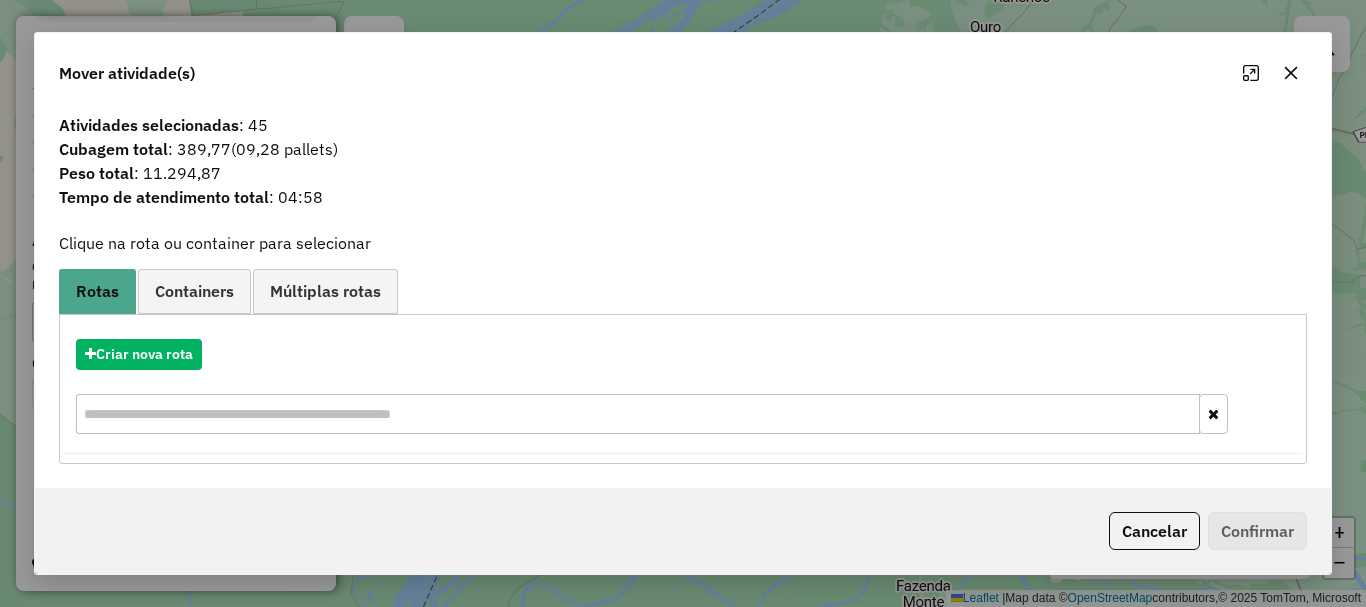 click on "Mover atividade(s)" 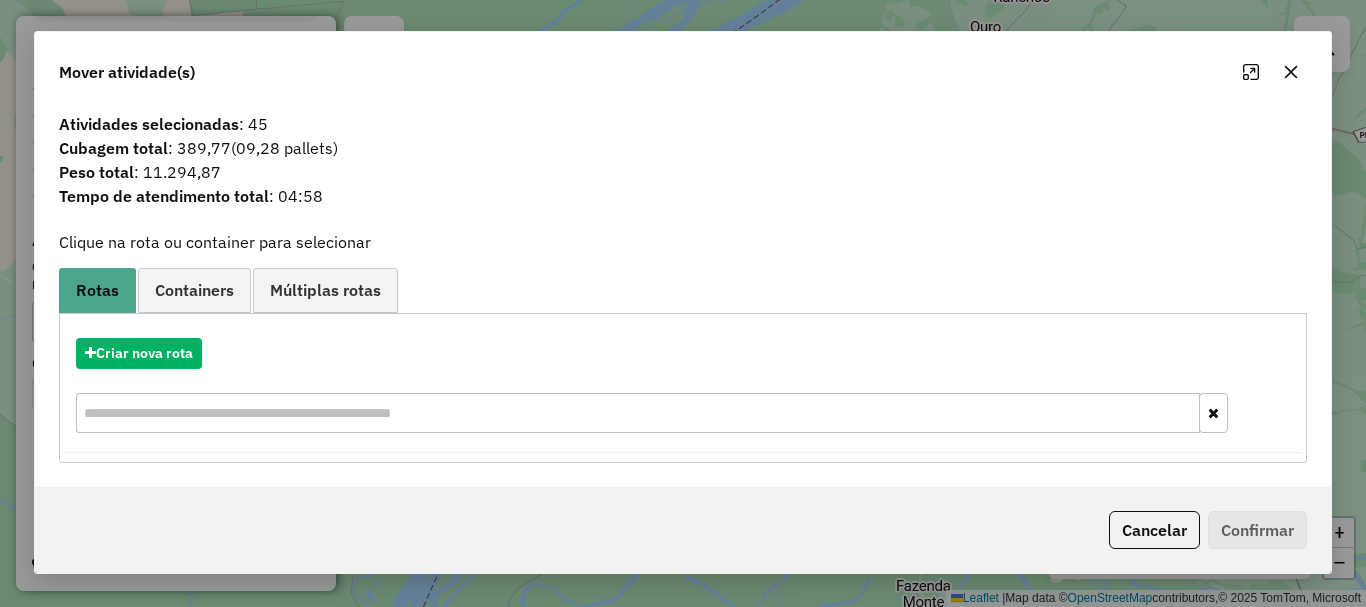 click 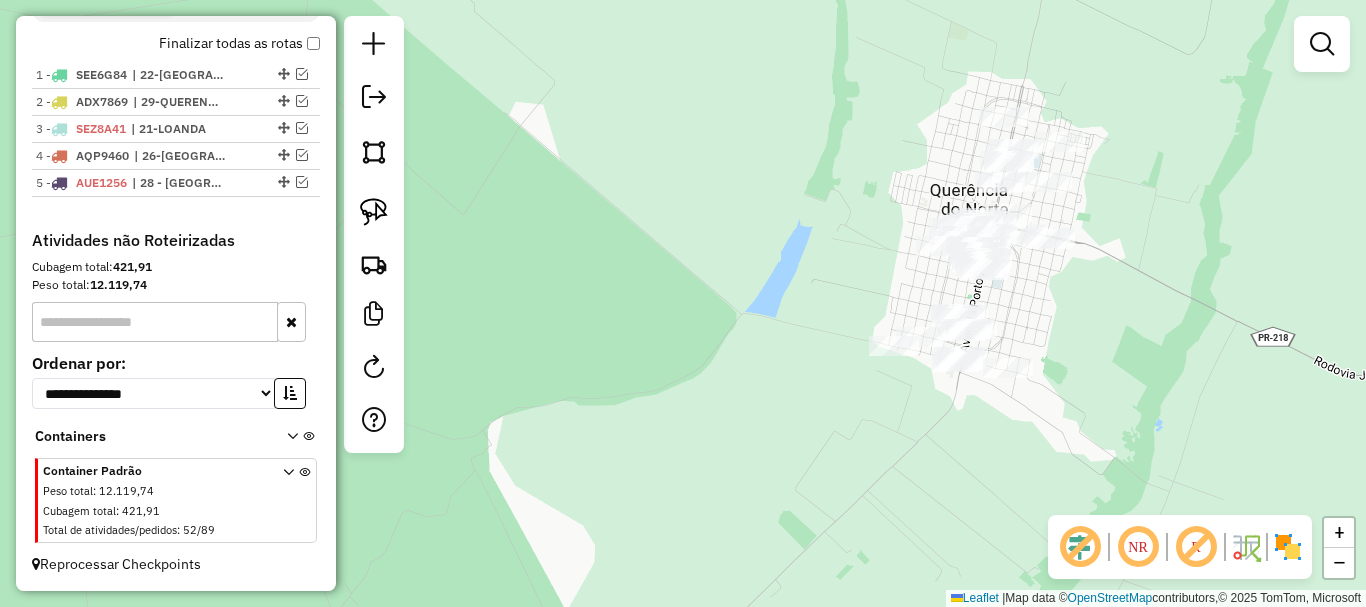 drag, startPoint x: 727, startPoint y: 315, endPoint x: 700, endPoint y: 259, distance: 62.169125 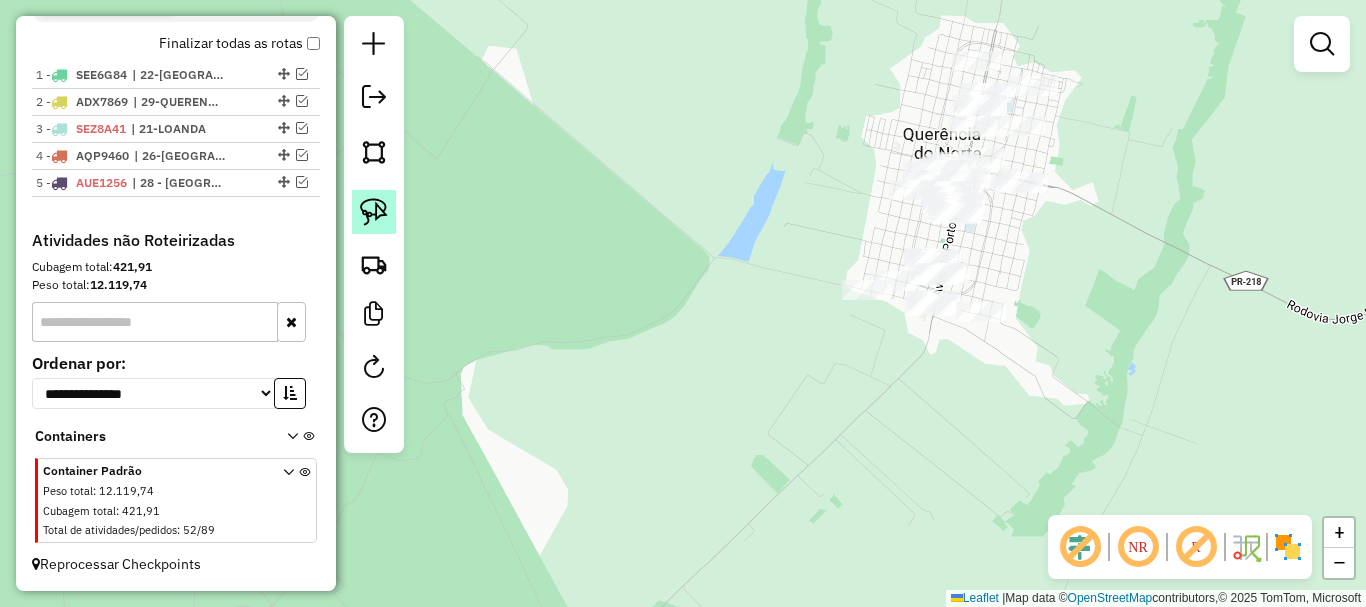click 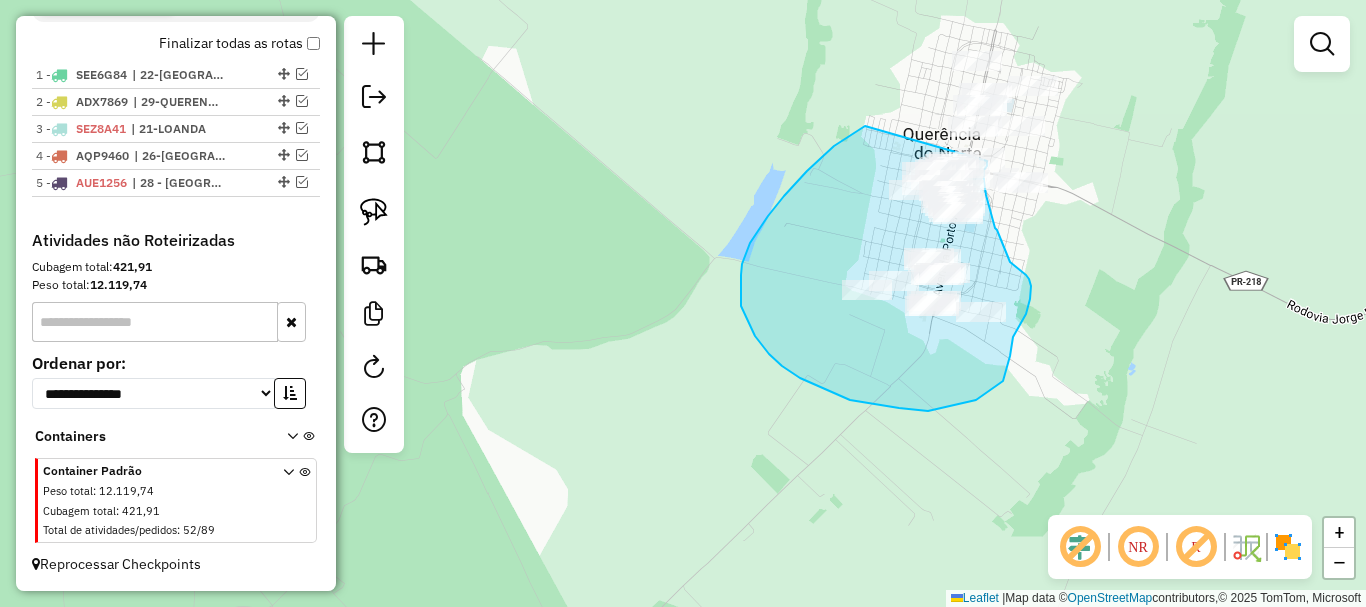click on "Janela de atendimento Grade de atendimento Capacidade Transportadoras Veículos Cliente Pedidos  Rotas Selecione os dias de semana para filtrar as janelas de atendimento  Seg   Ter   Qua   Qui   Sex   Sáb   Dom  Informe o período da janela de atendimento: De: Até:  Filtrar exatamente a janela do cliente  Considerar janela de atendimento padrão  Selecione os dias de semana para filtrar as grades de atendimento  Seg   Ter   Qua   Qui   Sex   Sáb   Dom   Considerar clientes sem dia de atendimento cadastrado  Clientes fora do dia de atendimento selecionado Filtrar as atividades entre os valores definidos abaixo:  Peso mínimo:   Peso máximo:   Cubagem mínima:   Cubagem máxima:   De:   Até:  Filtrar as atividades entre o tempo de atendimento definido abaixo:  De:   Até:   Considerar capacidade total dos clientes não roteirizados Transportadora: Selecione um ou mais itens Tipo de veículo: Selecione um ou mais itens Veículo: Selecione um ou mais itens Motorista: Selecione um ou mais itens Nome: Rótulo:" 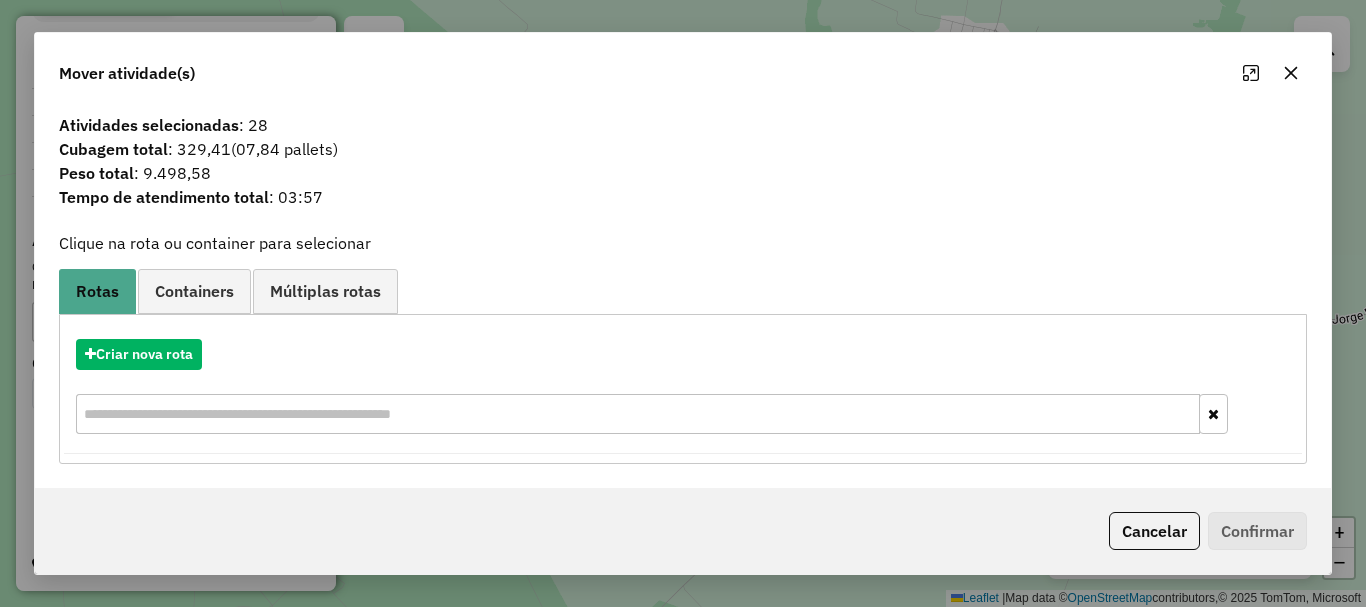 click 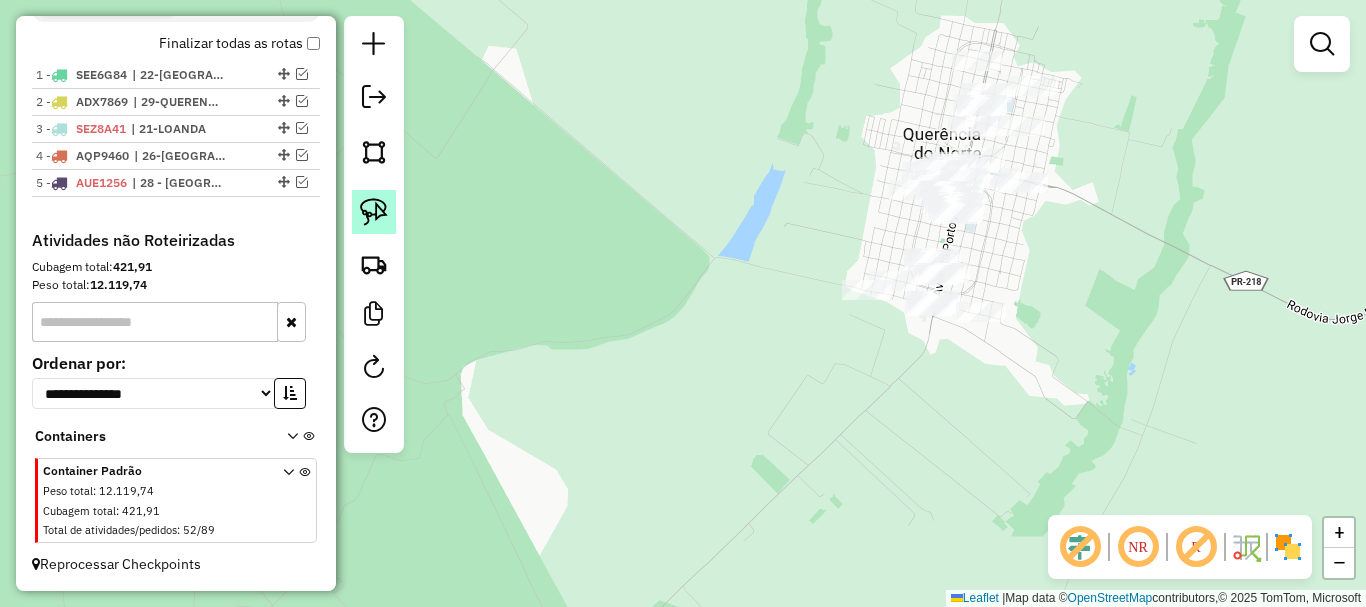 click 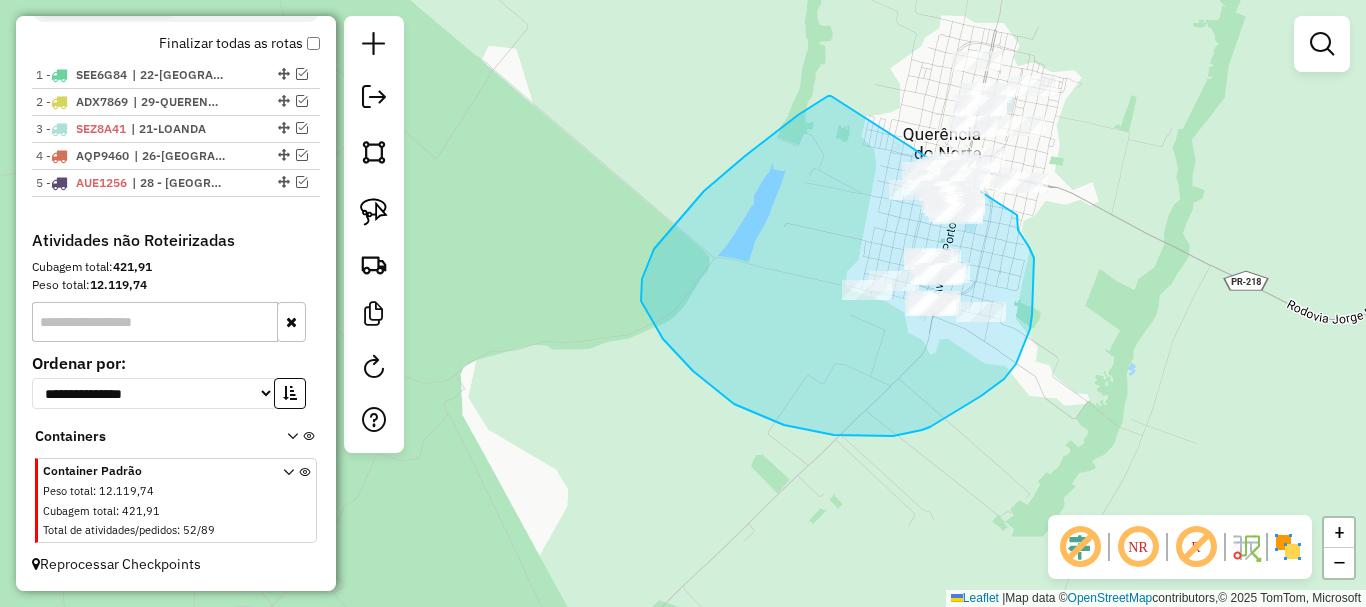 drag, startPoint x: 831, startPoint y: 96, endPoint x: 1017, endPoint y: 215, distance: 220.80988 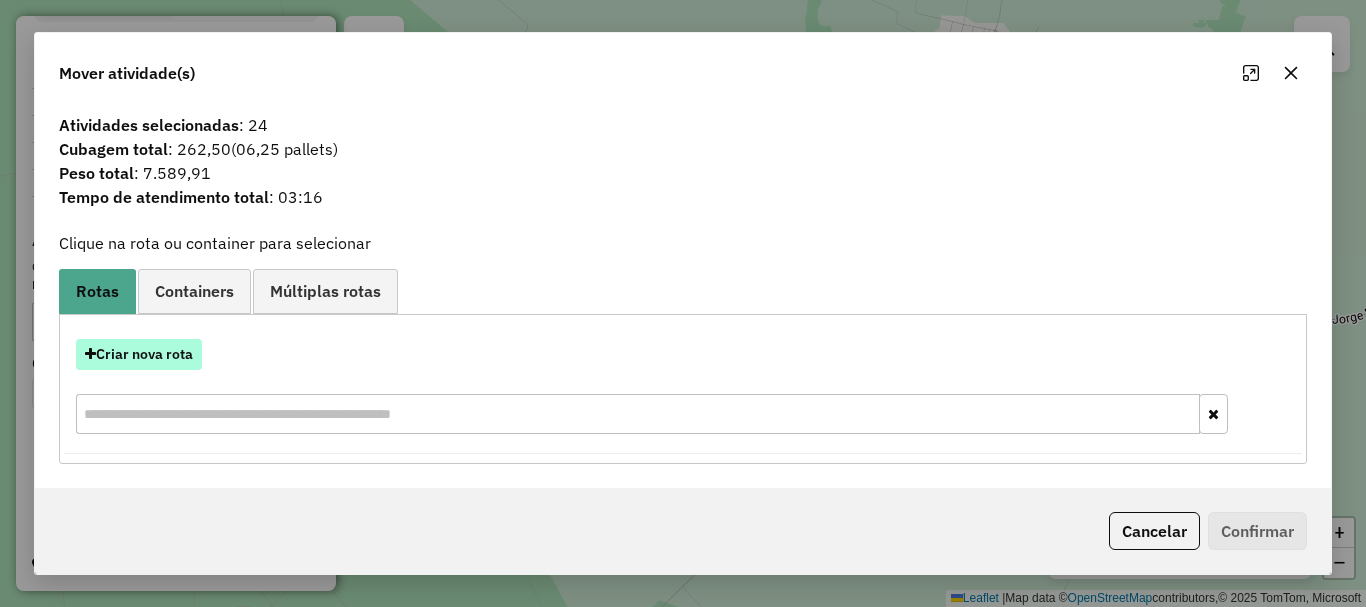 click on "Criar nova rota" at bounding box center (139, 354) 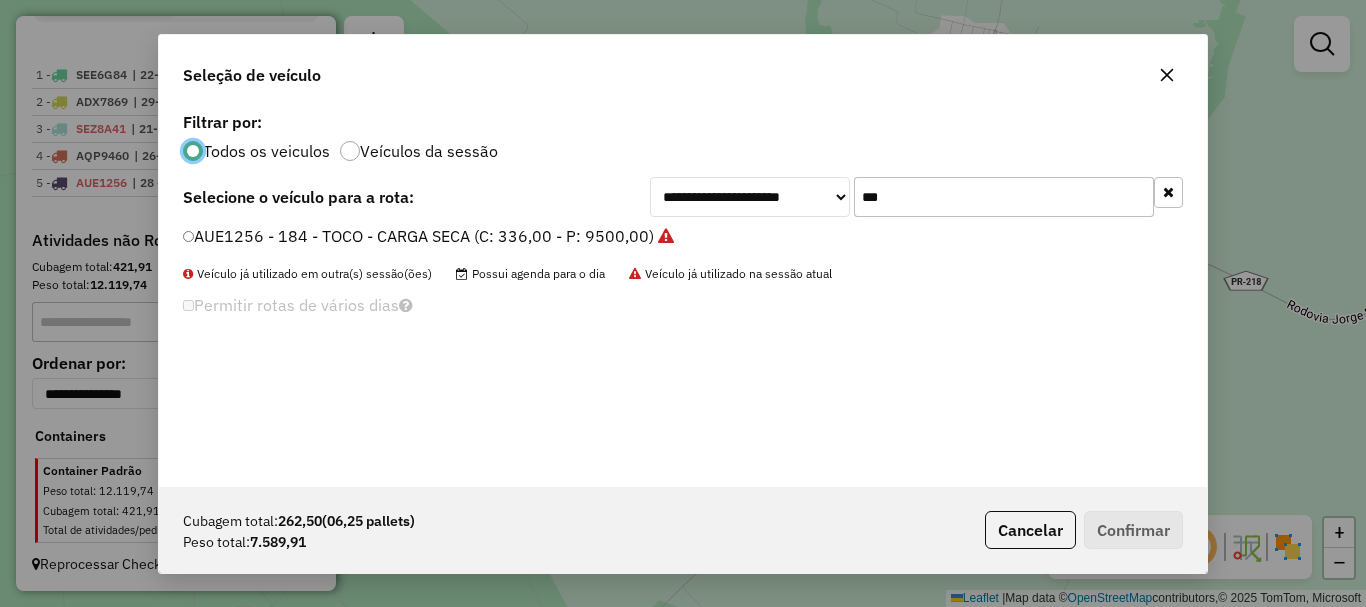 scroll, scrollTop: 11, scrollLeft: 6, axis: both 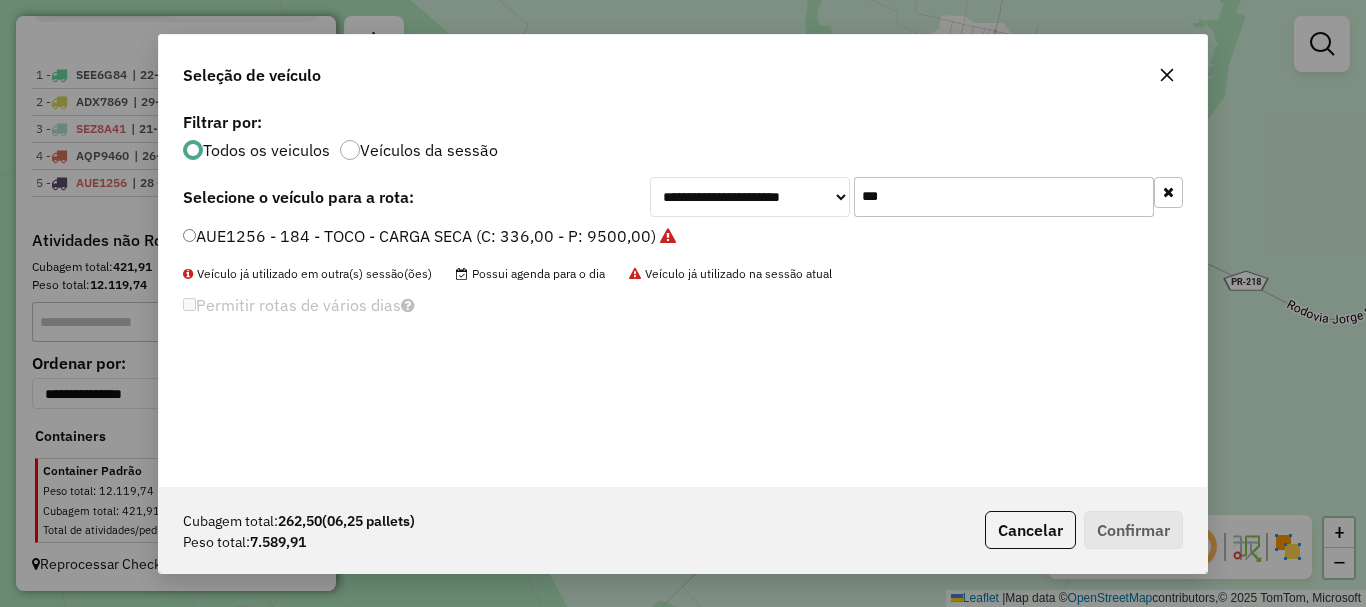 drag, startPoint x: 894, startPoint y: 195, endPoint x: 775, endPoint y: 197, distance: 119.01681 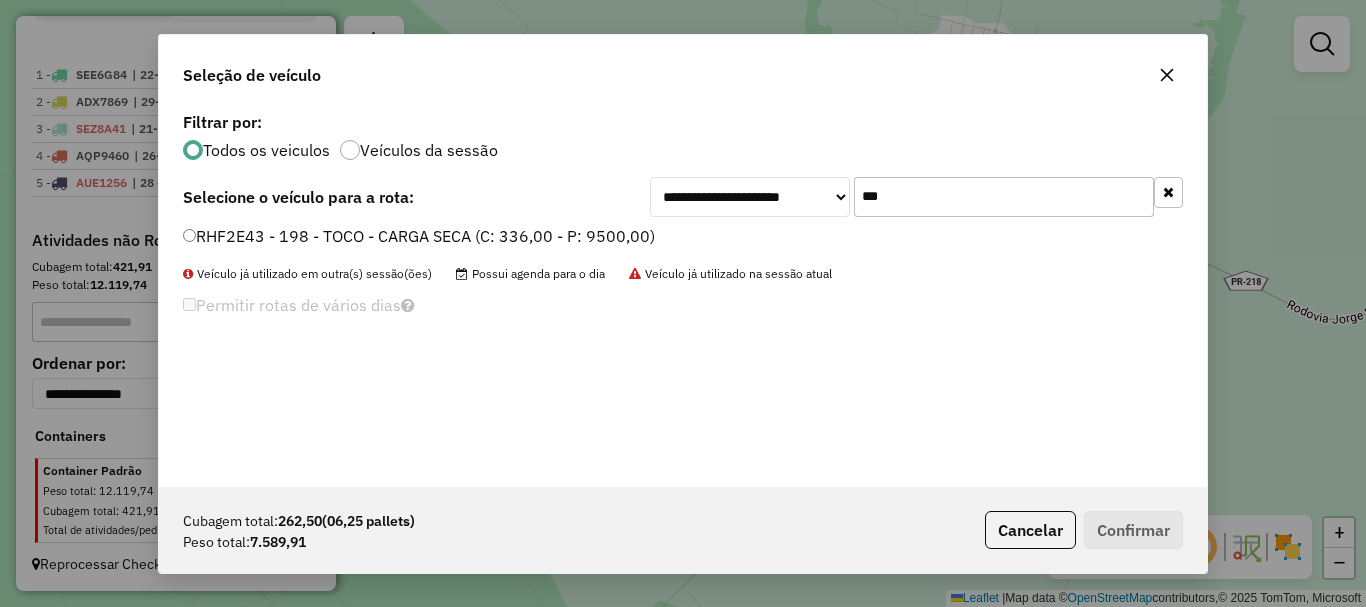 type on "***" 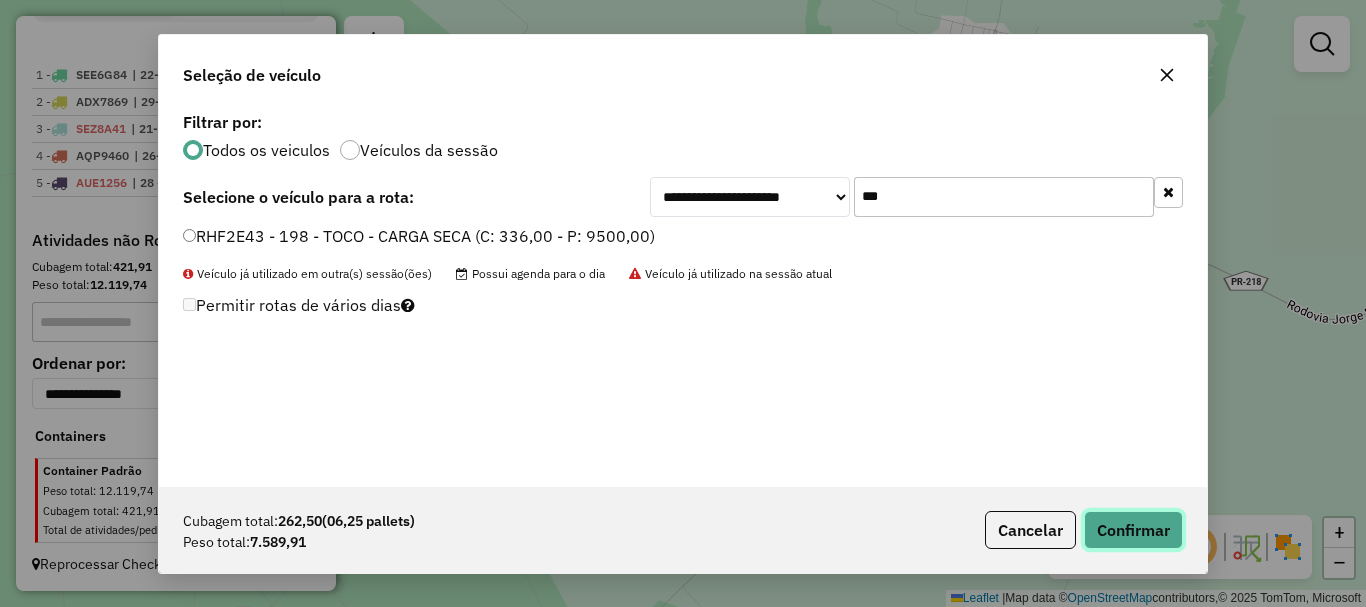 click on "Confirmar" 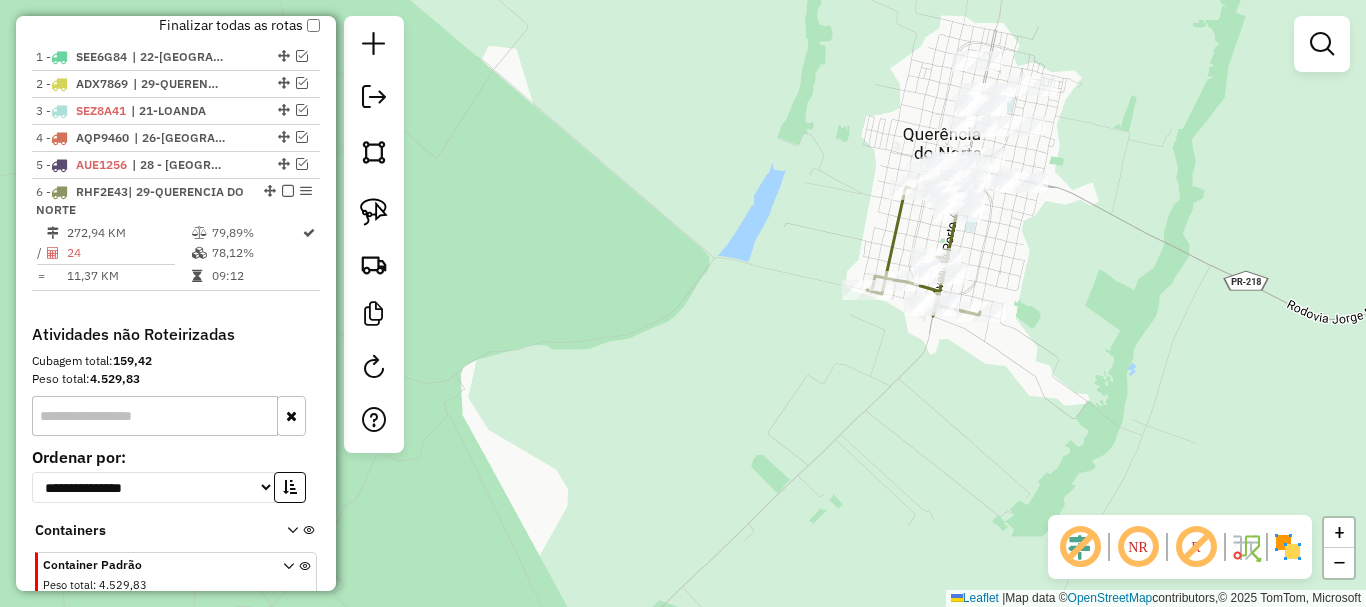 scroll, scrollTop: 799, scrollLeft: 0, axis: vertical 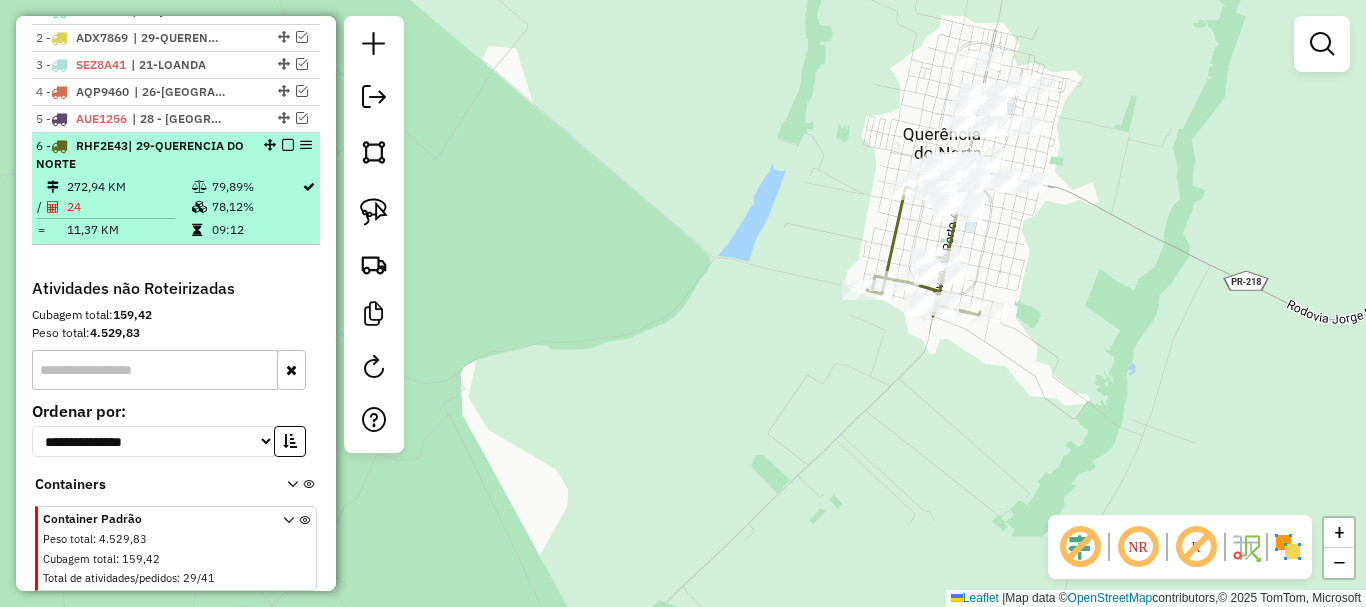 click on "272,94 KM" at bounding box center (128, 187) 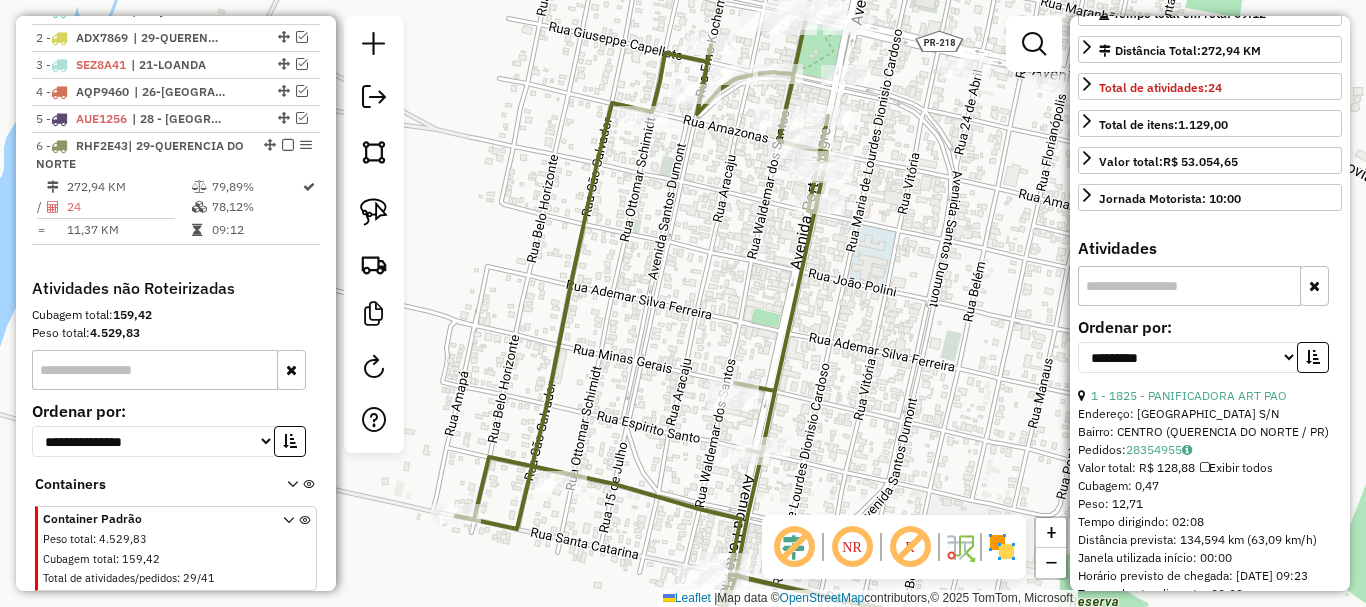 scroll, scrollTop: 400, scrollLeft: 0, axis: vertical 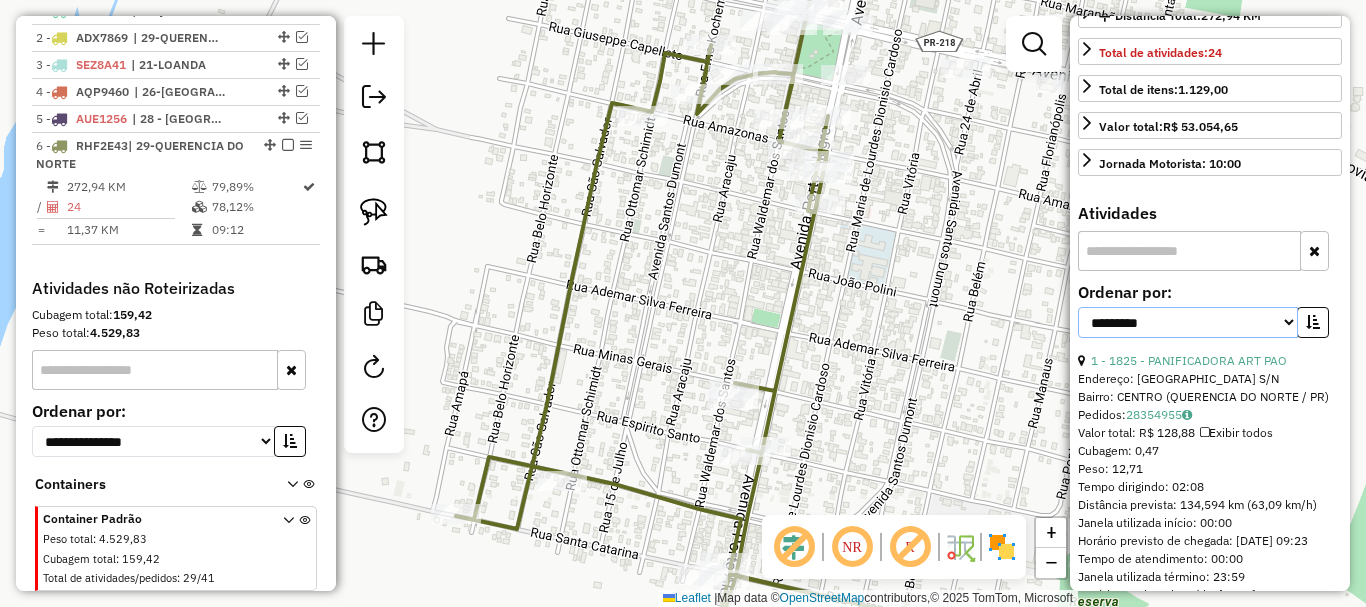 click on "**********" at bounding box center [1188, 322] 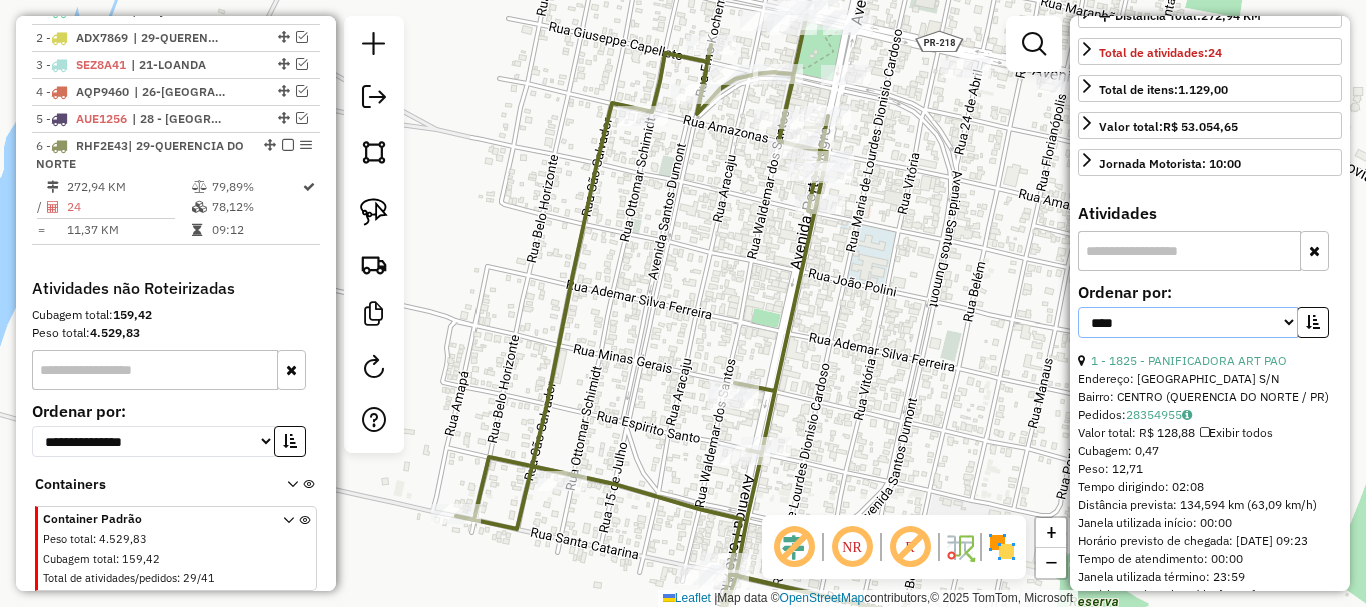 click on "**********" at bounding box center (1188, 322) 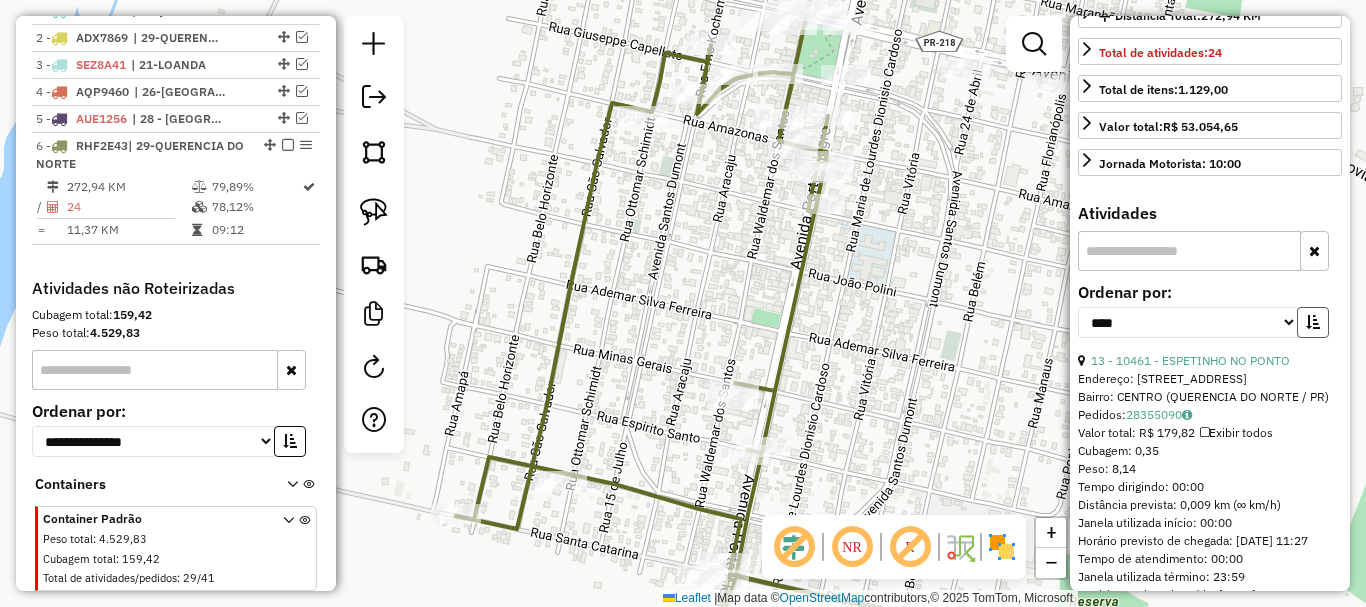 click at bounding box center (1313, 322) 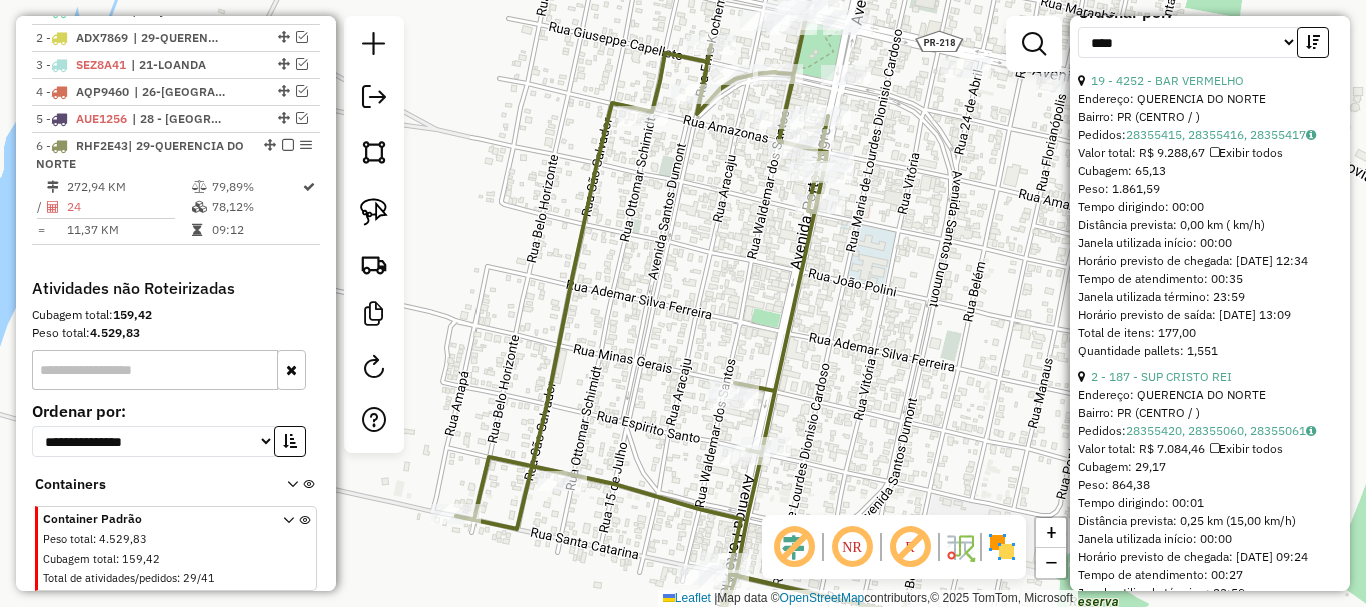 scroll, scrollTop: 500, scrollLeft: 0, axis: vertical 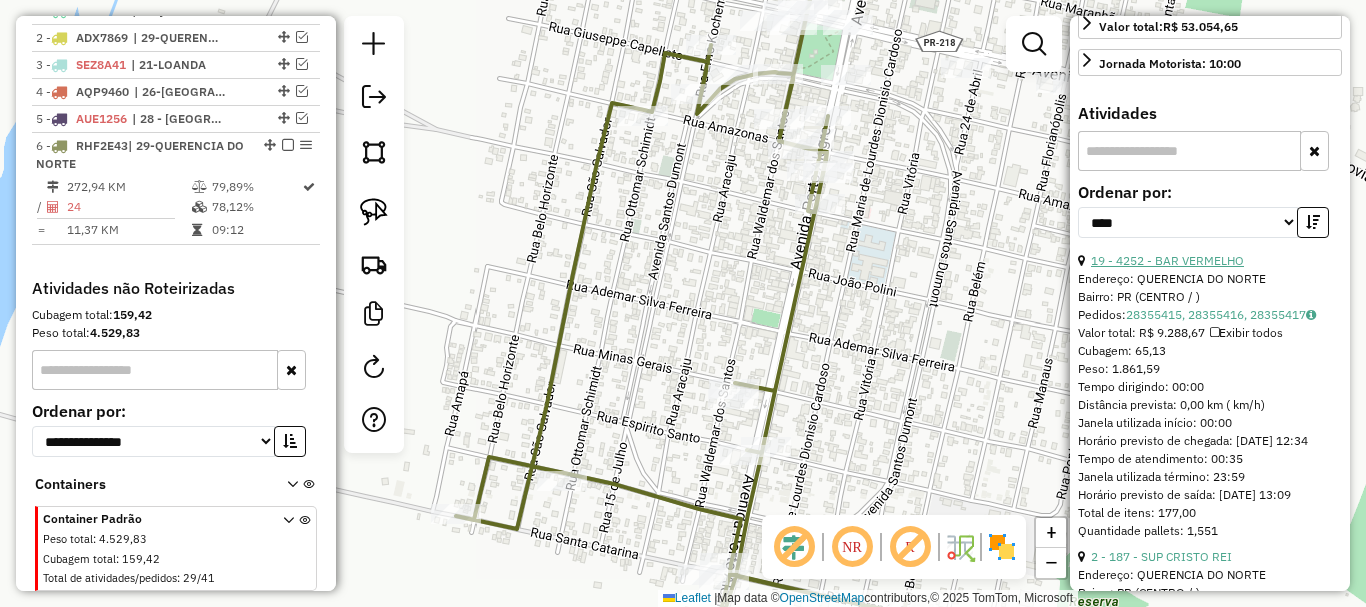 click on "19 - 4252 - BAR VERMELHO" at bounding box center [1167, 260] 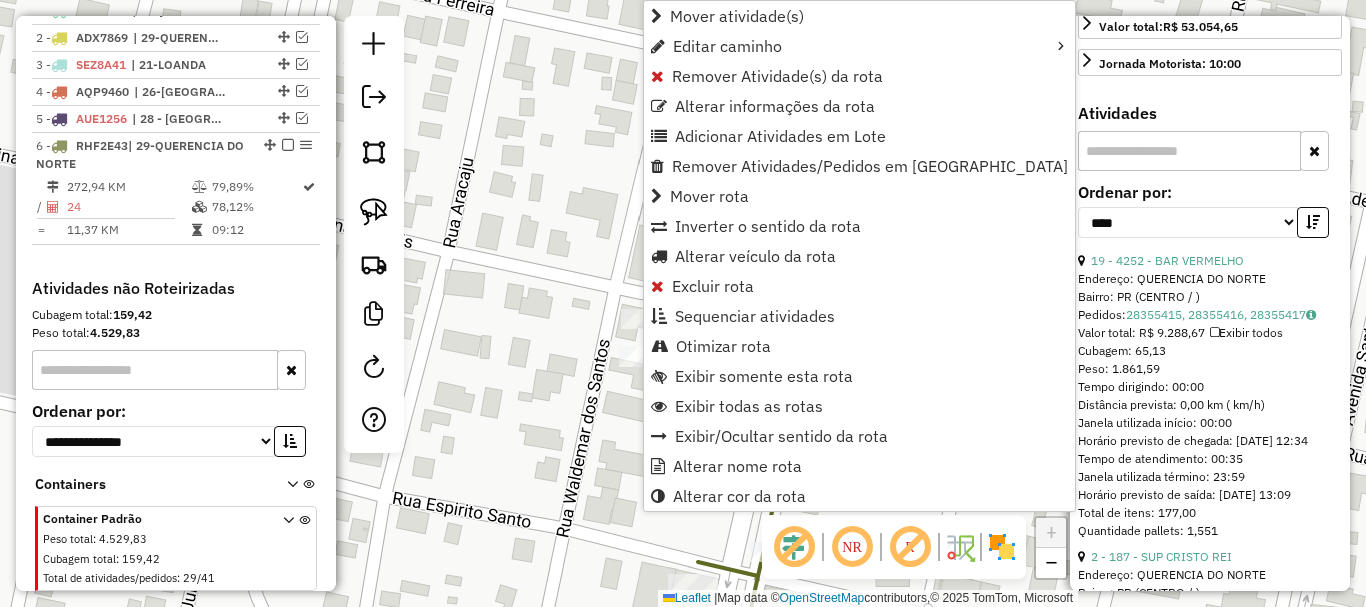 scroll, scrollTop: 865, scrollLeft: 0, axis: vertical 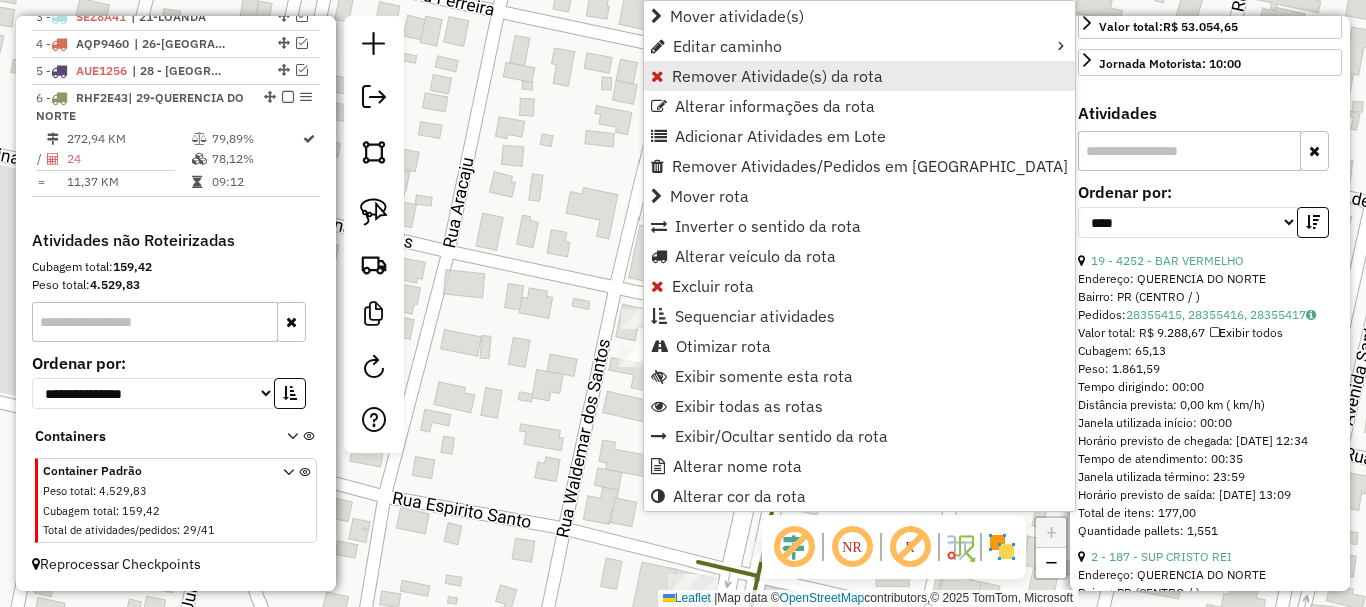 click on "Remover Atividade(s) da rota" at bounding box center (777, 76) 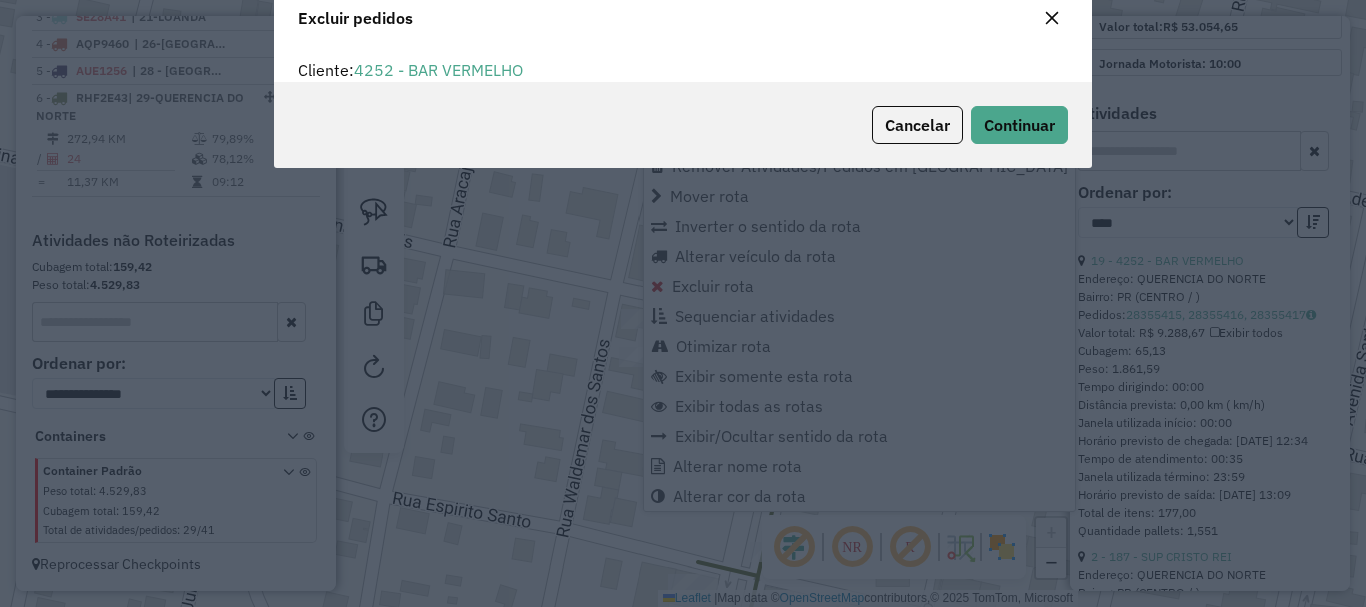 scroll, scrollTop: 12, scrollLeft: 6, axis: both 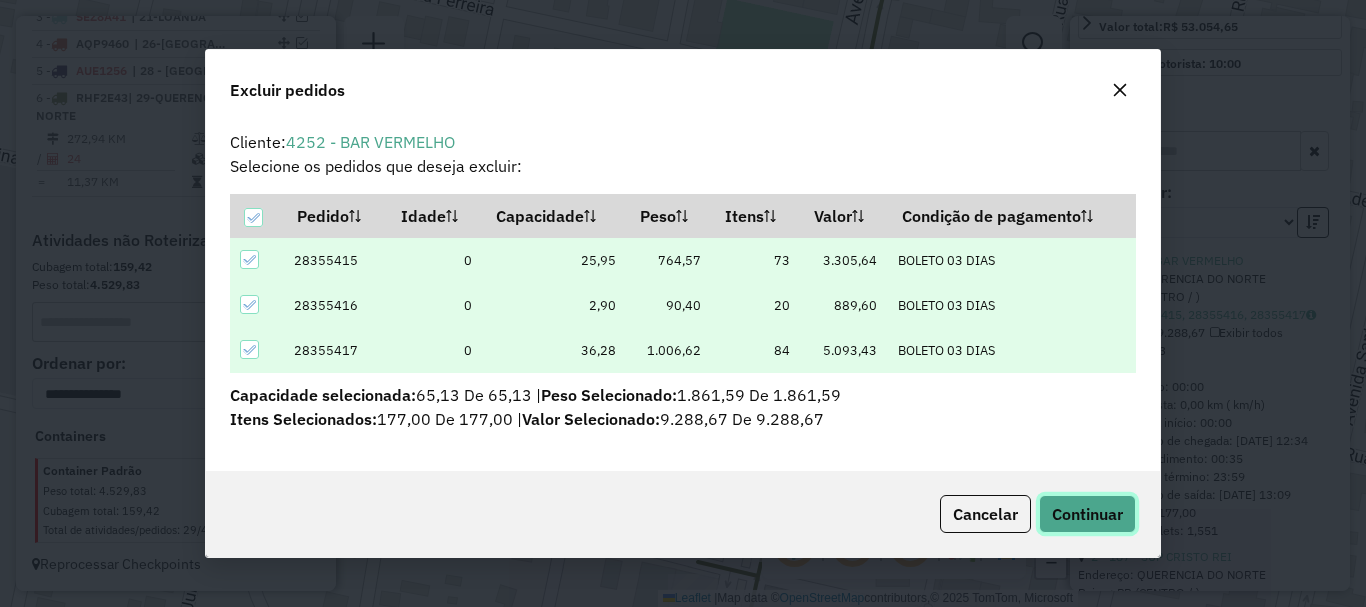click on "Continuar" 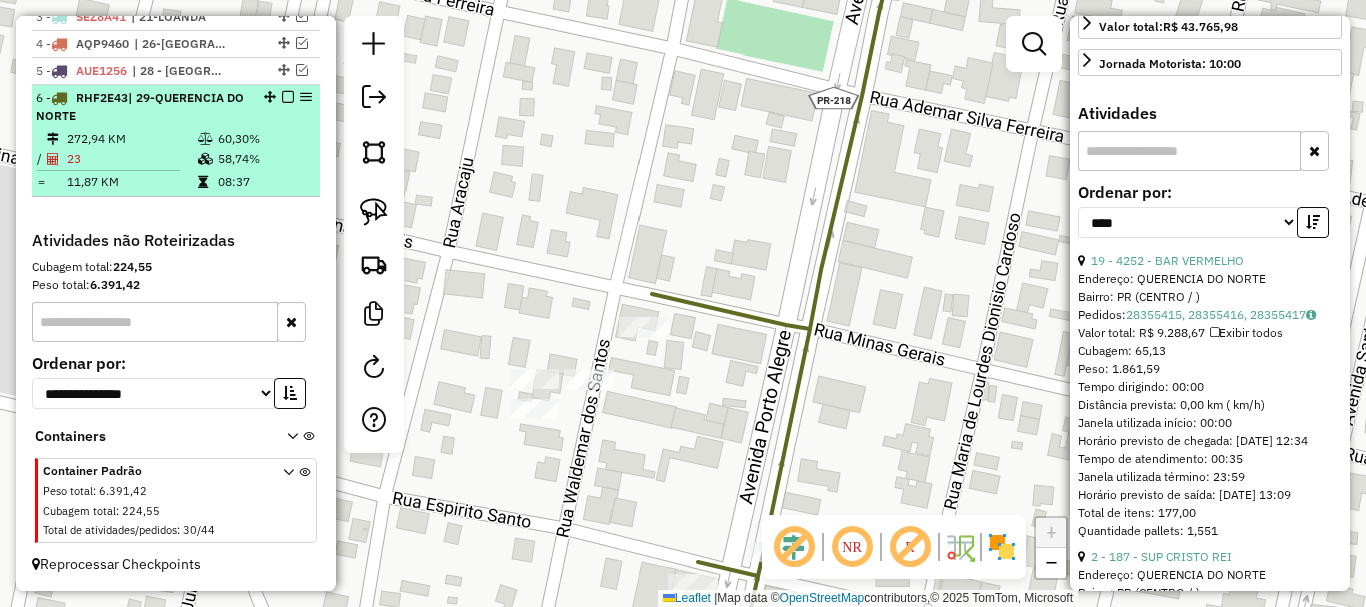 click on "23" at bounding box center (131, 159) 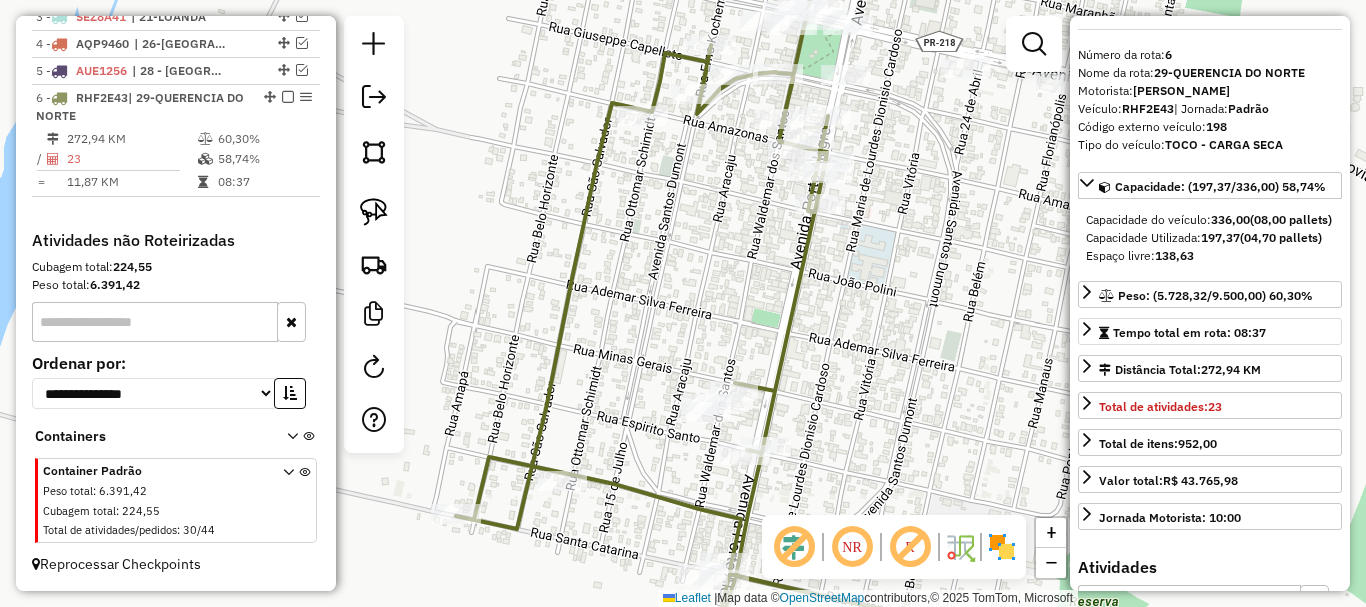 scroll, scrollTop: 0, scrollLeft: 0, axis: both 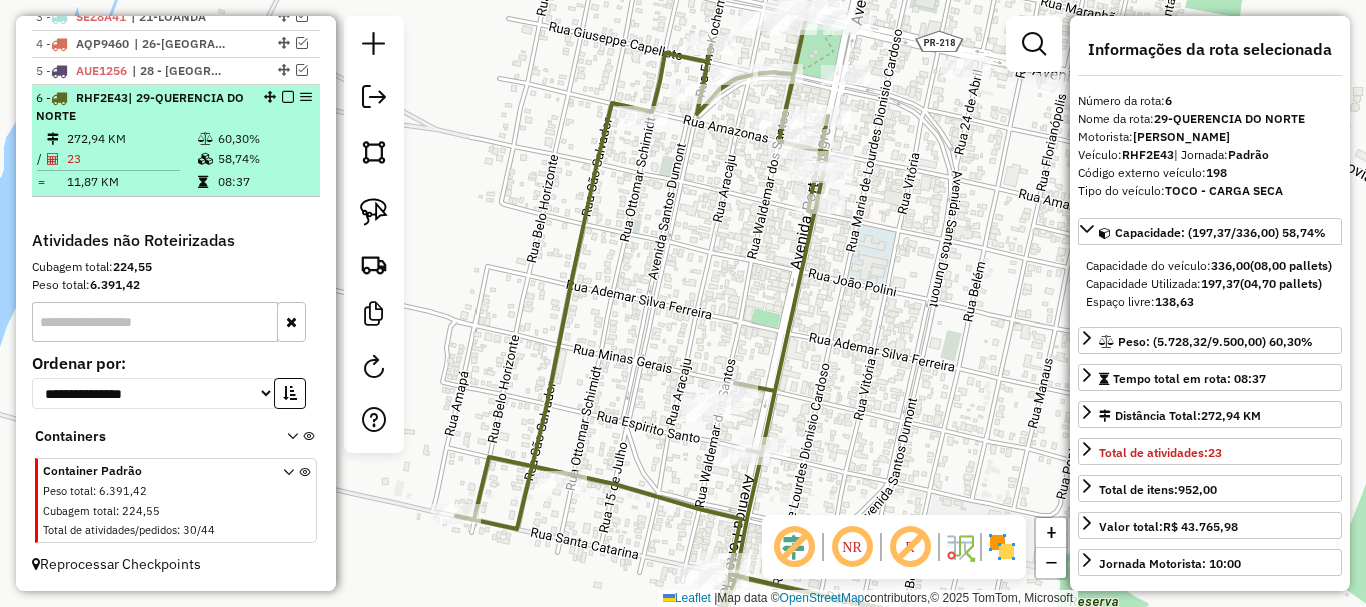 click at bounding box center [288, 97] 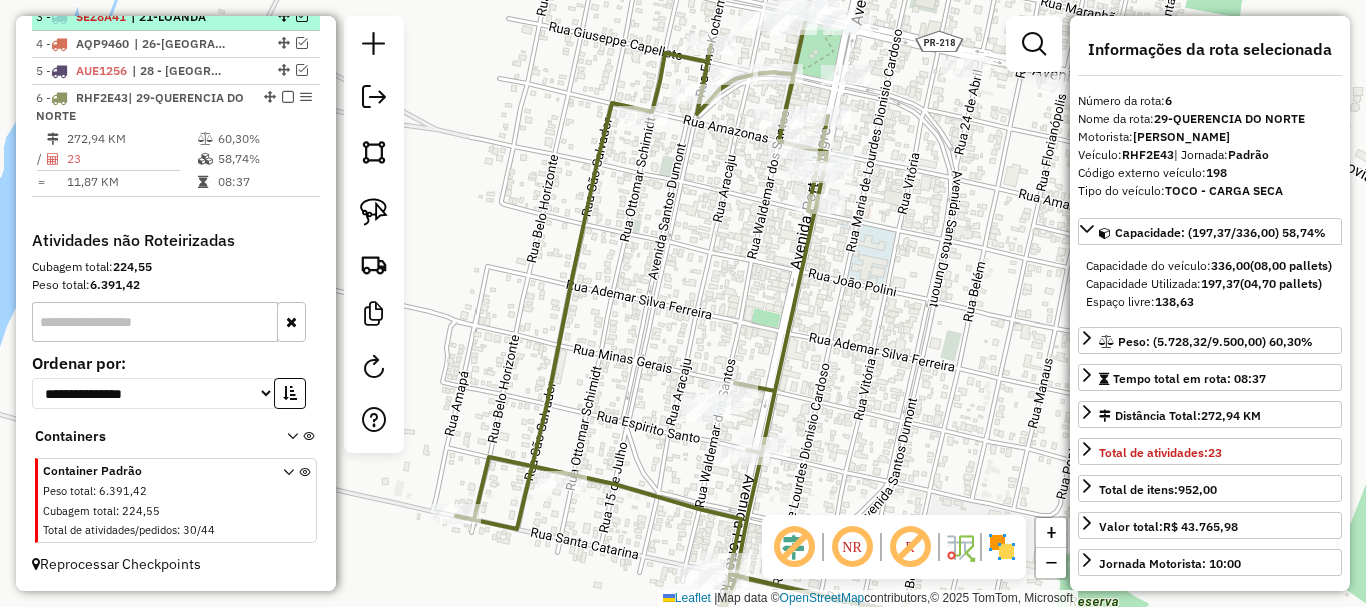 scroll, scrollTop: 780, scrollLeft: 0, axis: vertical 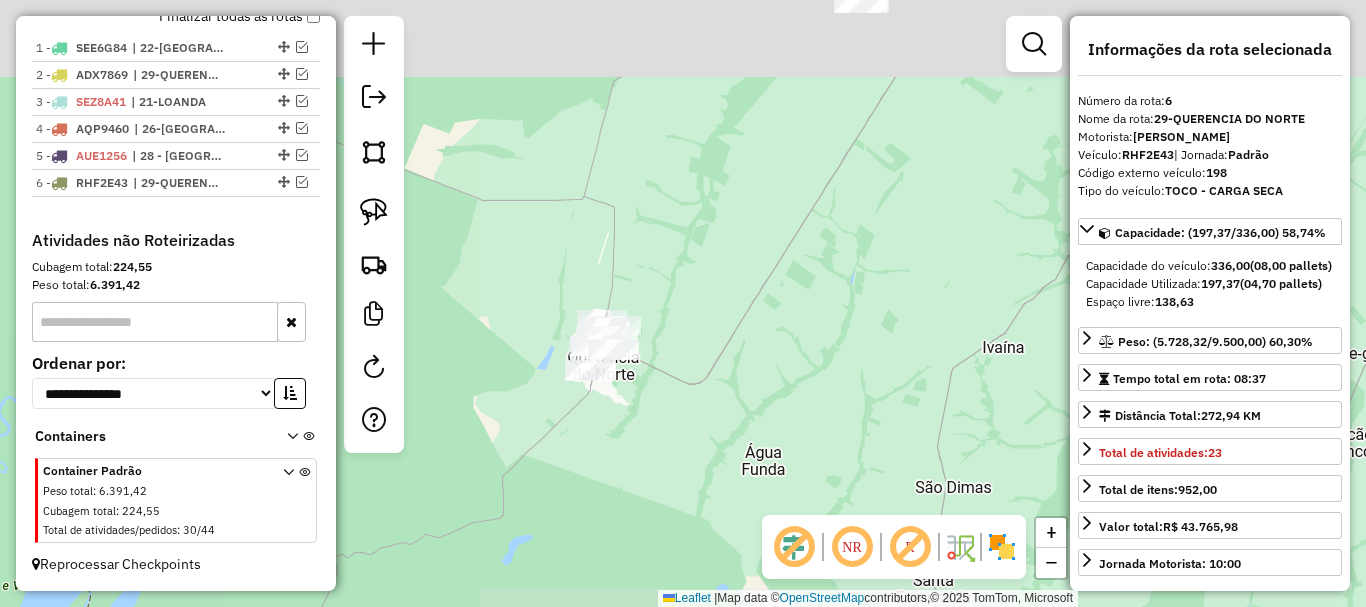 drag, startPoint x: 568, startPoint y: 313, endPoint x: 659, endPoint y: 445, distance: 160.32779 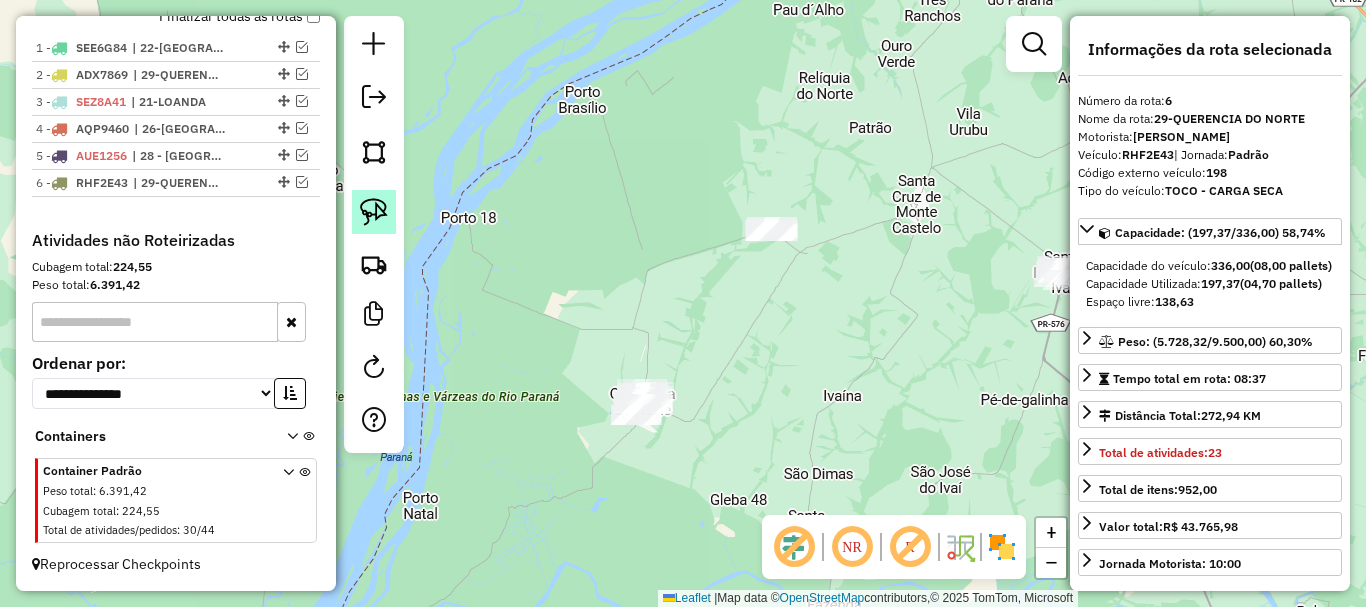 click 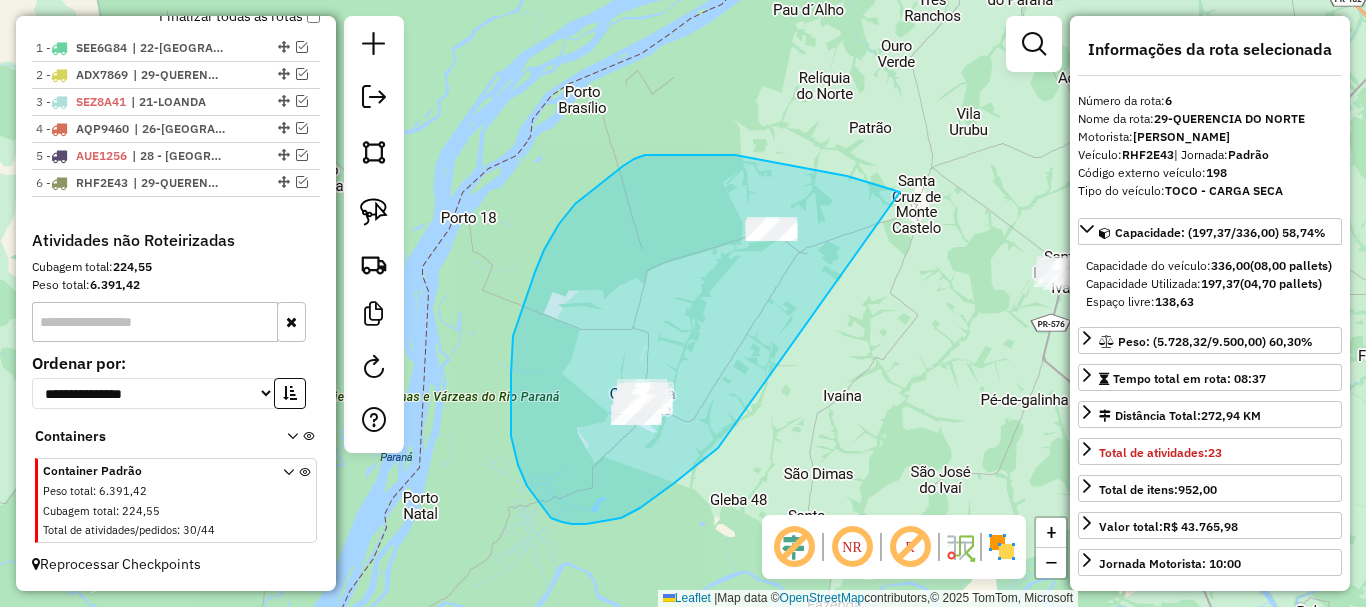 drag, startPoint x: 755, startPoint y: 158, endPoint x: 732, endPoint y: 434, distance: 276.95667 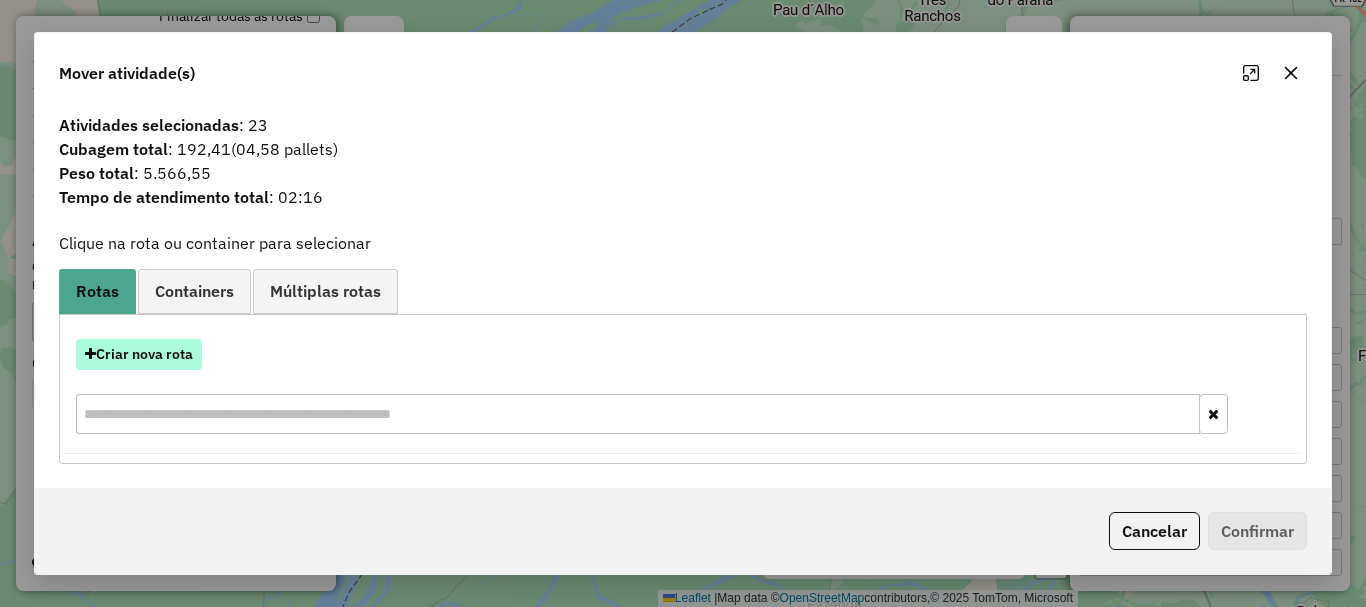 click on "Criar nova rota" at bounding box center (139, 354) 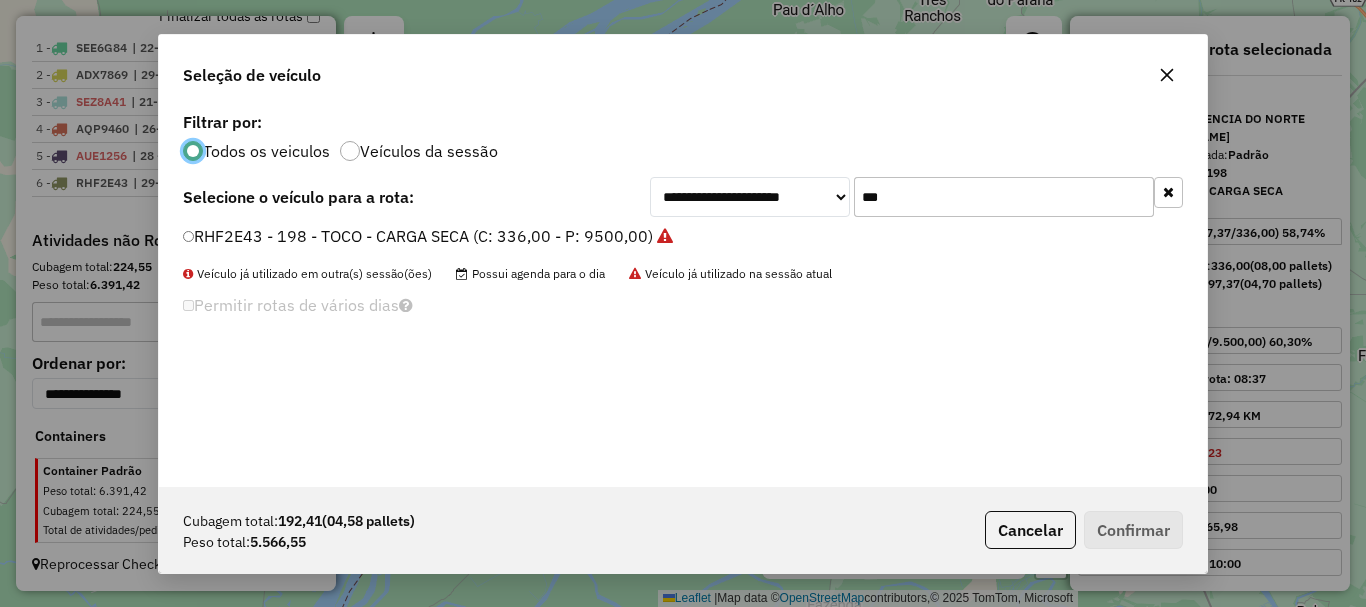 scroll, scrollTop: 11, scrollLeft: 6, axis: both 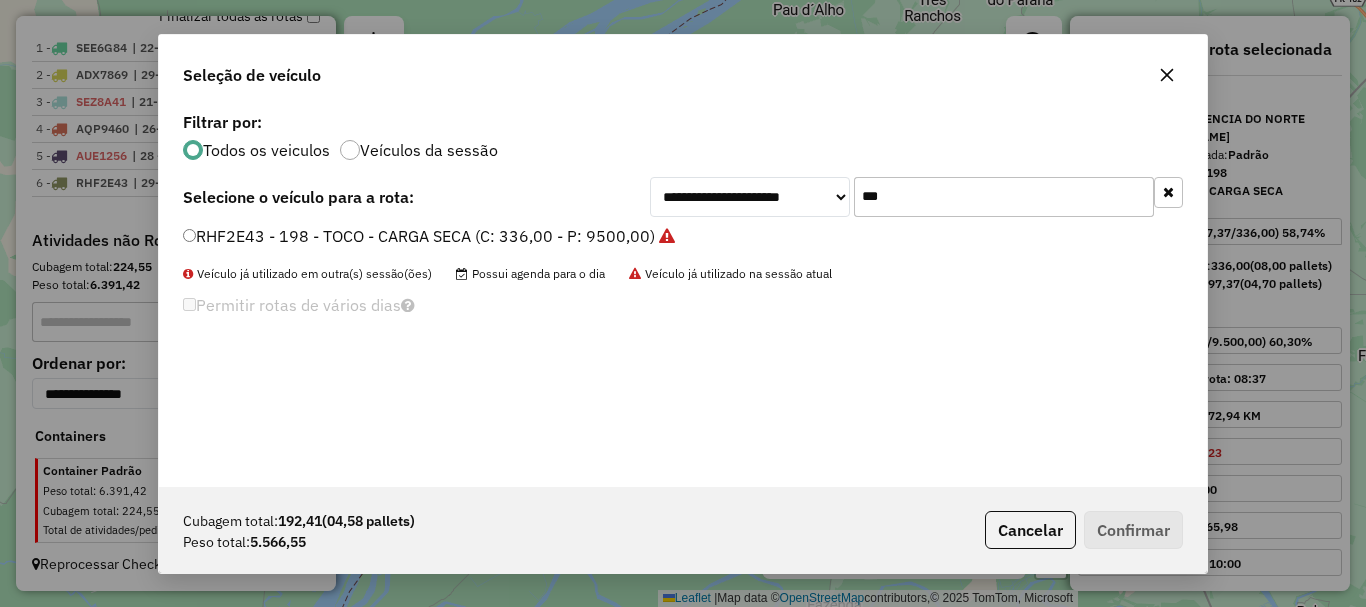 drag, startPoint x: 876, startPoint y: 204, endPoint x: 776, endPoint y: 201, distance: 100.04499 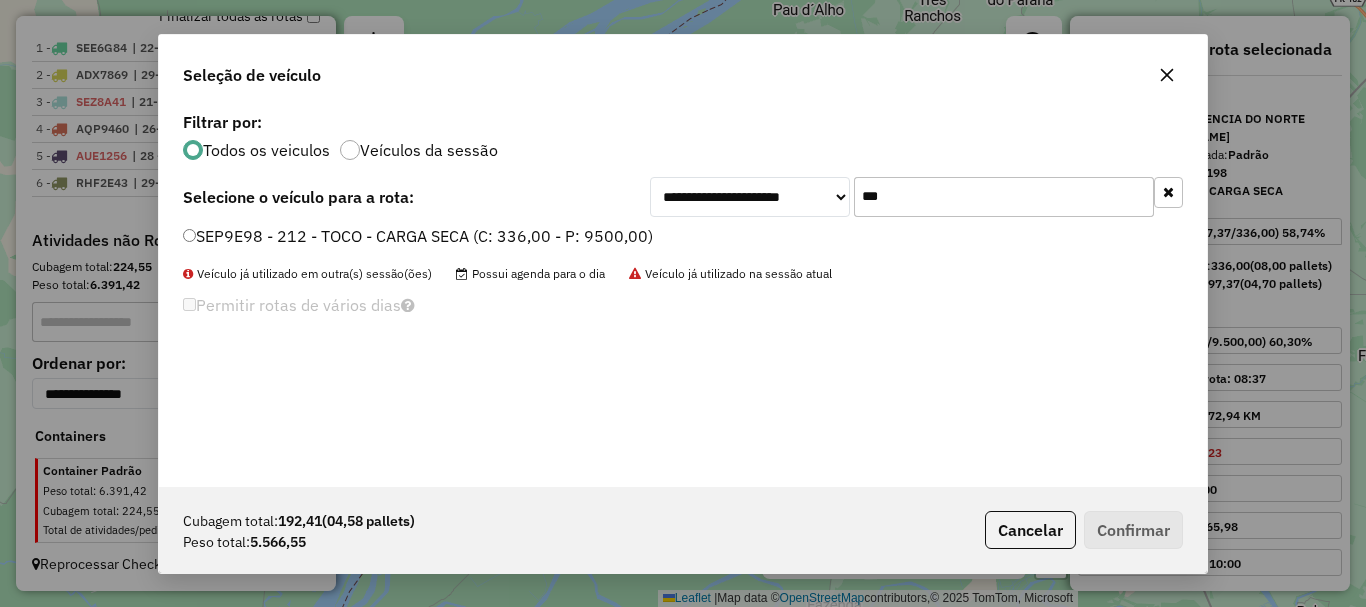 type on "***" 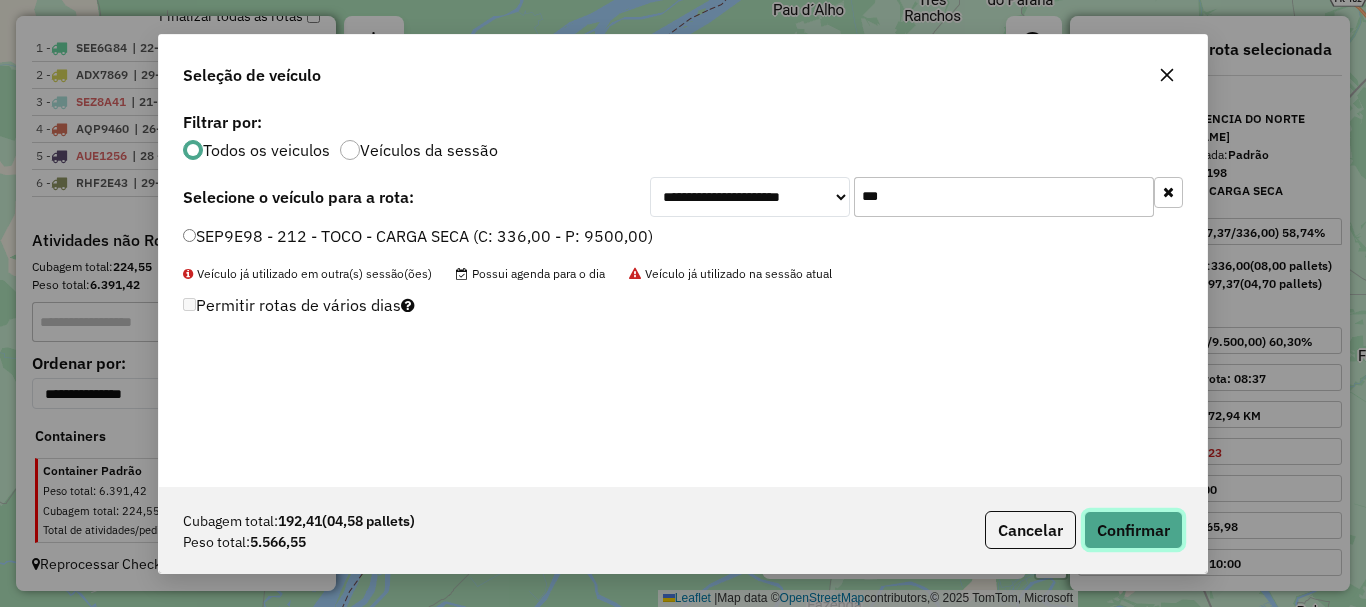 click on "Confirmar" 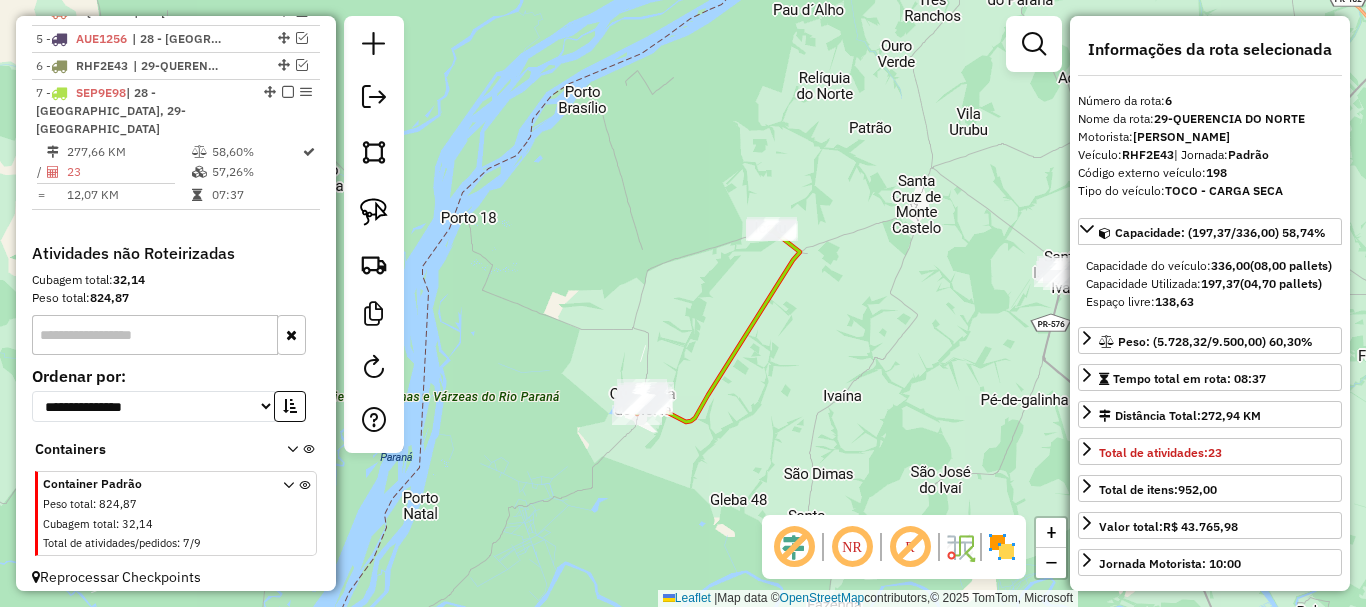 scroll, scrollTop: 910, scrollLeft: 0, axis: vertical 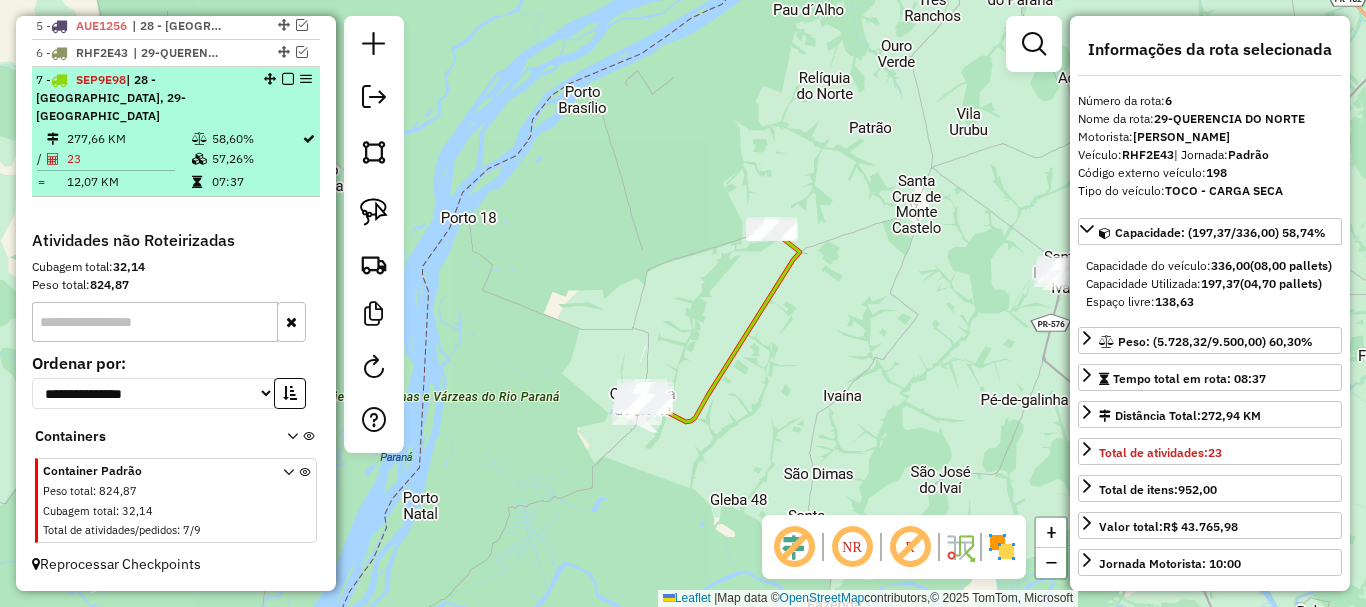 click at bounding box center (288, 79) 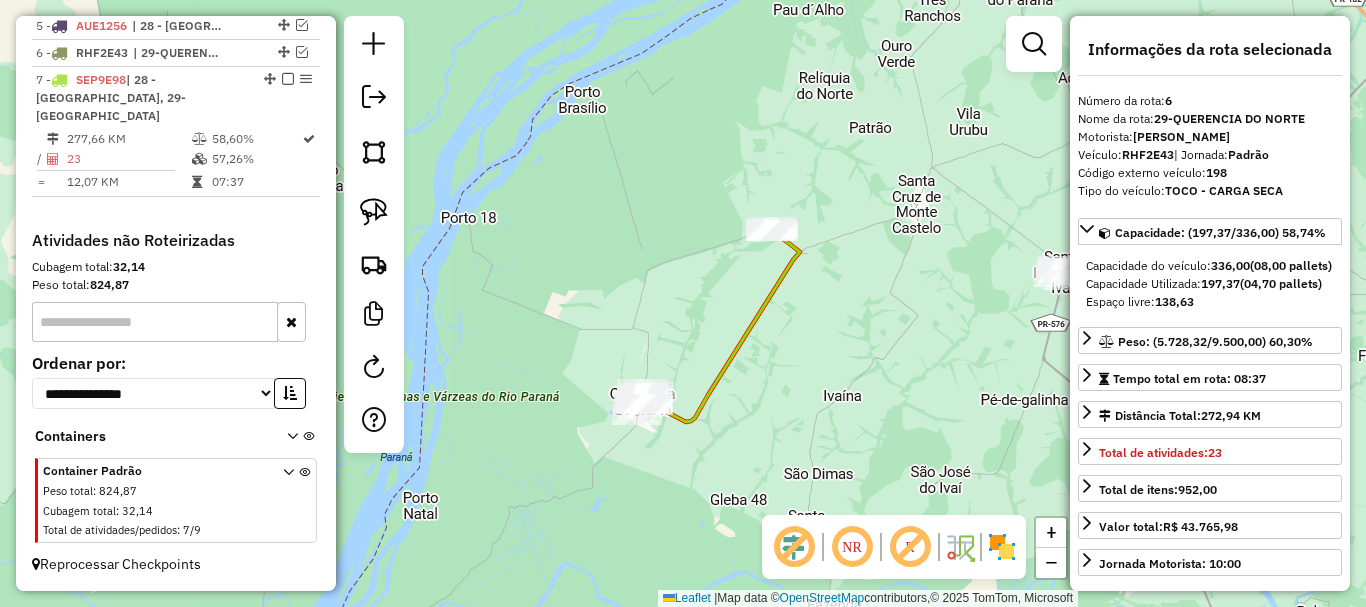 scroll, scrollTop: 807, scrollLeft: 0, axis: vertical 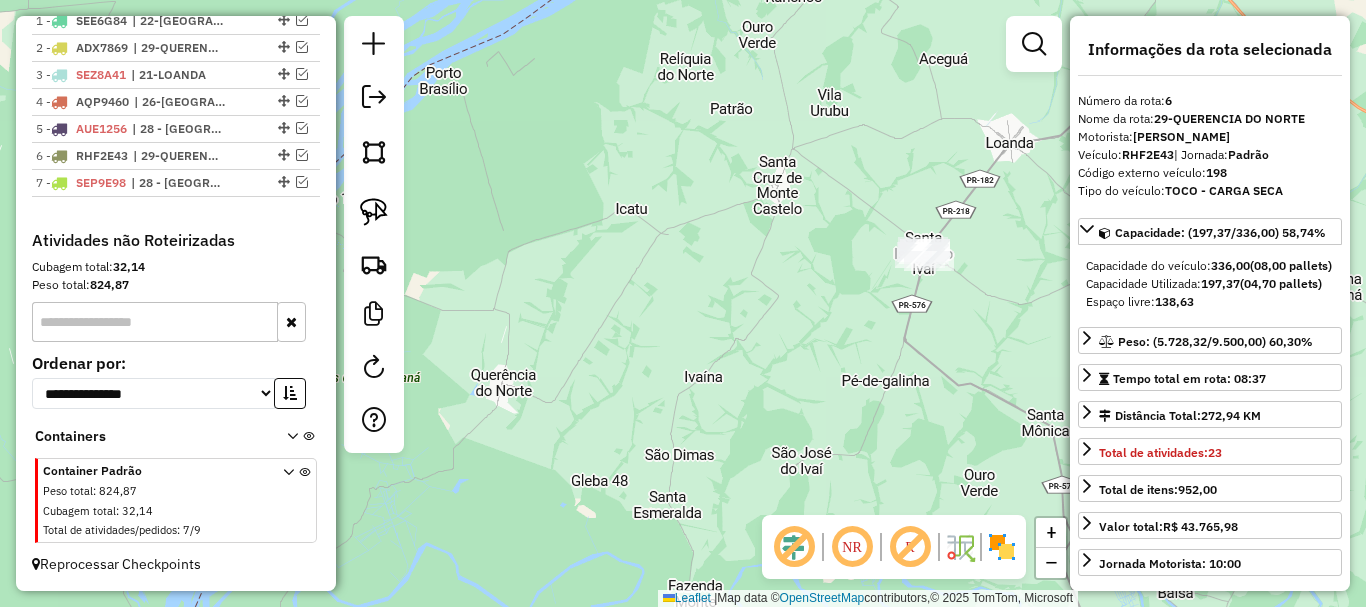 drag, startPoint x: 609, startPoint y: 249, endPoint x: 470, endPoint y: 230, distance: 140.29256 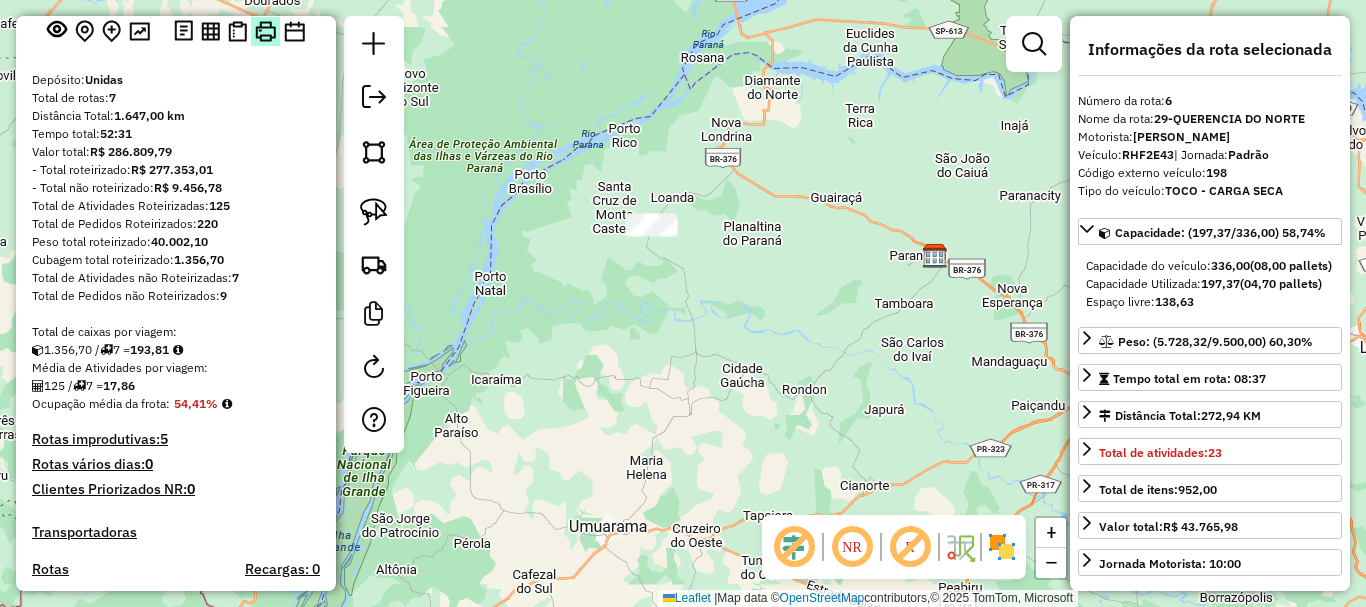 scroll, scrollTop: 0, scrollLeft: 0, axis: both 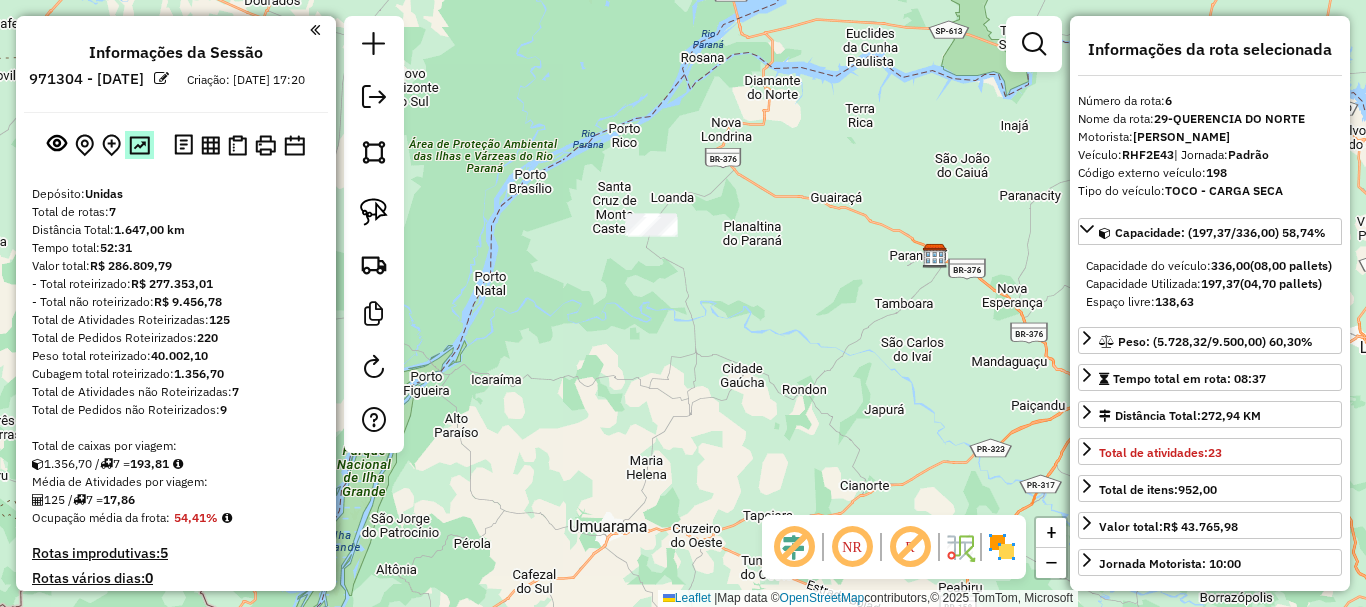 click at bounding box center (139, 145) 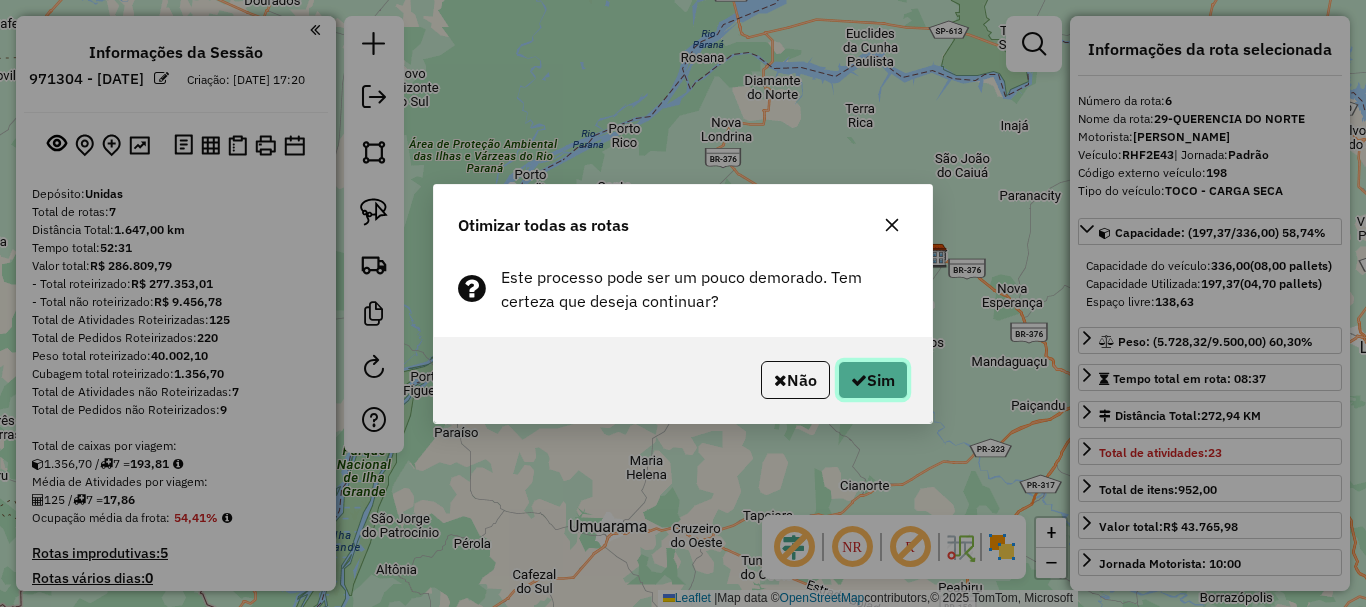 click on "Sim" 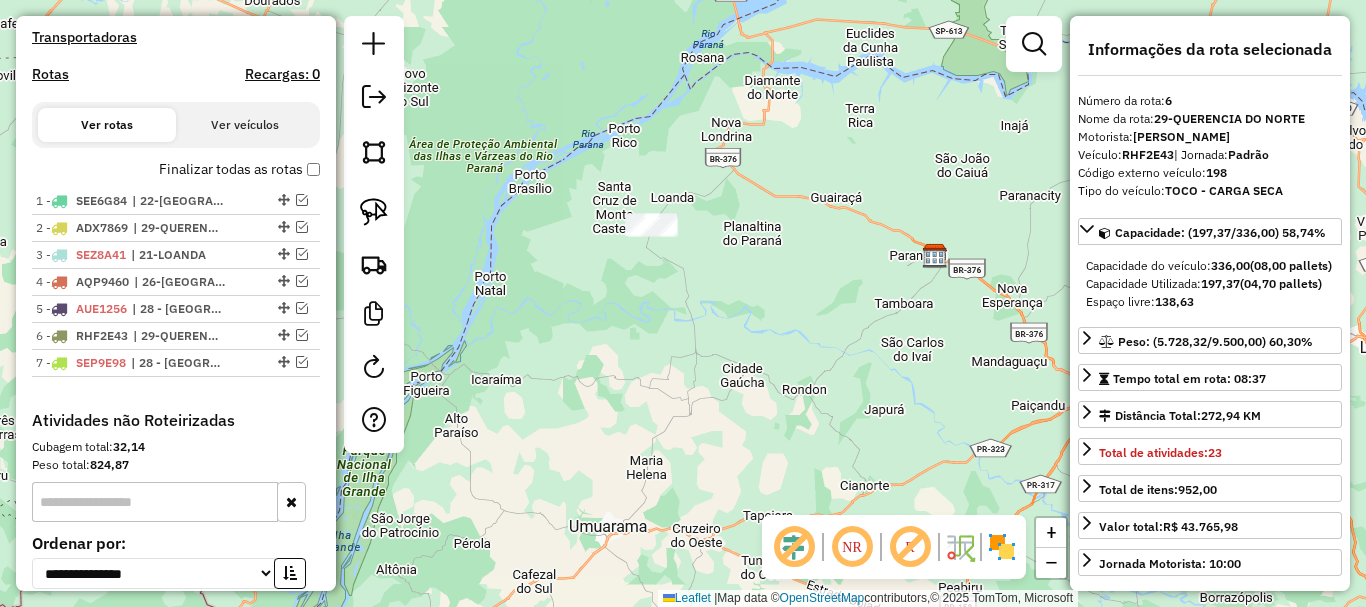 scroll, scrollTop: 807, scrollLeft: 0, axis: vertical 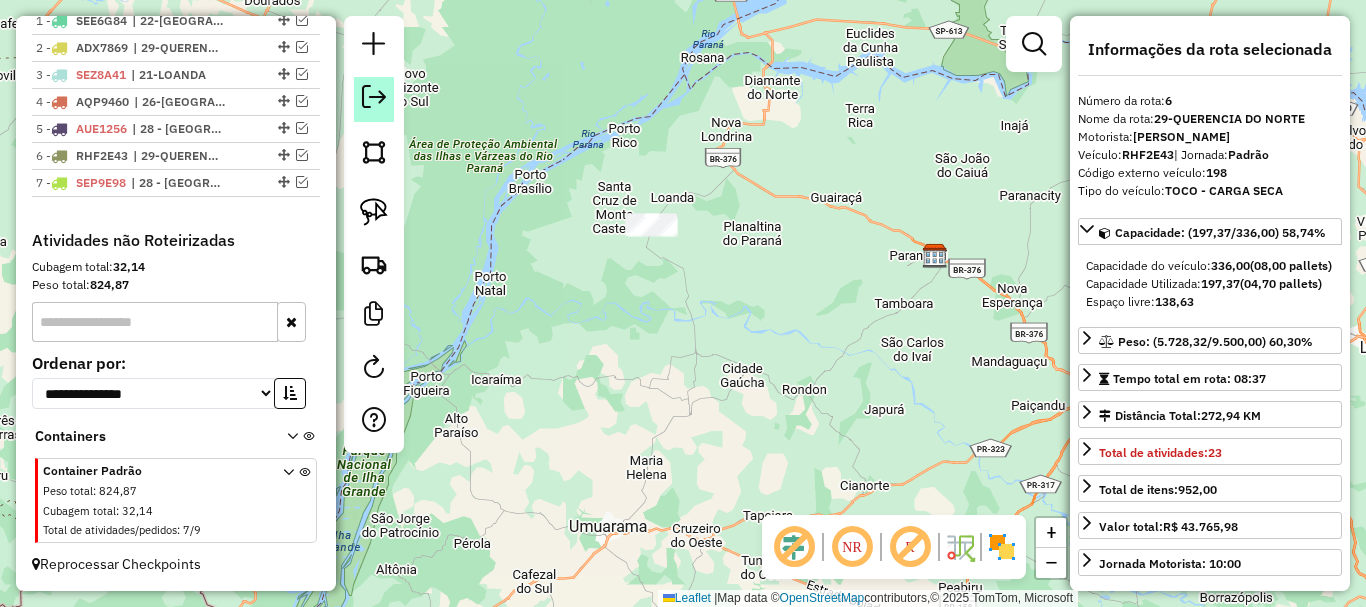 click 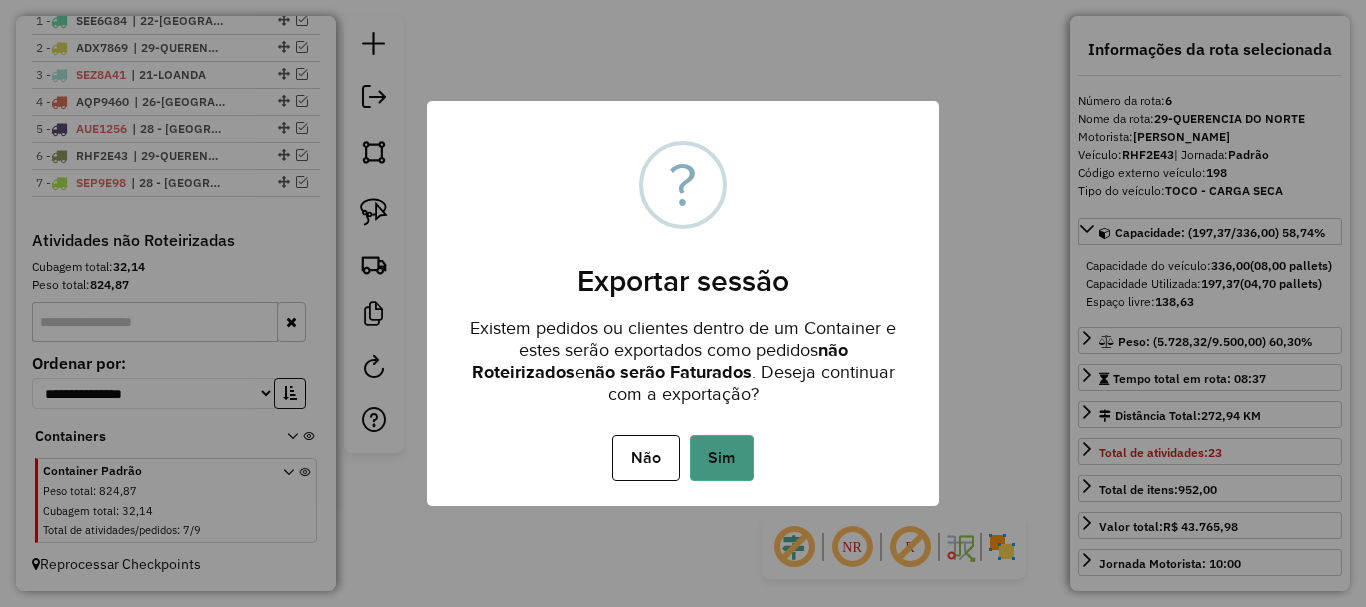 click on "Sim" at bounding box center [722, 458] 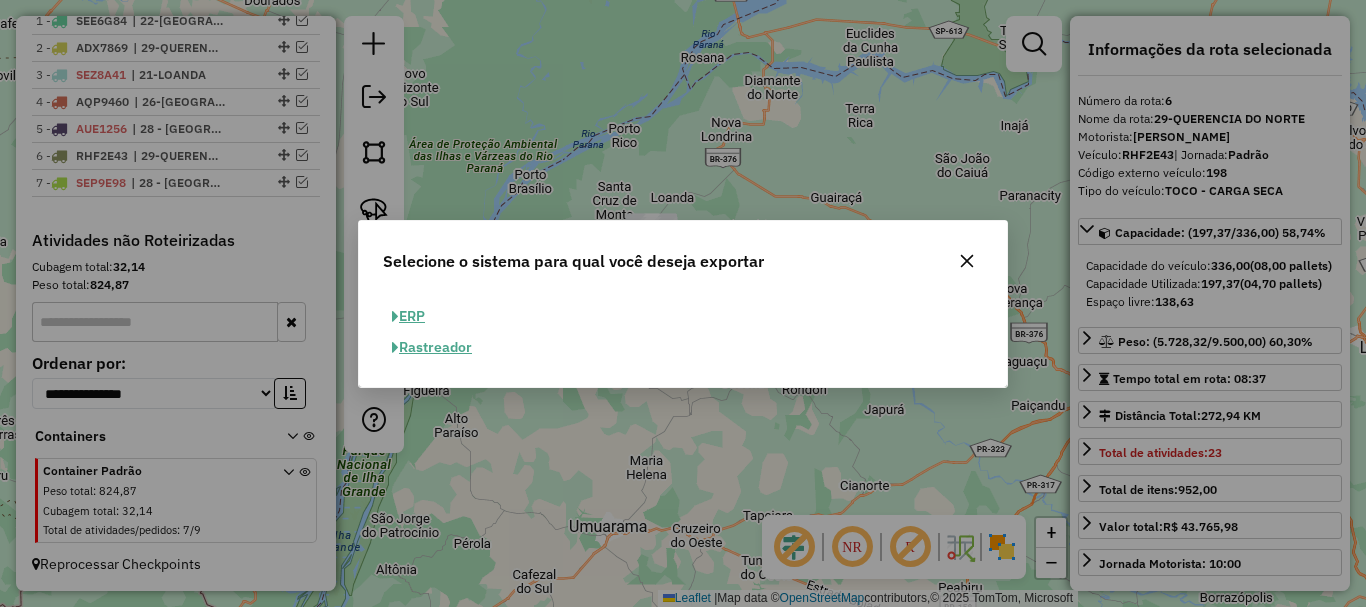 click on "ERP" 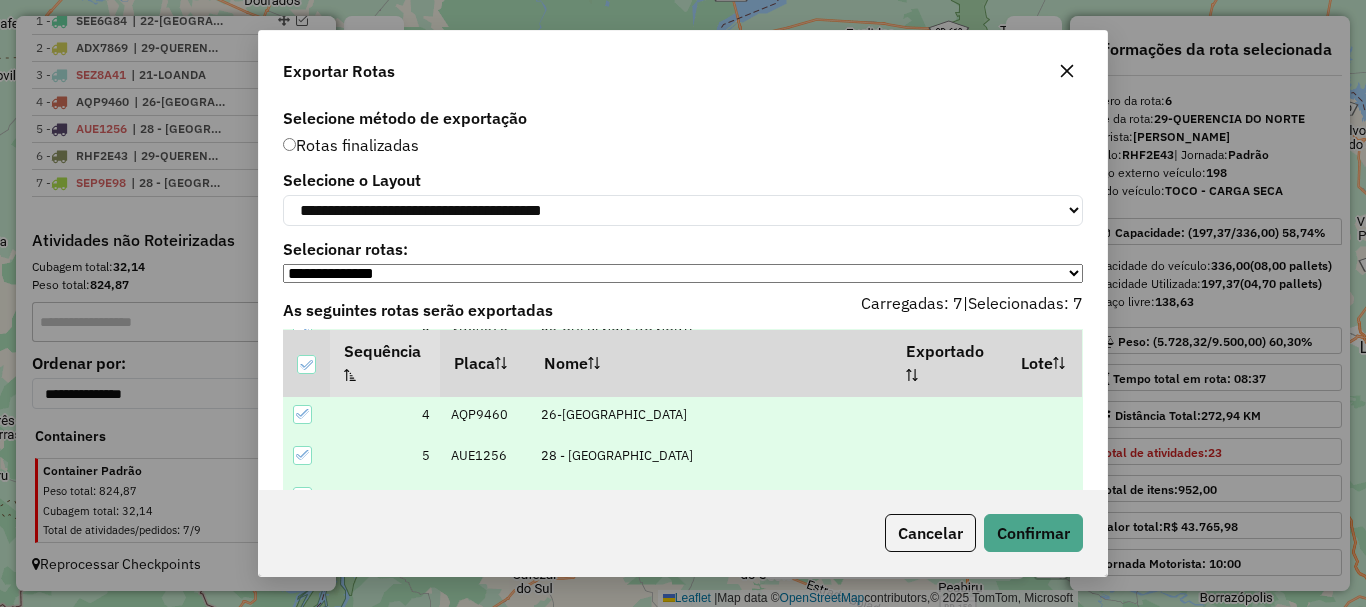 scroll, scrollTop: 204, scrollLeft: 0, axis: vertical 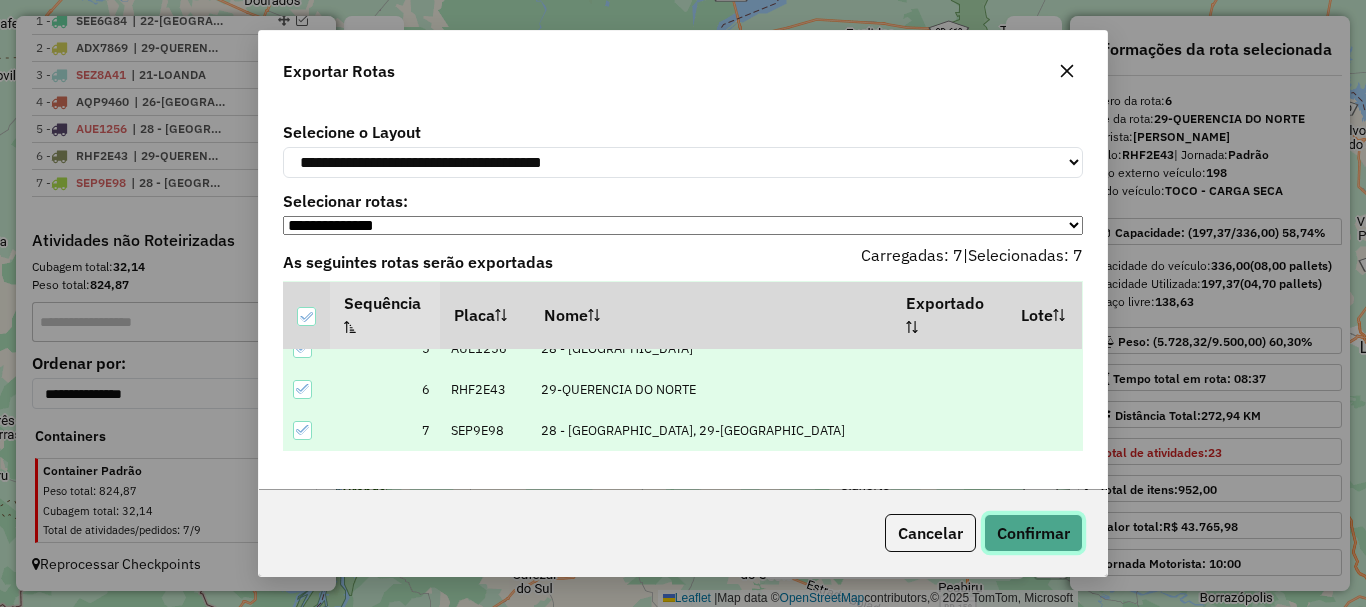 click on "Confirmar" 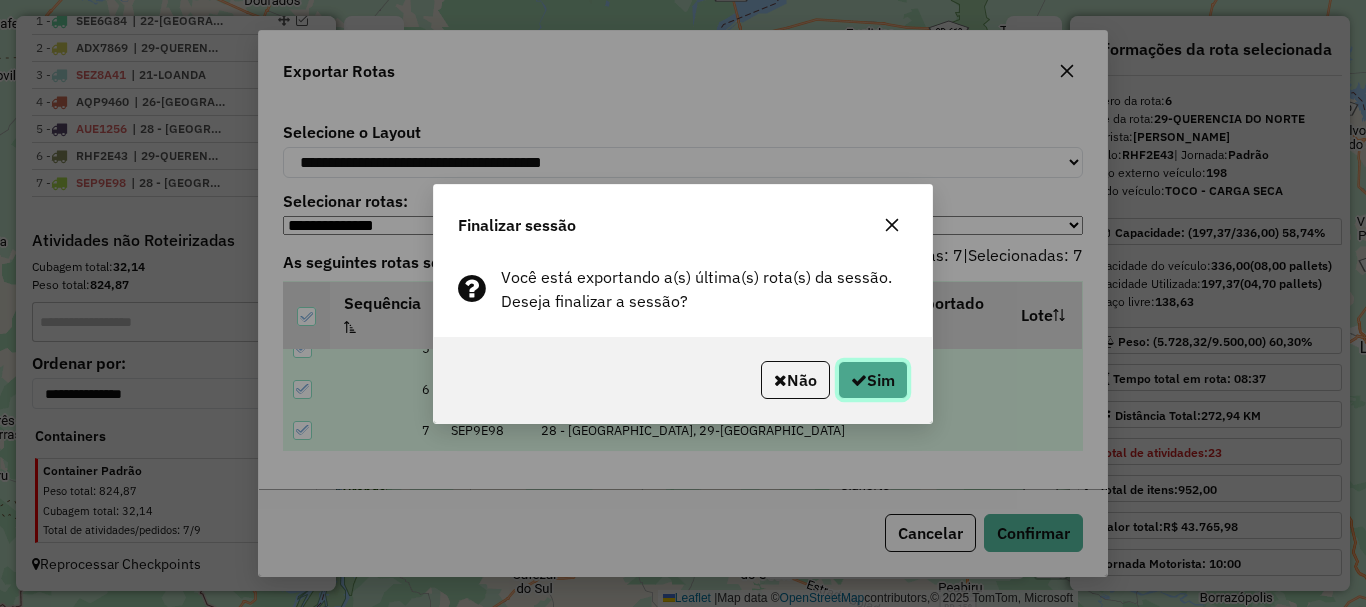 click on "Sim" 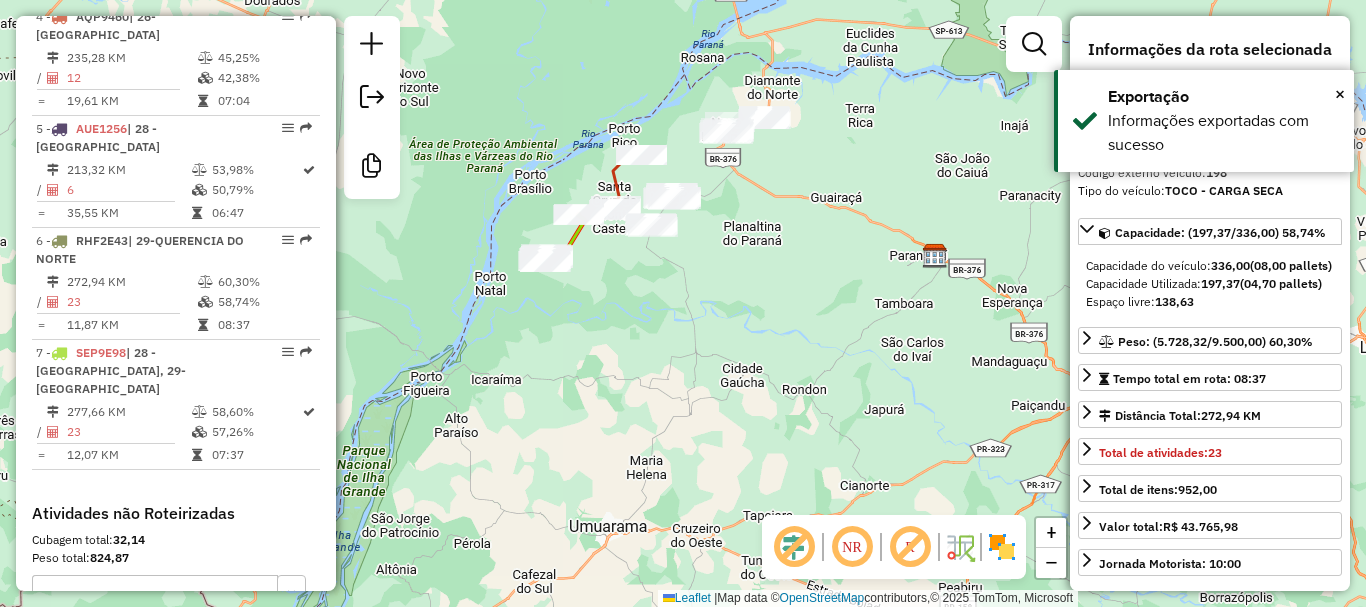 scroll, scrollTop: 1355, scrollLeft: 0, axis: vertical 